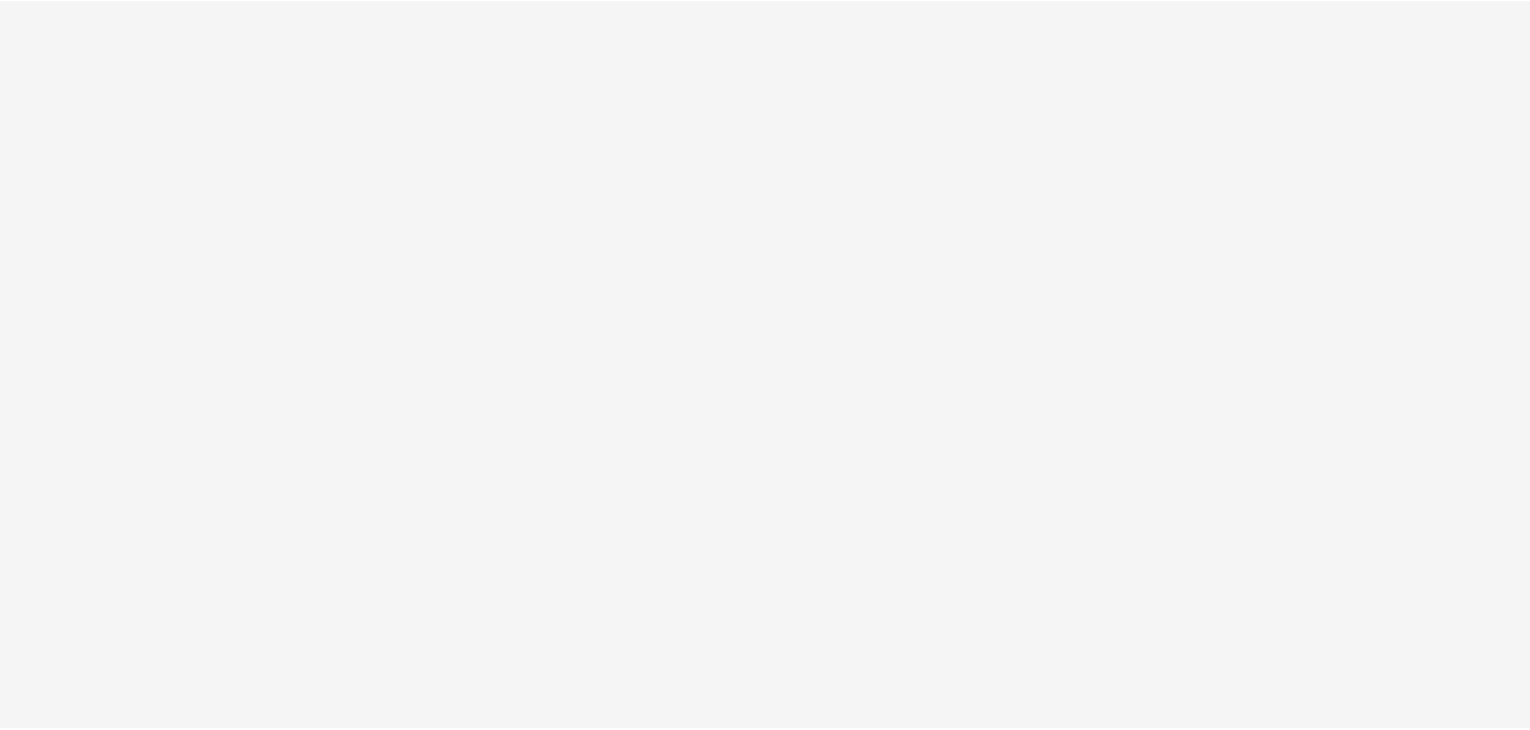 scroll, scrollTop: 0, scrollLeft: 0, axis: both 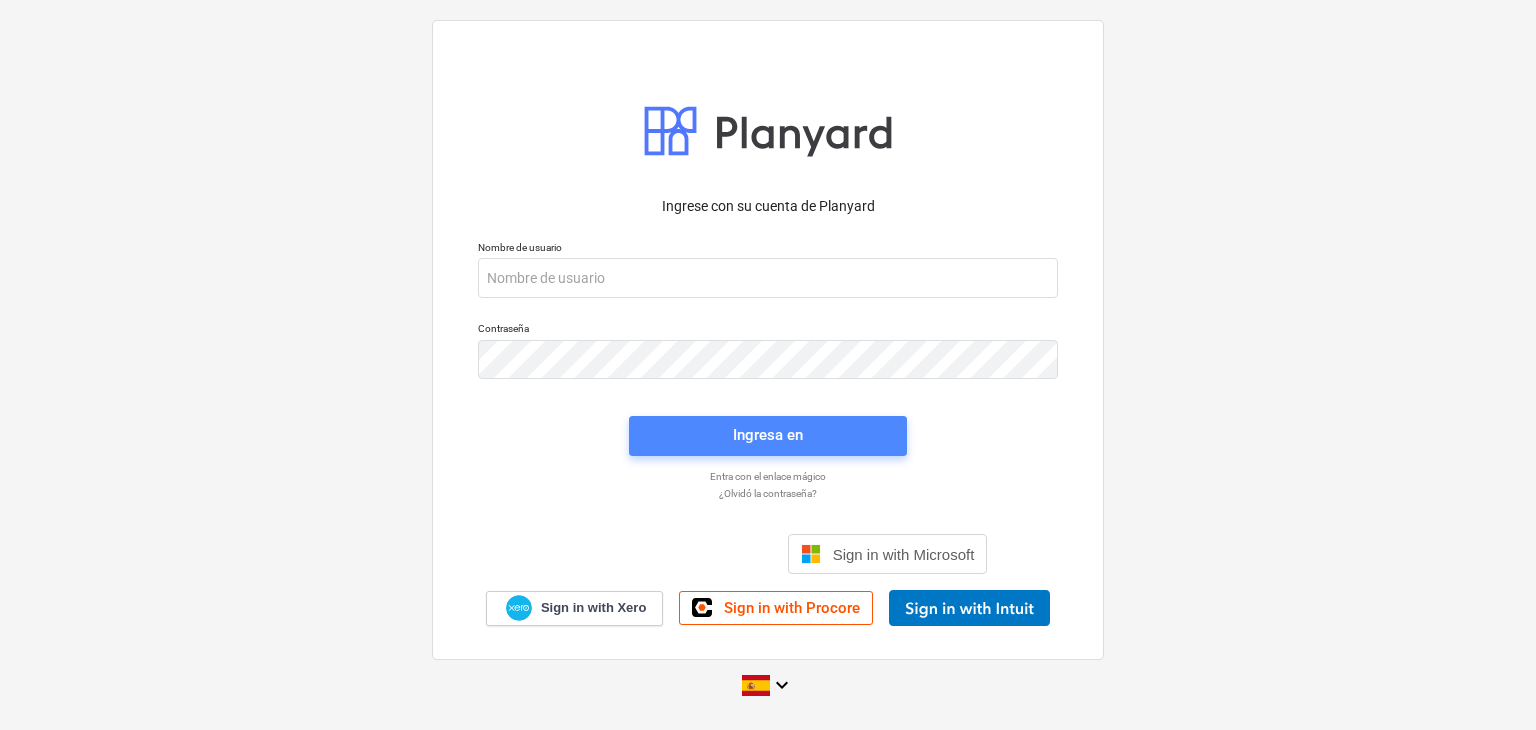 click on "Ingresa en" at bounding box center [768, 435] 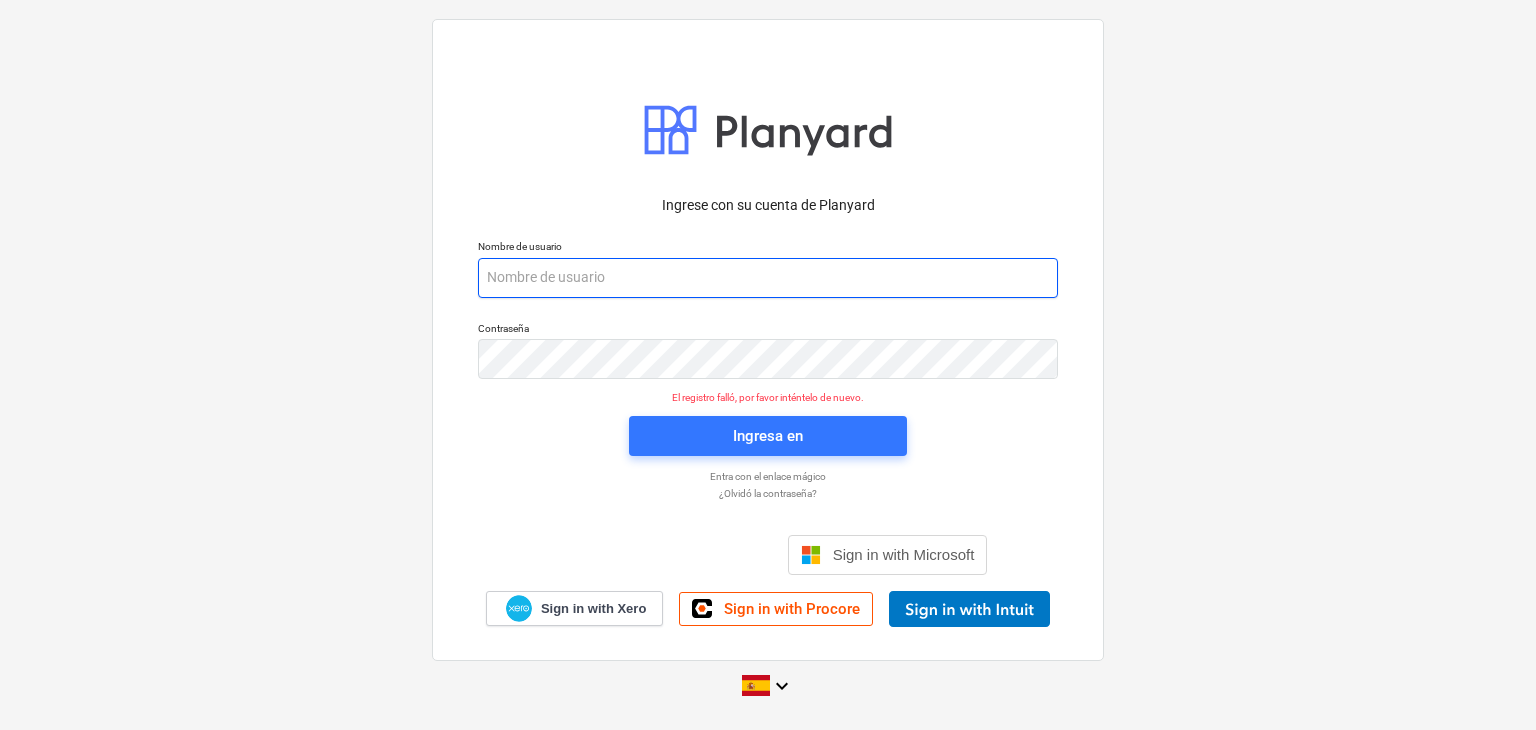 paste on "[EMAIL_ADDRESS][DOMAIN_NAME]" 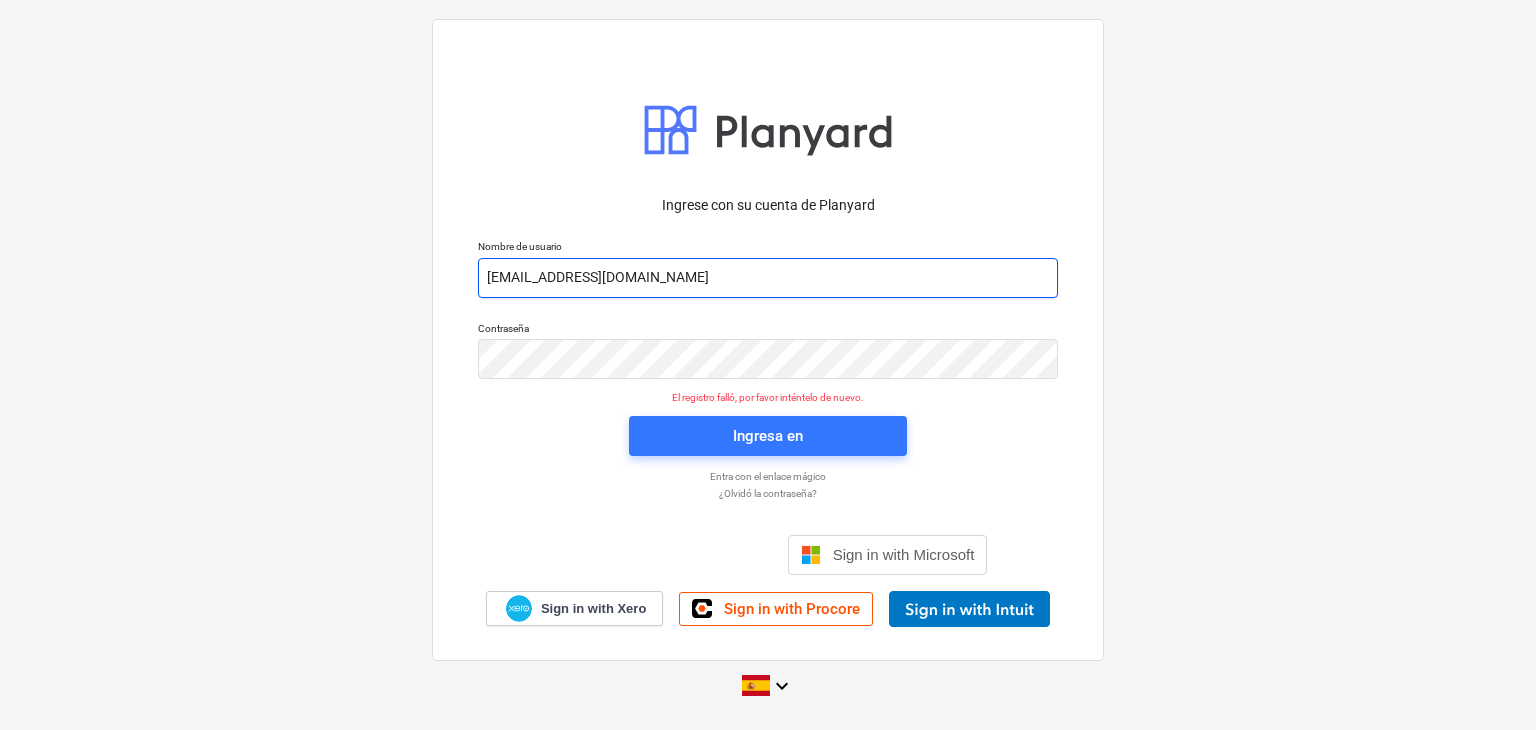 type on "[EMAIL_ADDRESS][DOMAIN_NAME]" 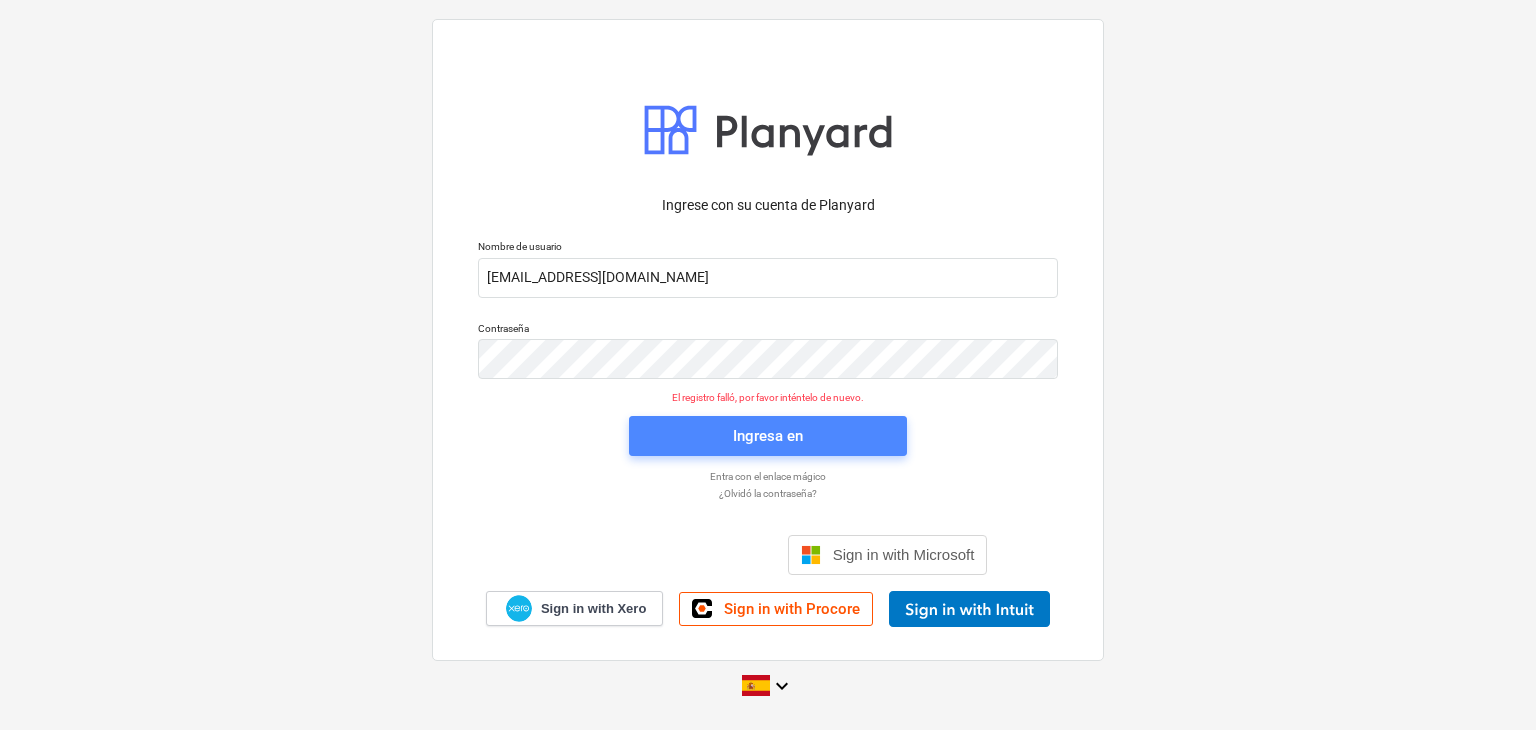 click on "Ingresa en" at bounding box center [768, 436] 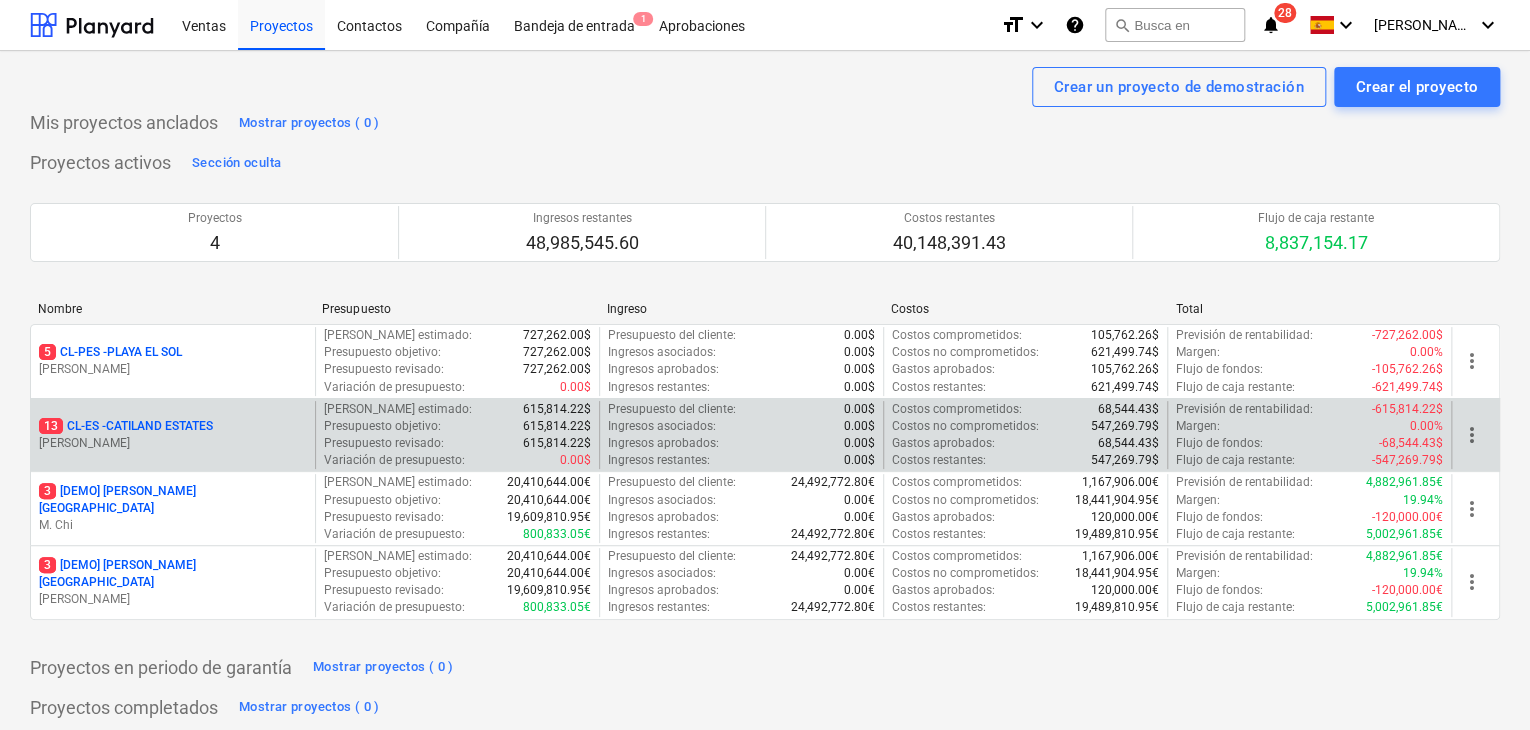 click on "Flujo de fondos :" at bounding box center [1219, 443] 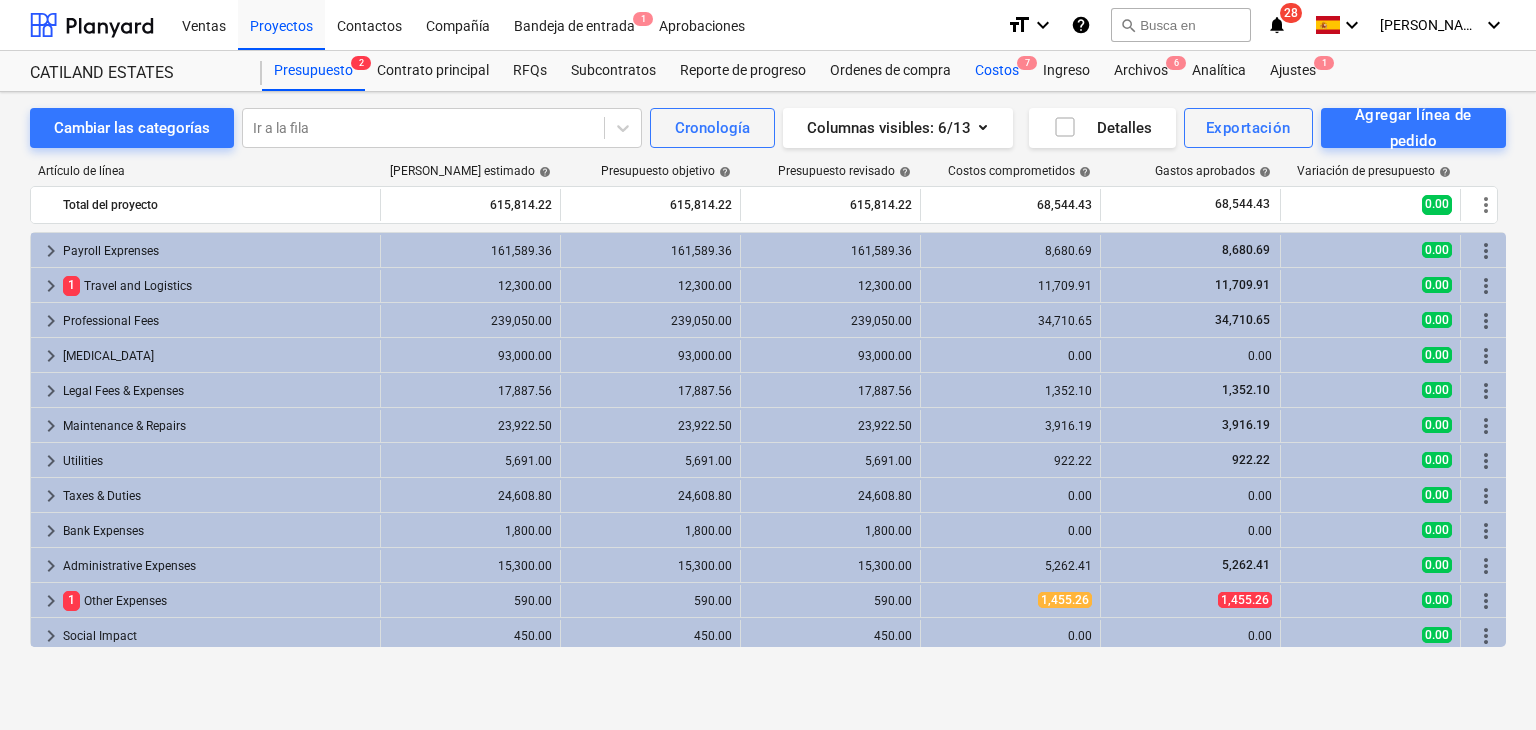 click on "Costos 7" at bounding box center (997, 71) 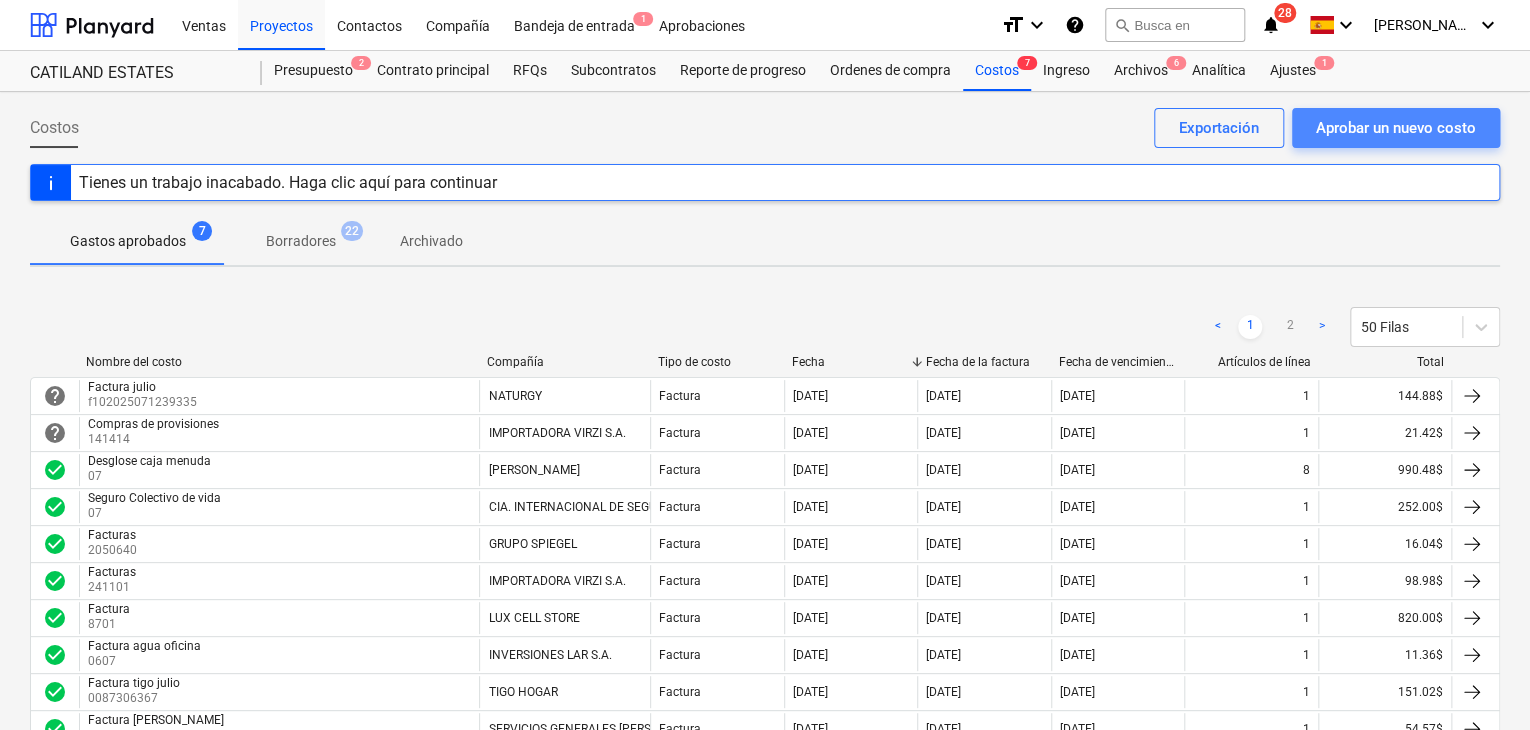 click on "Aprobar un nuevo costo" at bounding box center (1396, 128) 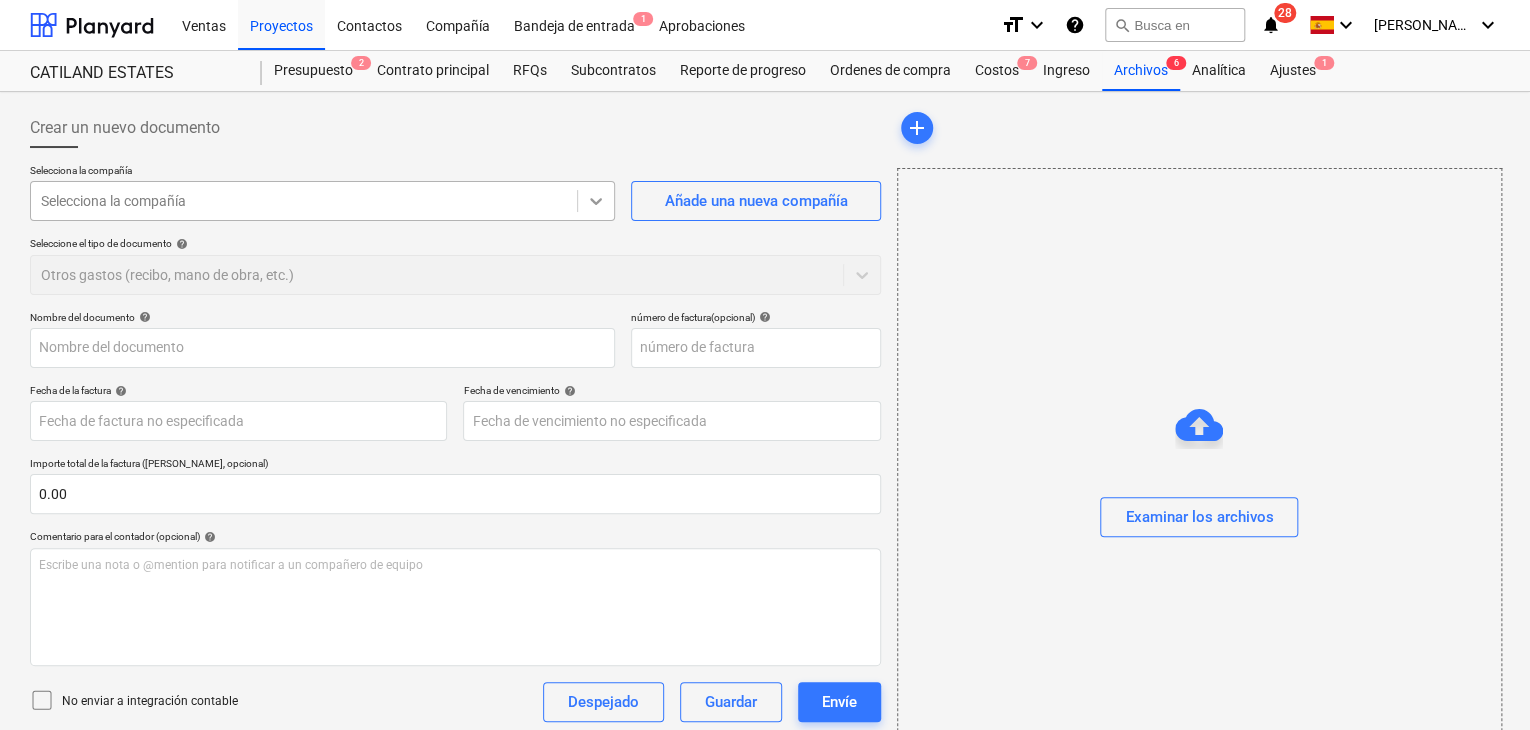 click 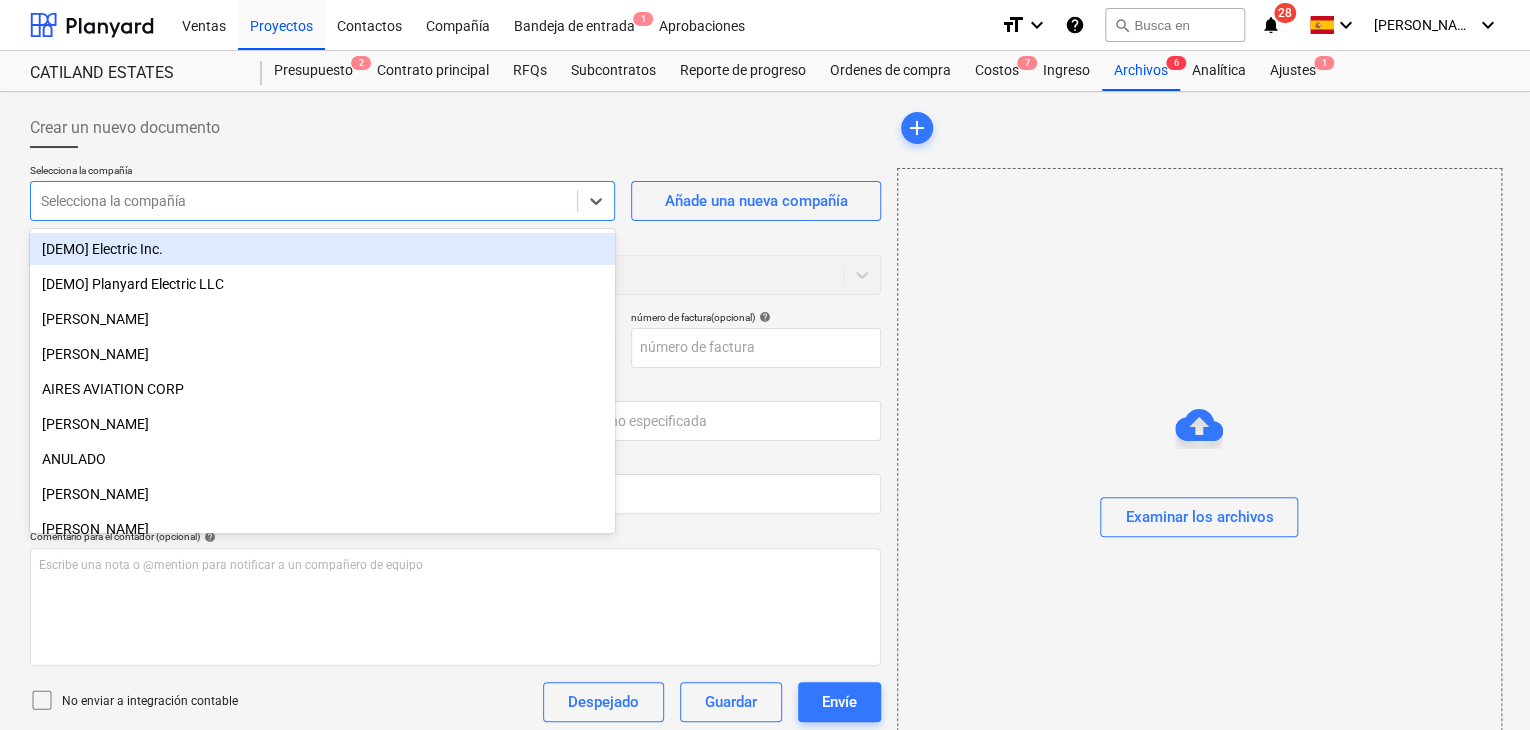 click at bounding box center (304, 201) 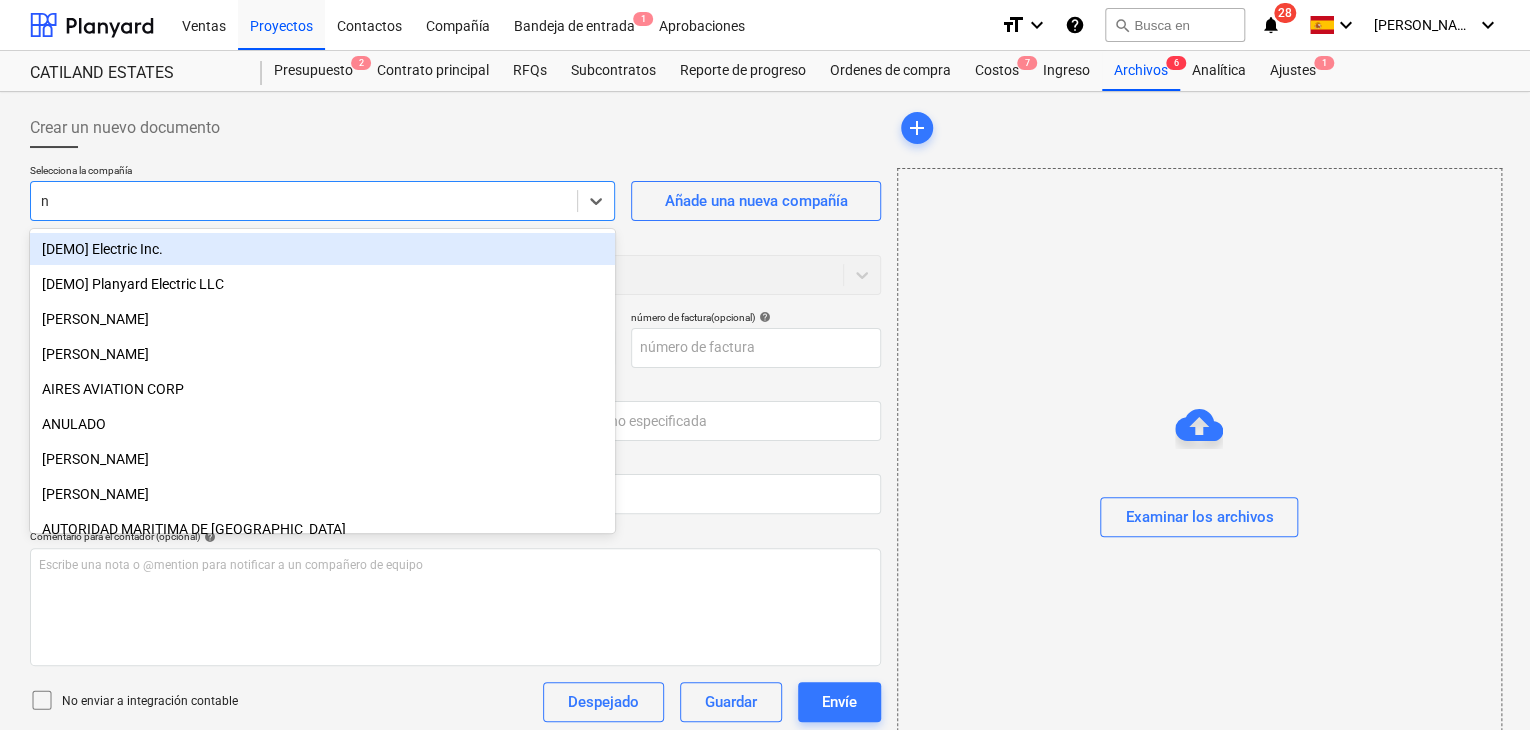 type on "ni" 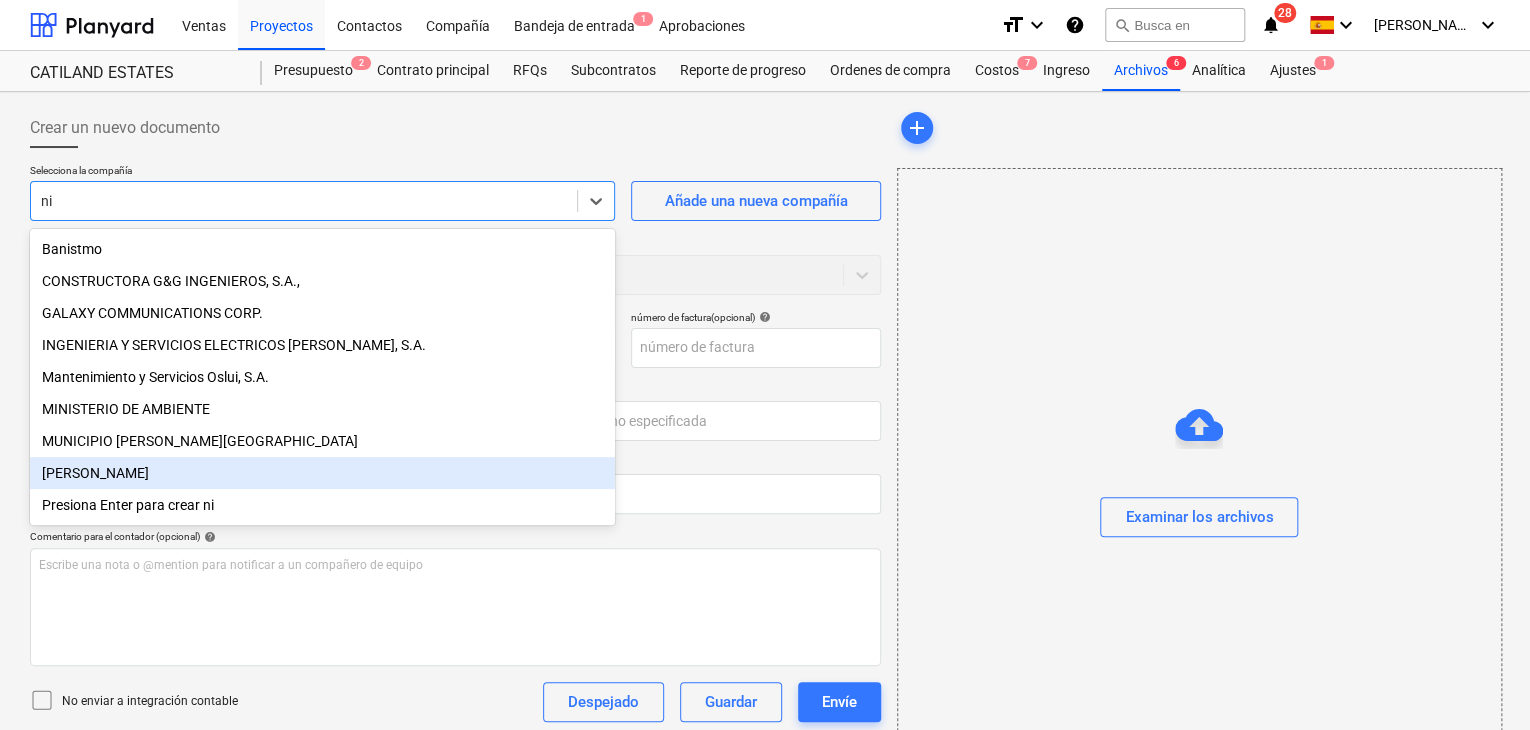 click on "[PERSON_NAME]" at bounding box center [322, 473] 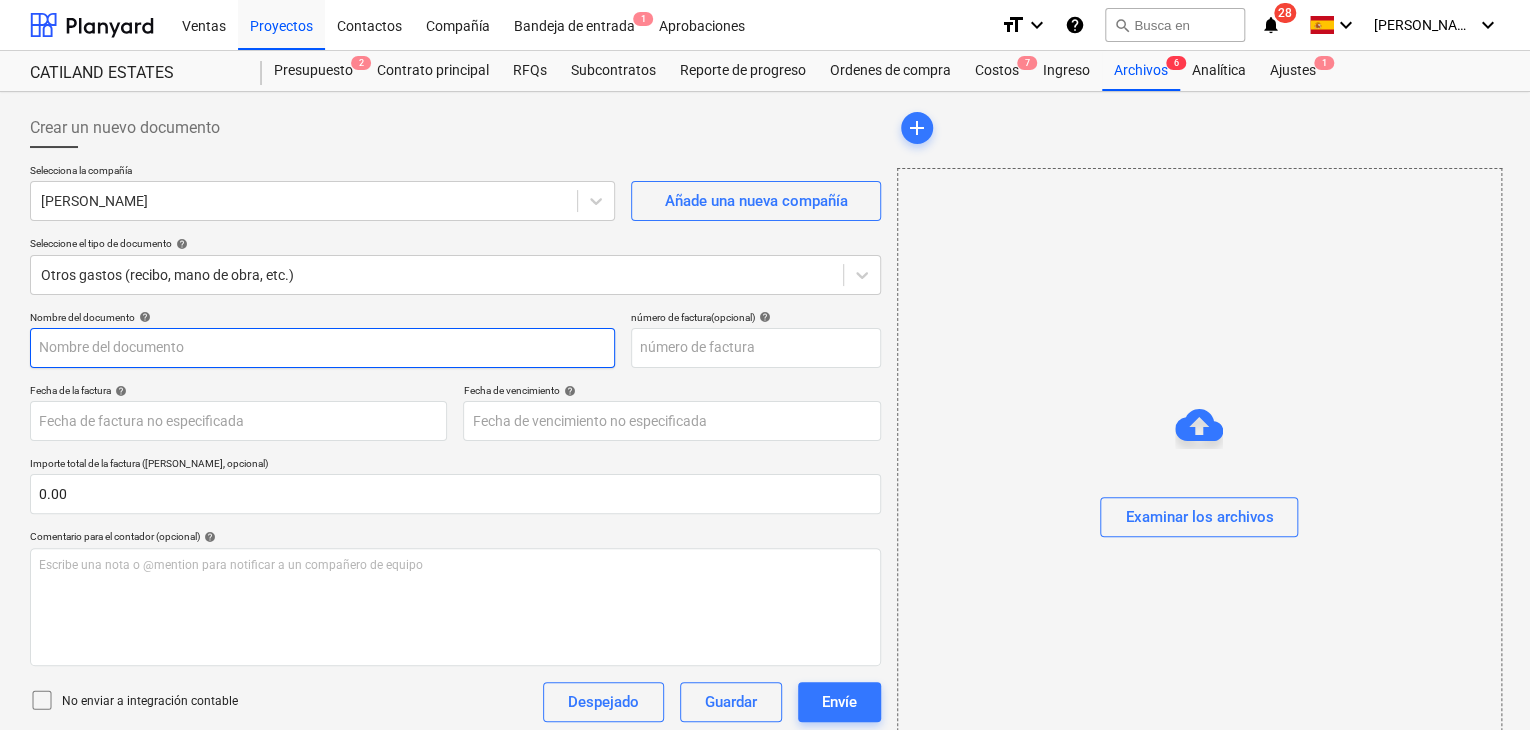 click at bounding box center (322, 348) 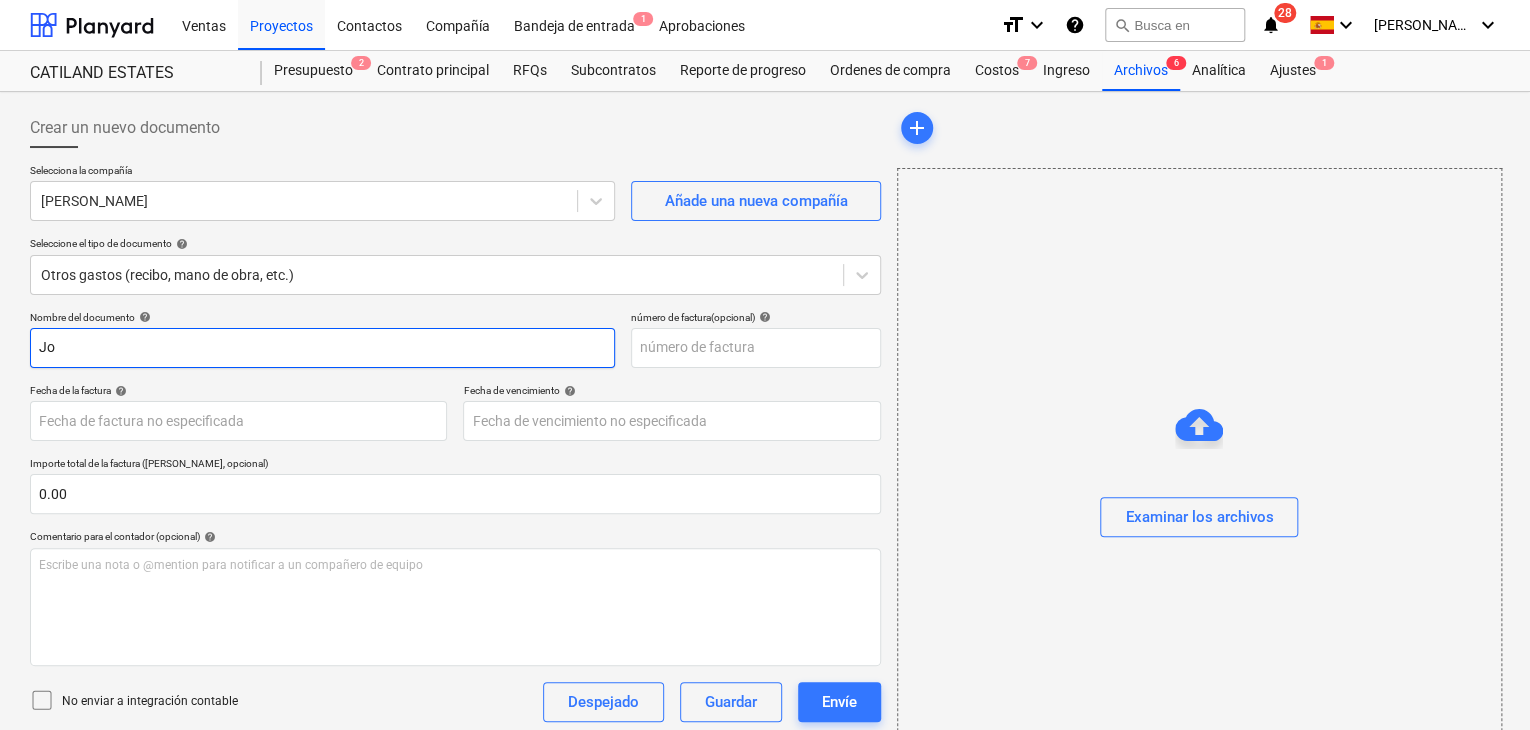 type on "J" 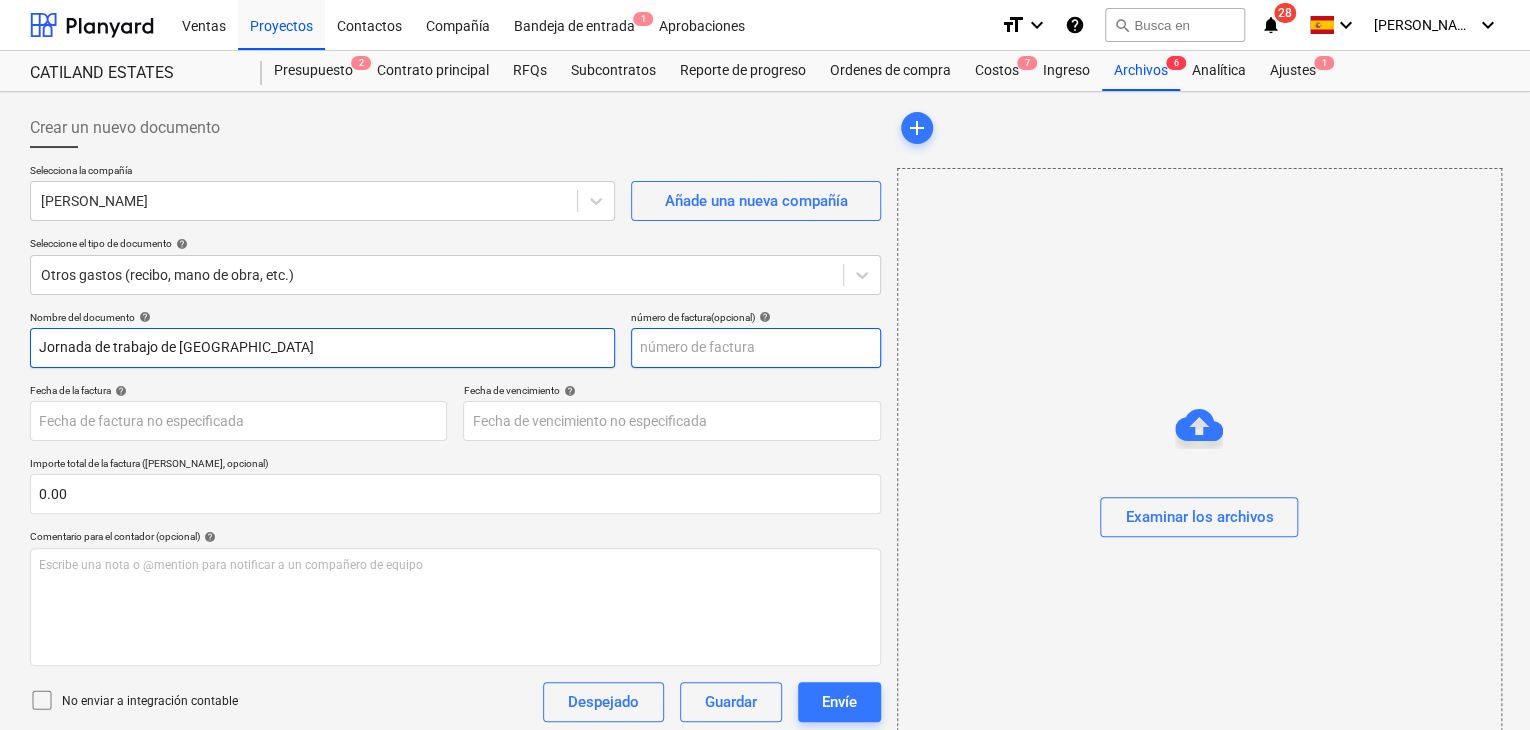 type on "Jornada de trabajo de [GEOGRAPHIC_DATA]" 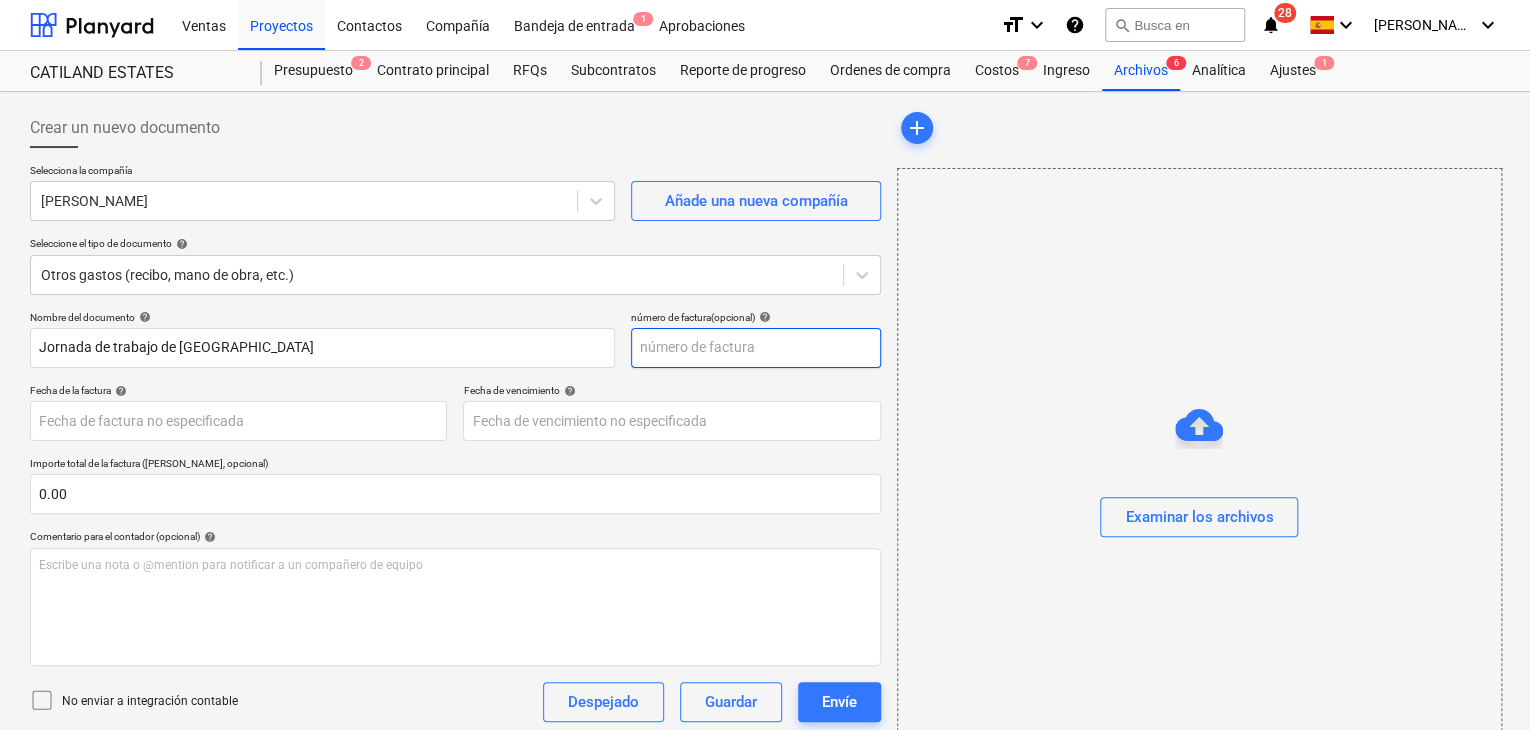click at bounding box center (756, 348) 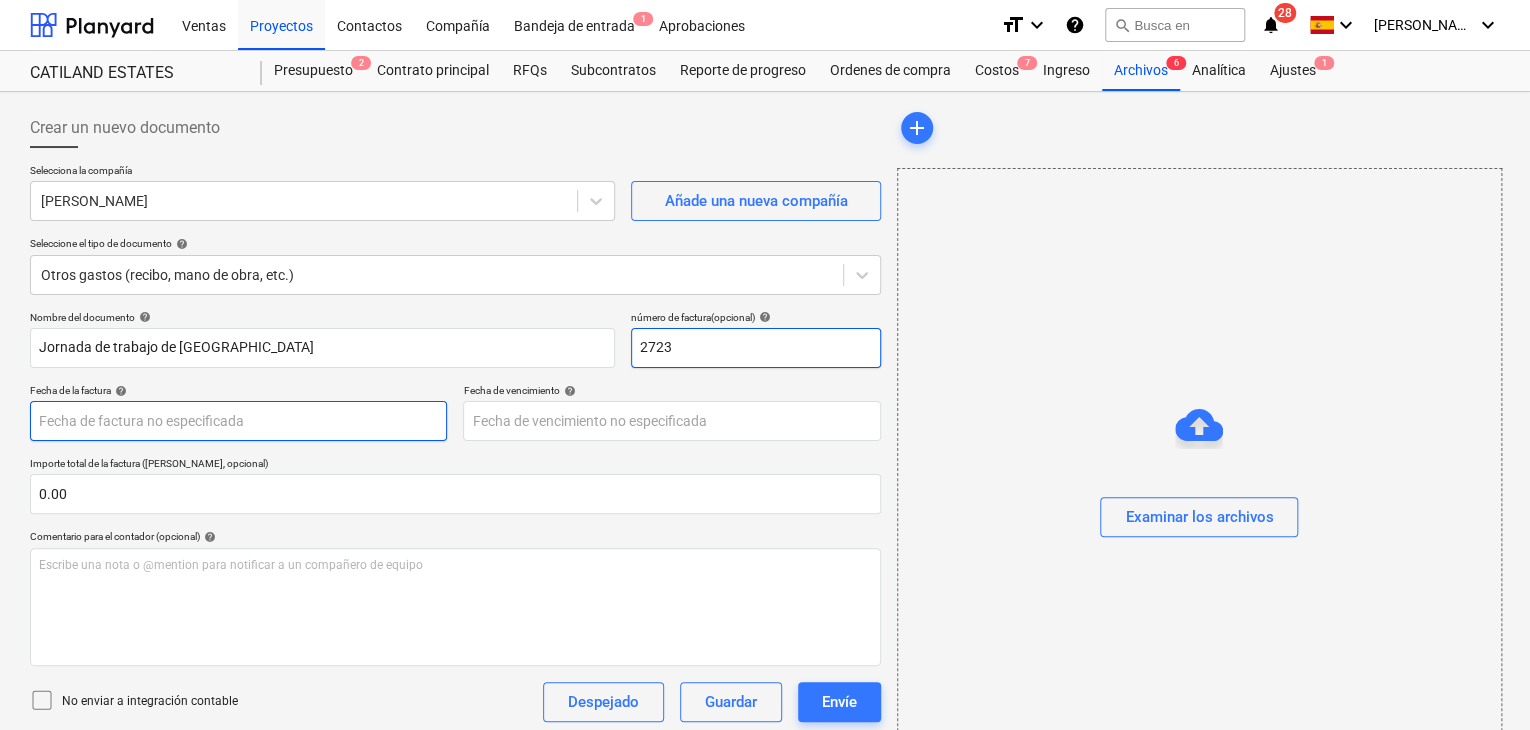 type on "2723" 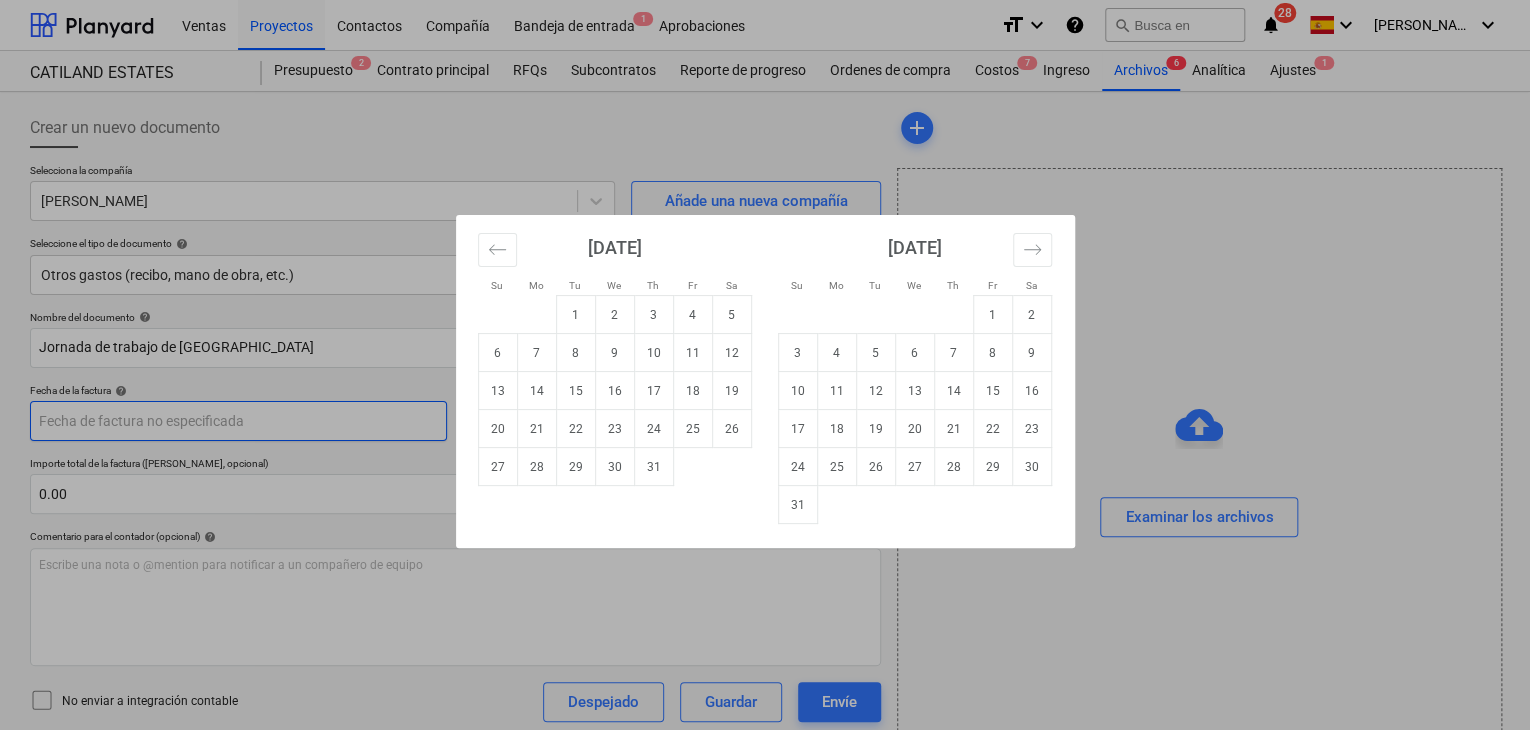 click on "Ventas Proyectos Contactos Compañía Bandeja de entrada 1 Aprobaciones format_size keyboard_arrow_down help search Busca en notifications 28 keyboard_arrow_down [PERSON_NAME] keyboard_arrow_down CATILAND ESTATES Presupuesto 2 Contrato principal RFQs Subcontratos Reporte de progreso Ordenes de compra Costos 7 Ingreso Archivos 6 Analítica Ajustes 1 Crear un nuevo documento Selecciona la compañía [PERSON_NAME]   Añade una nueva compañía Seleccione el tipo de documento help Otros gastos (recibo, mano de obra, etc.) Nombre del documento help Jornada de trabajo de [GEOGRAPHIC_DATA] número de factura  (opcional) help 2723 Fecha de la factura help Press the down arrow key to interact with the calendar and
select a date. Press the question mark key to get the keyboard shortcuts for changing dates. Fecha de vencimiento help Press the down arrow key to interact with the calendar and
select a date. Press the question mark key to get the keyboard shortcuts for changing dates. 0.00 help ﻿ Despejado Guardar 1" at bounding box center (765, 365) 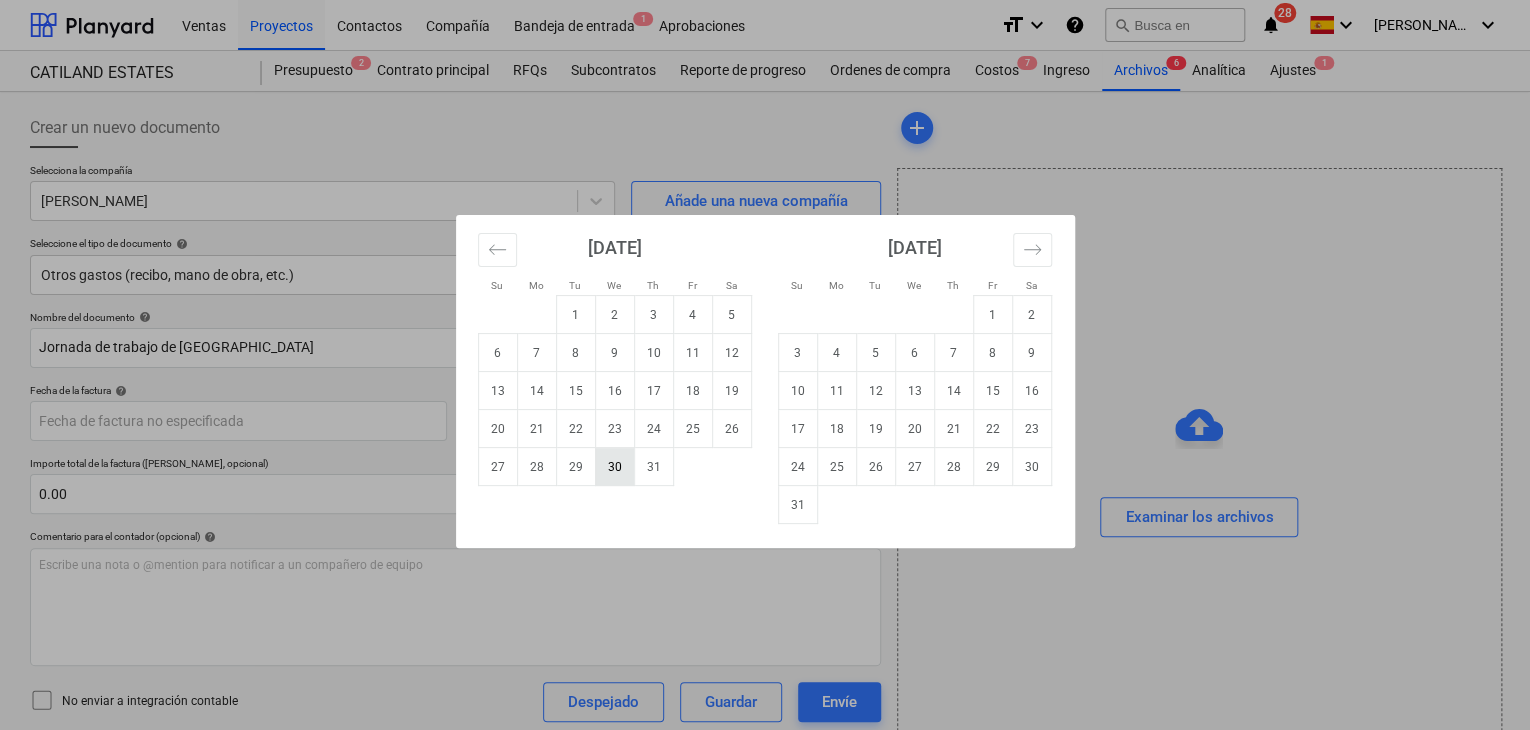 click on "30" at bounding box center [614, 467] 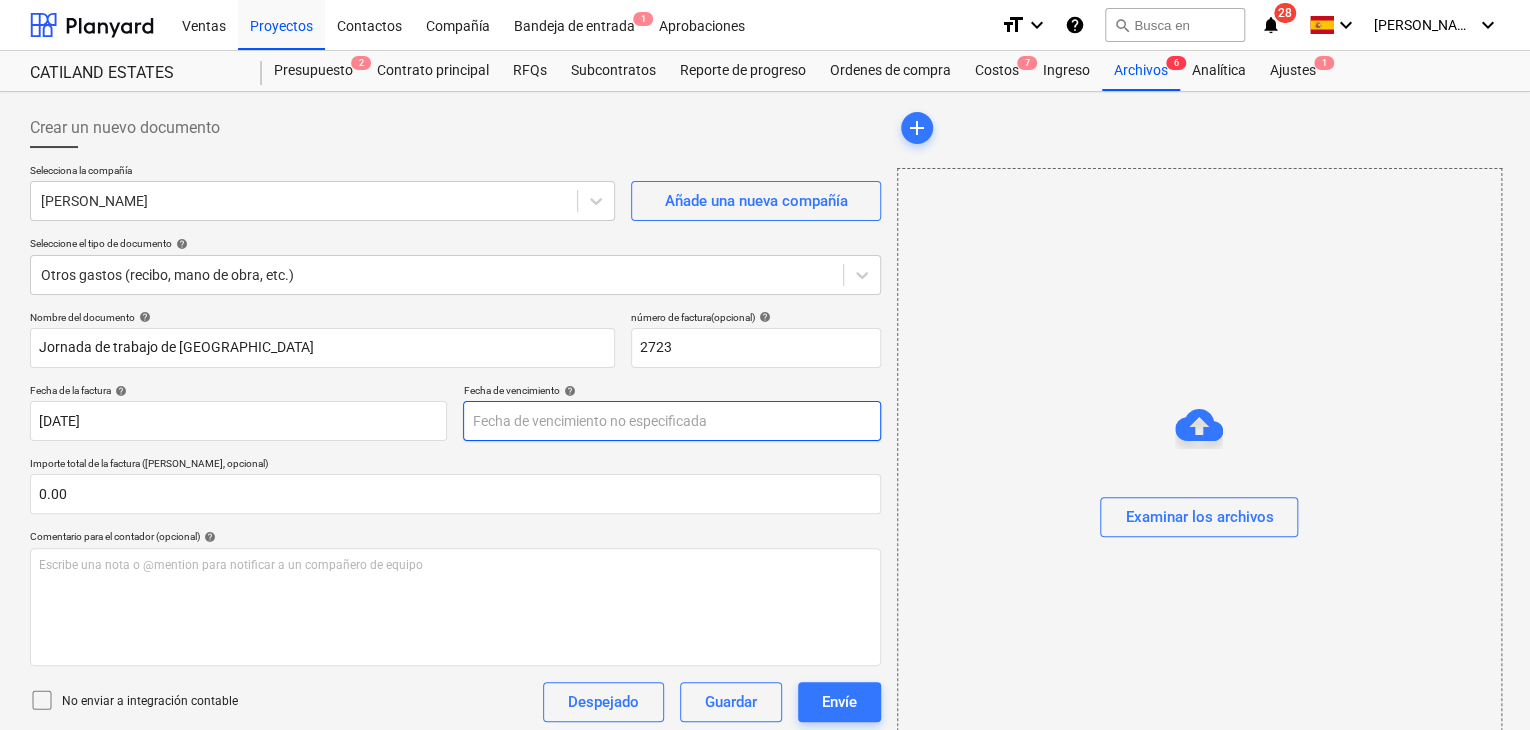 click on "Ventas Proyectos Contactos Compañía Bandeja de entrada 1 Aprobaciones format_size keyboard_arrow_down help search Busca en notifications 28 keyboard_arrow_down [PERSON_NAME] keyboard_arrow_down CATILAND ESTATES Presupuesto 2 Contrato principal RFQs Subcontratos Reporte de progreso Ordenes de compra Costos 7 Ingreso Archivos 6 Analítica Ajustes 1 Crear un nuevo documento Selecciona la compañía [PERSON_NAME]   Añade una nueva compañía Seleccione el tipo de documento help Otros gastos (recibo, mano de obra, etc.) Nombre del documento help Jornada de trabajo de [GEOGRAPHIC_DATA] número de factura  (opcional) help 2723 Fecha de la factura help [DATE] [DATE] Press the down arrow key to interact with the calendar and
select a date. Press the question mark key to get the keyboard shortcuts for changing dates. Fecha de vencimiento help Press the down arrow key to interact with the calendar and
select a date. Press the question mark key to get the keyboard shortcuts for changing dates. 0.00 help" at bounding box center (765, 365) 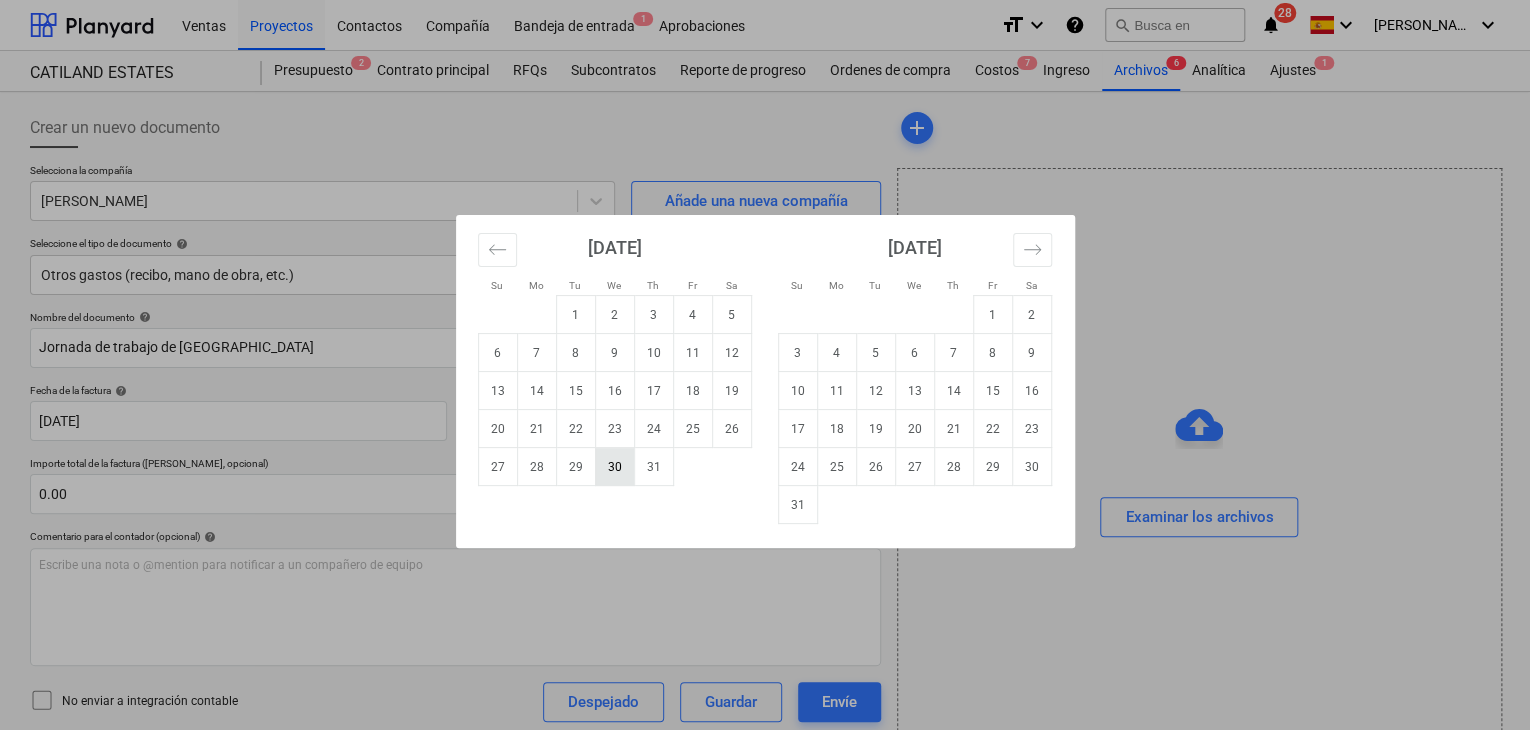 click on "30" at bounding box center [614, 467] 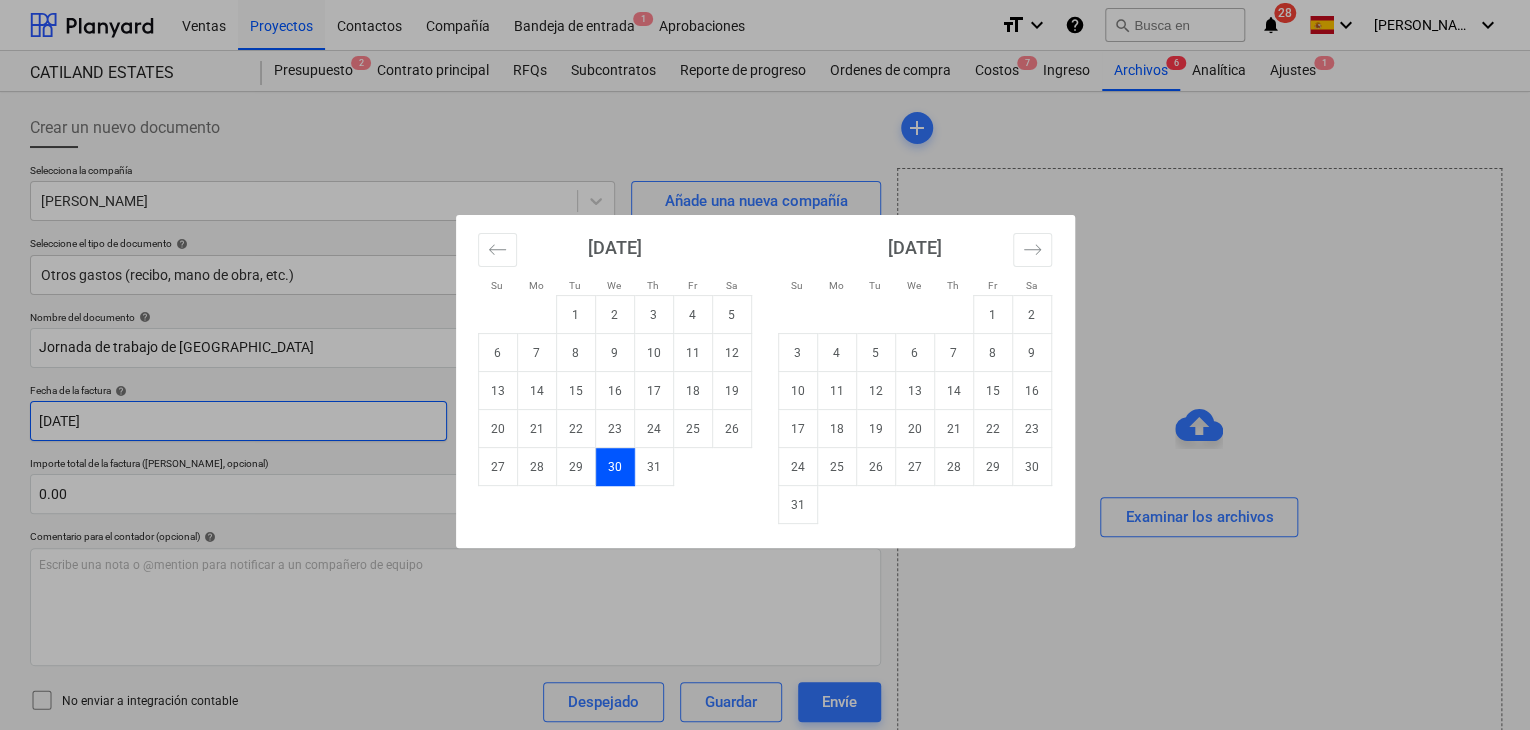 click on "Ventas Proyectos Contactos Compañía Bandeja de entrada 1 Aprobaciones format_size keyboard_arrow_down help search Busca en notifications 28 keyboard_arrow_down [PERSON_NAME] keyboard_arrow_down CATILAND ESTATES Presupuesto 2 Contrato principal RFQs Subcontratos Reporte de progreso Ordenes de compra Costos 7 Ingreso Archivos 6 Analítica Ajustes 1 Crear un nuevo documento Selecciona la compañía [PERSON_NAME]   Añade una nueva compañía Seleccione el tipo de documento help Otros gastos (recibo, mano de obra, etc.) Nombre del documento help Jornada de trabajo de [GEOGRAPHIC_DATA] número de factura  (opcional) help 2723 Fecha de la factura help [DATE] [DATE] Press the down arrow key to interact with the calendar and
select a date. Press the question mark key to get the keyboard shortcuts for changing dates. Fecha de vencimiento help [DATE] [DATE] Importe total de la factura (coste neto, opcional) 0.00 Comentario para el contador (opcional) help ﻿ No enviar a integración contable add" at bounding box center [765, 365] 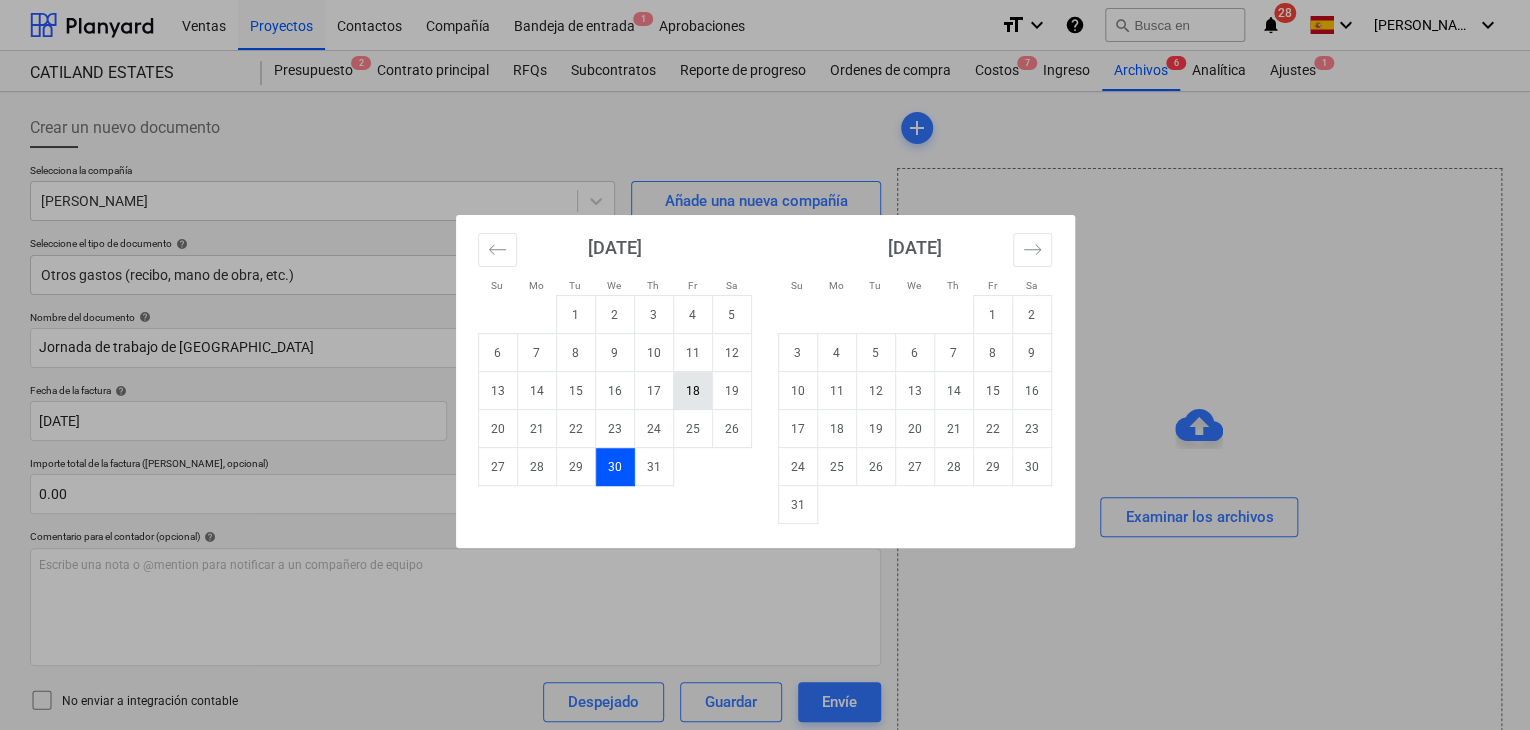 click on "18" at bounding box center (692, 391) 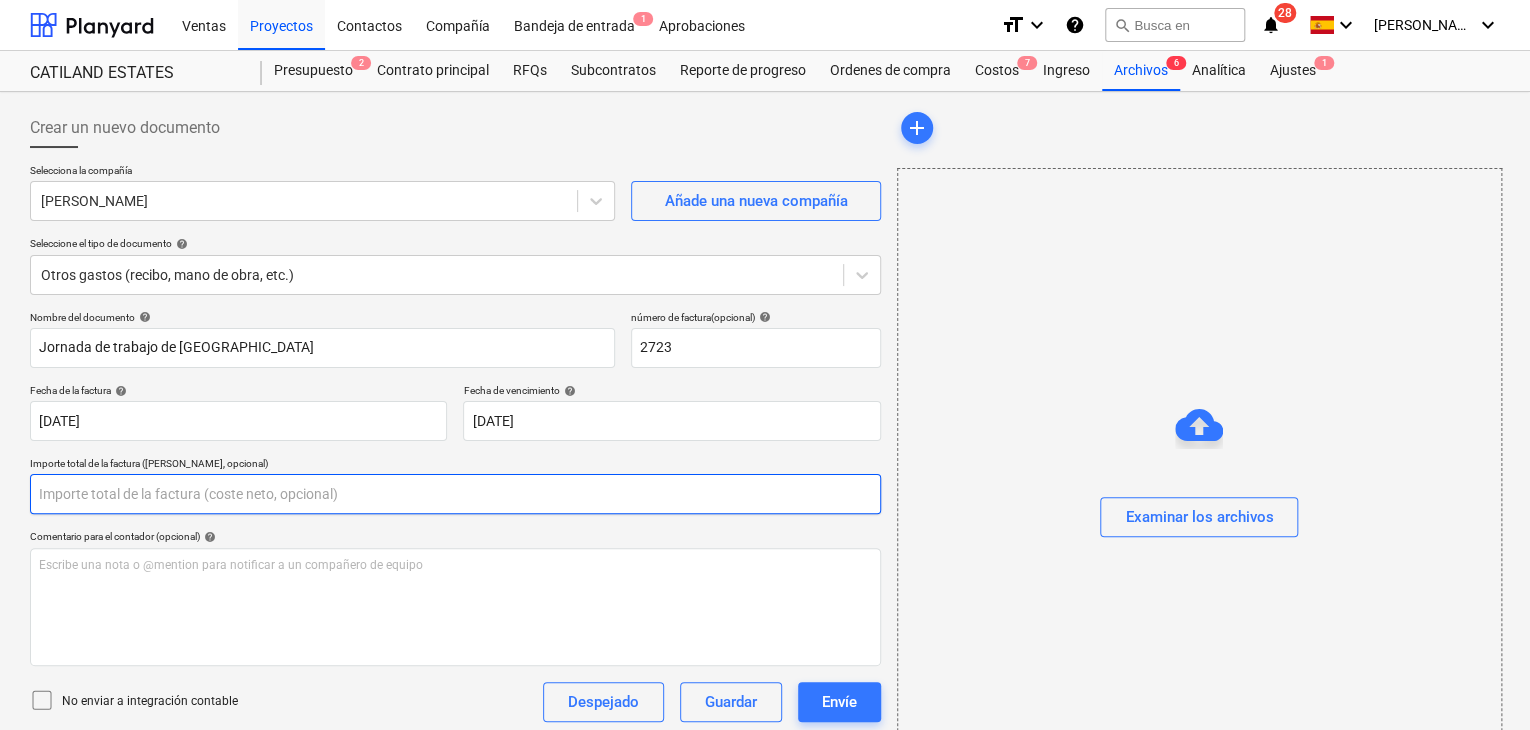 click at bounding box center (455, 494) 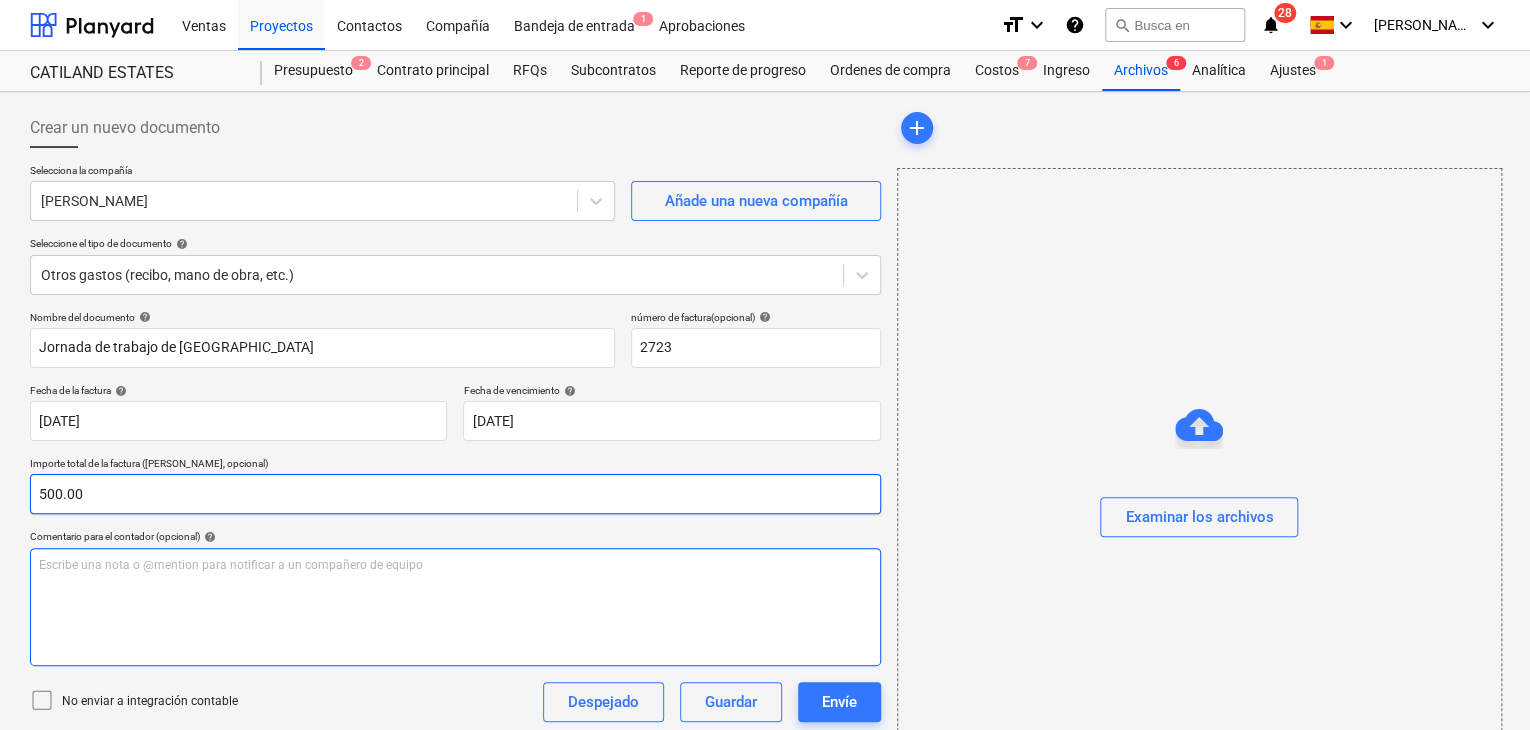 type on "500.00" 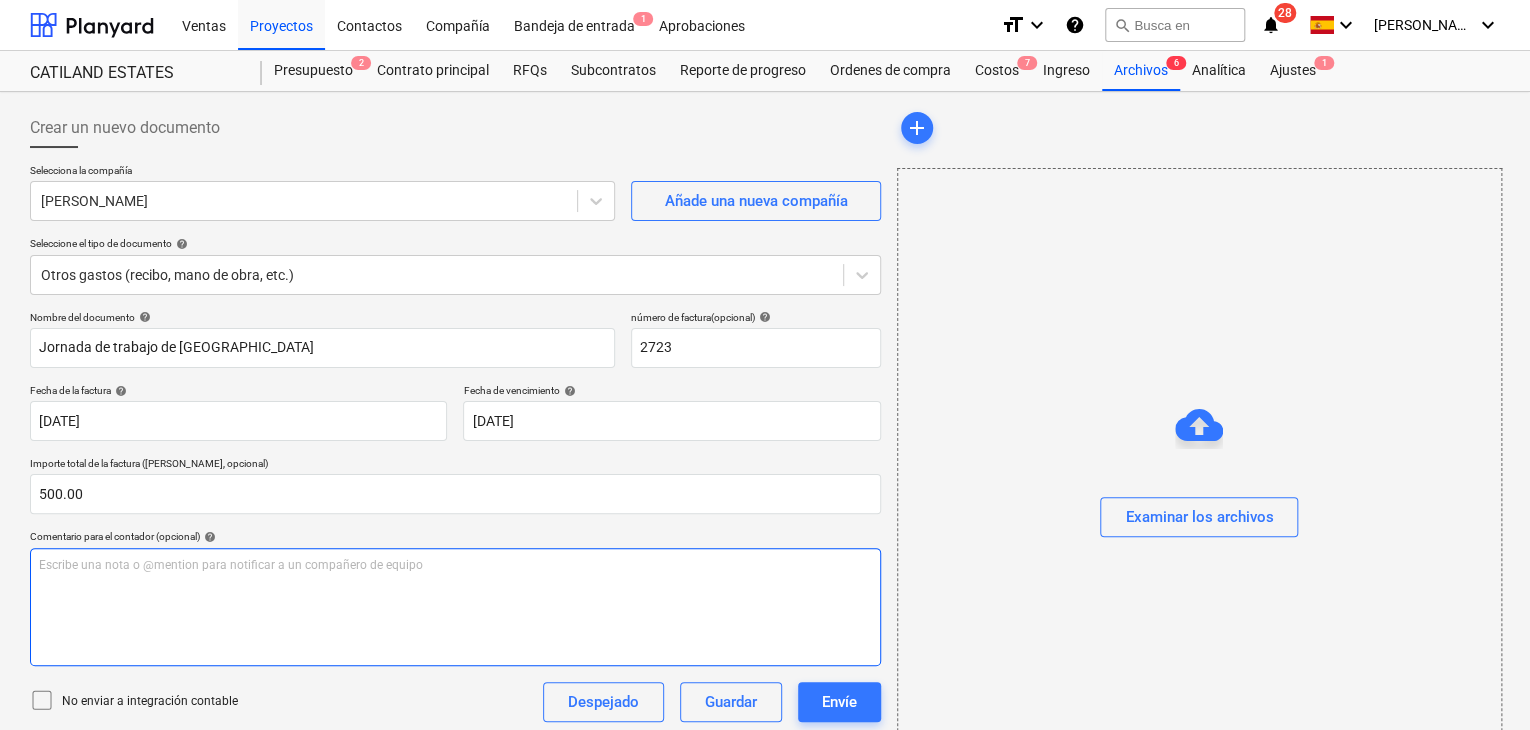 click on "Escribe una nota o @mention para notificar a un compañero de equipo ﻿" at bounding box center (455, 565) 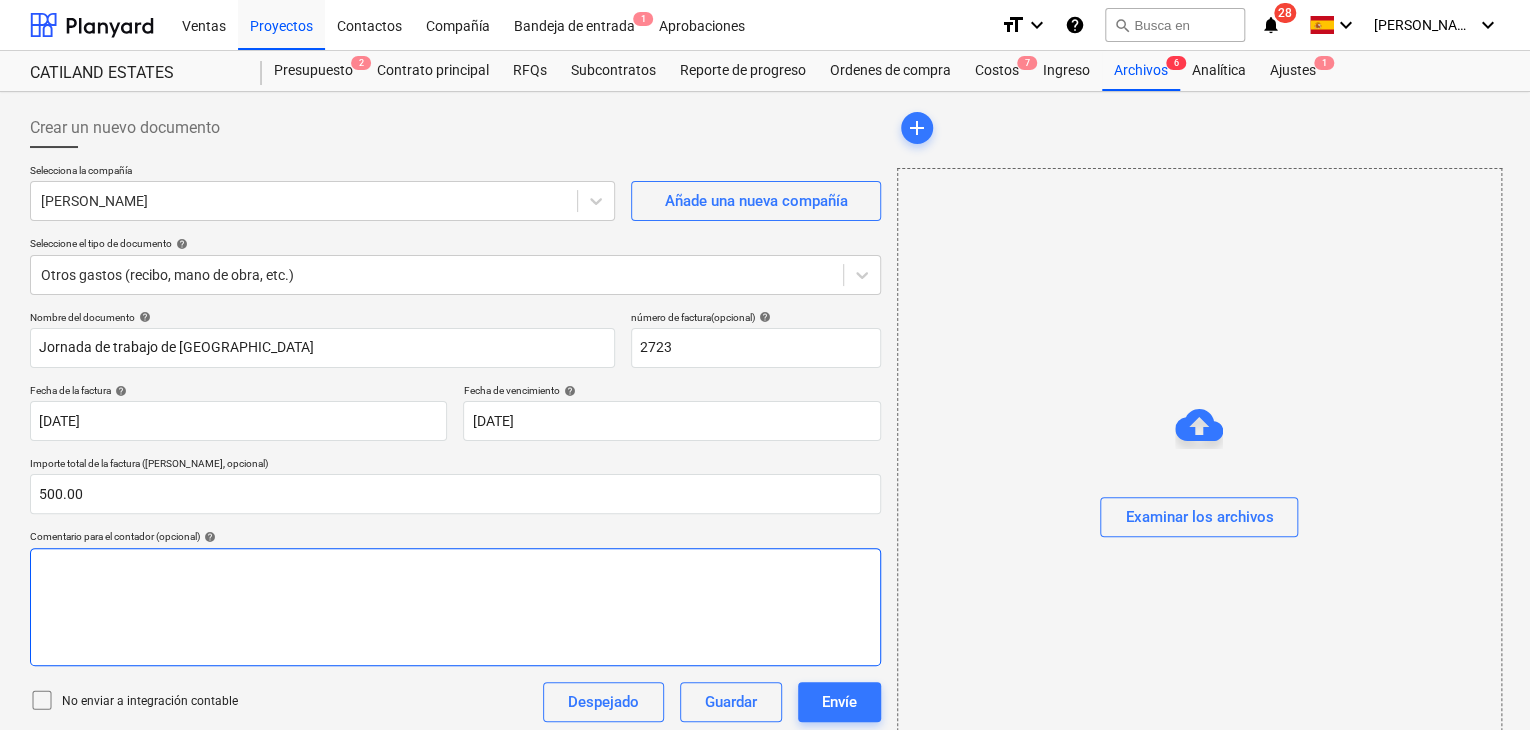 type 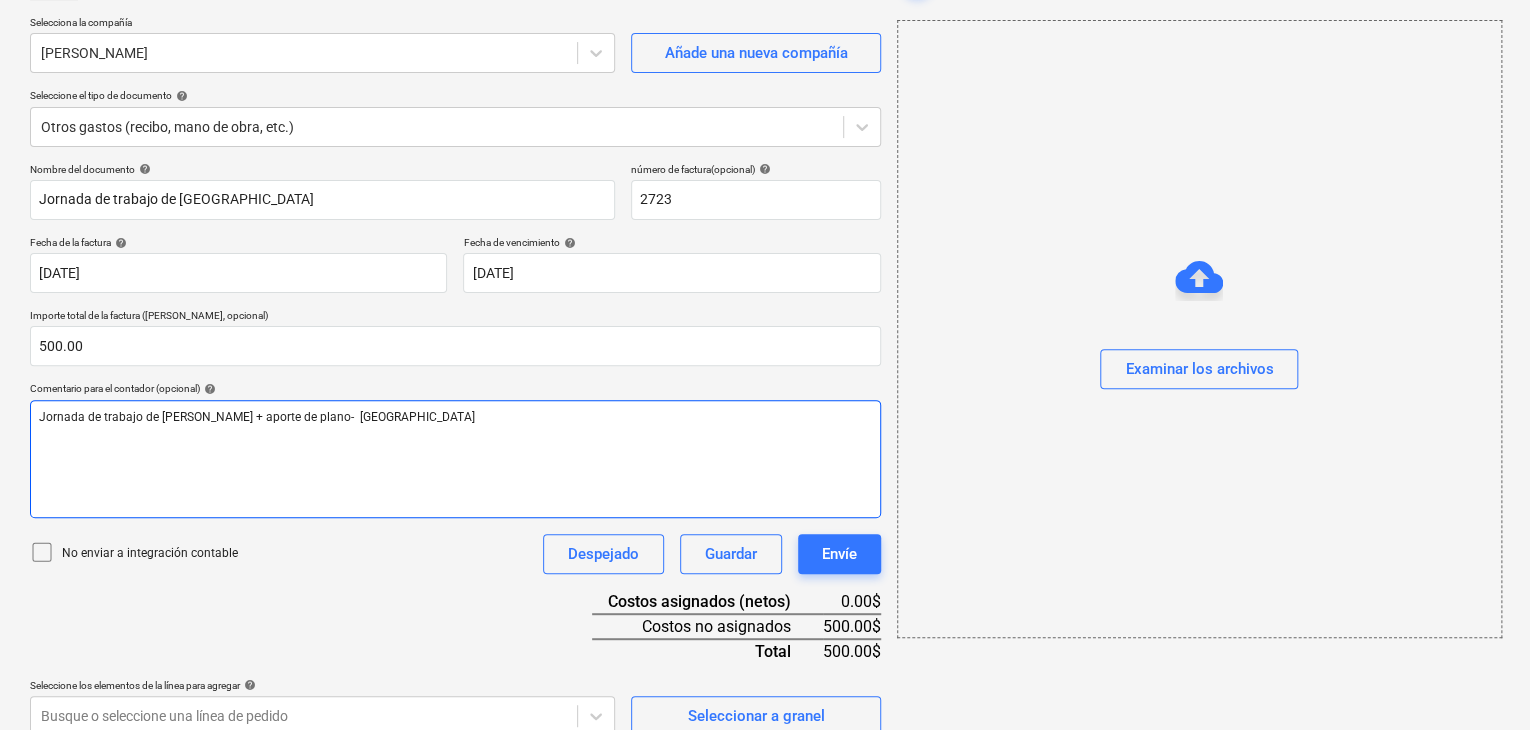 scroll, scrollTop: 169, scrollLeft: 0, axis: vertical 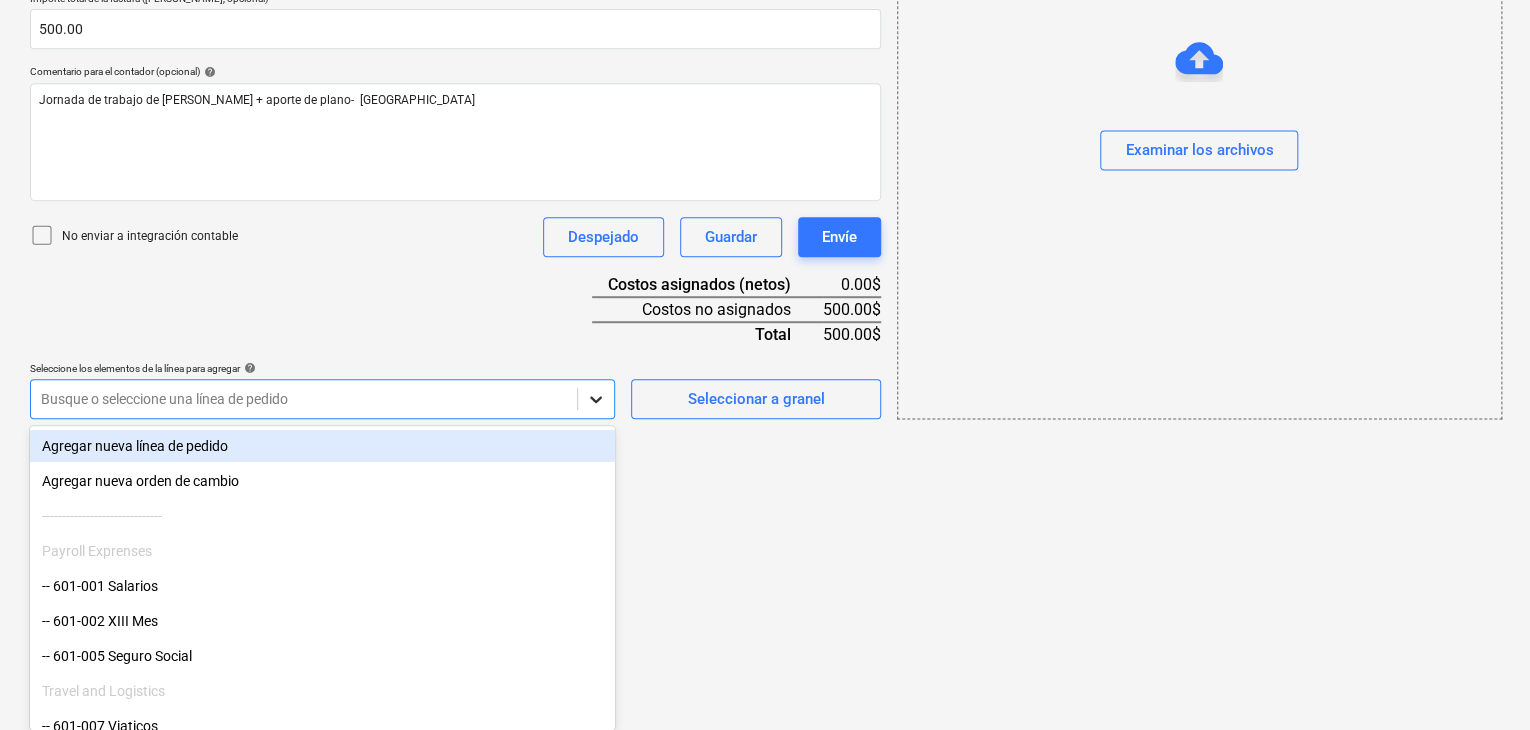 click on "Ventas Proyectos Contactos Compañía Bandeja de entrada 1 Aprobaciones format_size keyboard_arrow_down help search Busca en notifications 28 keyboard_arrow_down [PERSON_NAME] keyboard_arrow_down CATILAND ESTATES Presupuesto 2 Contrato principal RFQs Subcontratos Reporte de progreso Ordenes de compra Costos 7 Ingreso Archivos 6 Analítica Ajustes 1 Crear un nuevo documento Selecciona la compañía [PERSON_NAME]   Añade una nueva compañía Seleccione el tipo de documento help Otros gastos (recibo, mano de obra, etc.) Nombre del documento help Jornada de trabajo de [GEOGRAPHIC_DATA] número de factura  (opcional) help 2723 Fecha de la factura help [DATE] 18.07.2025 Press the down arrow key to interact with the calendar and
select a date. Press the question mark key to get the keyboard shortcuts for changing dates. Fecha de vencimiento help [DATE] [DATE] Importe total de la factura (coste neto, opcional) 500.00 Comentario para el contador (opcional) help No enviar a integración contable 0.00$" at bounding box center (765, -100) 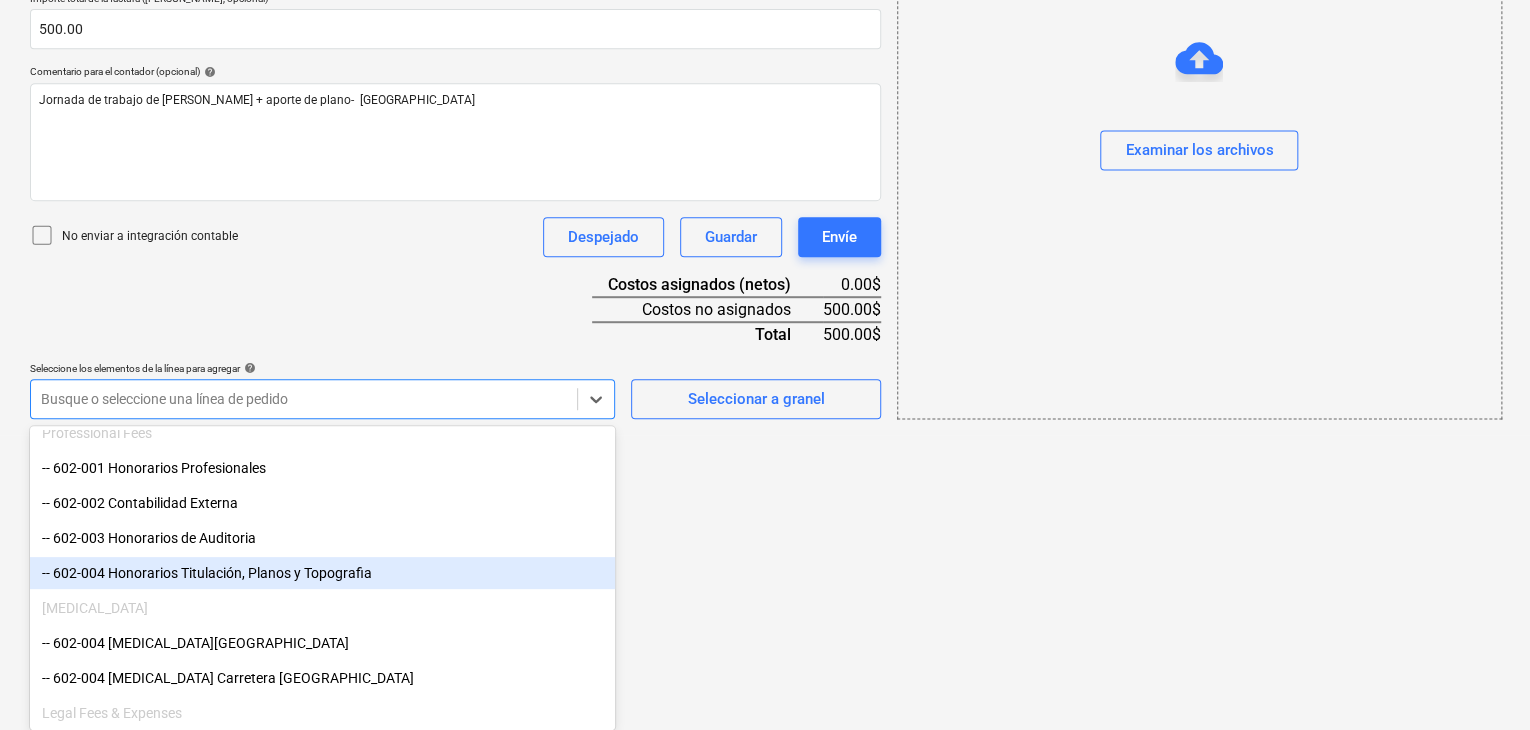 scroll, scrollTop: 400, scrollLeft: 0, axis: vertical 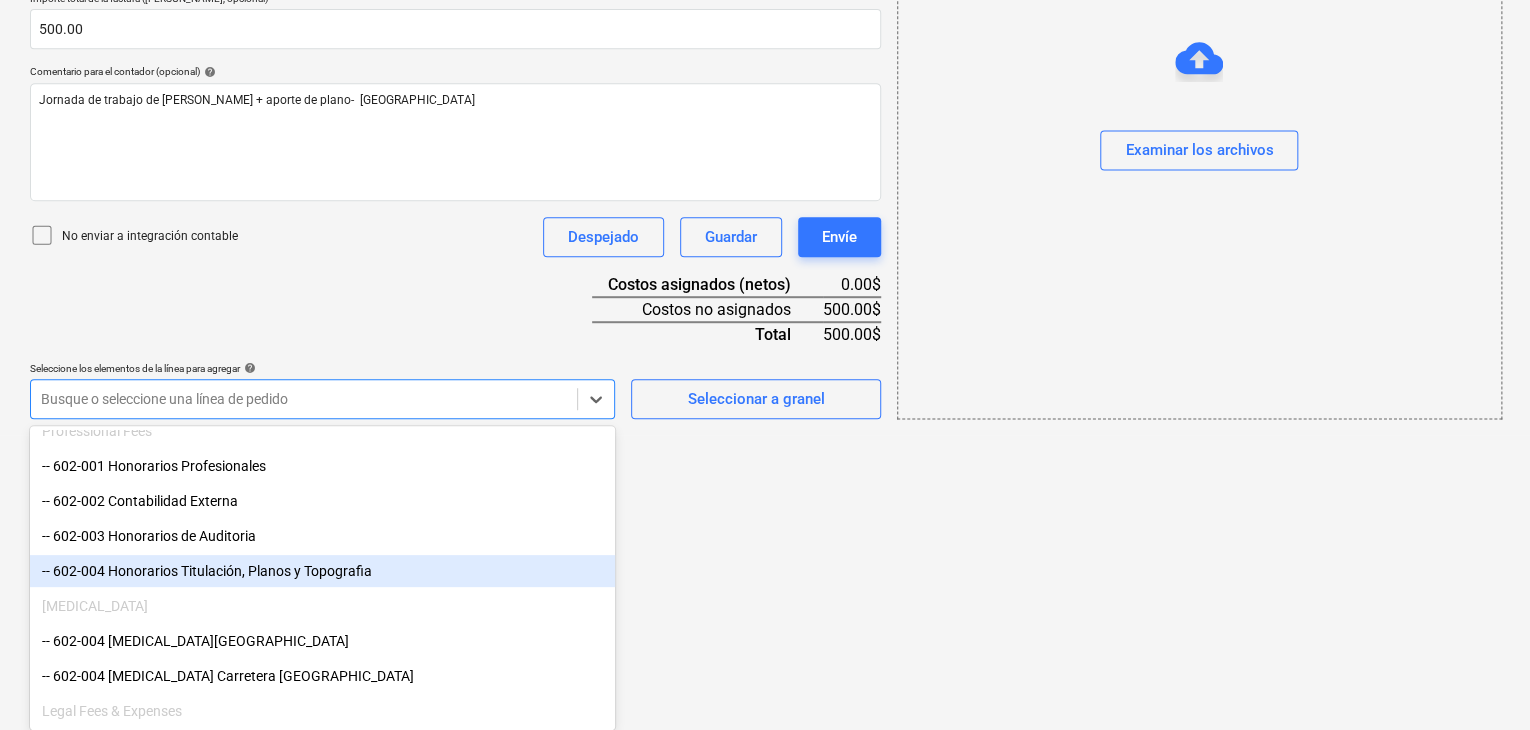 click on "--  602-004 Honorarios Titulación, Planos y Topografia" at bounding box center [322, 571] 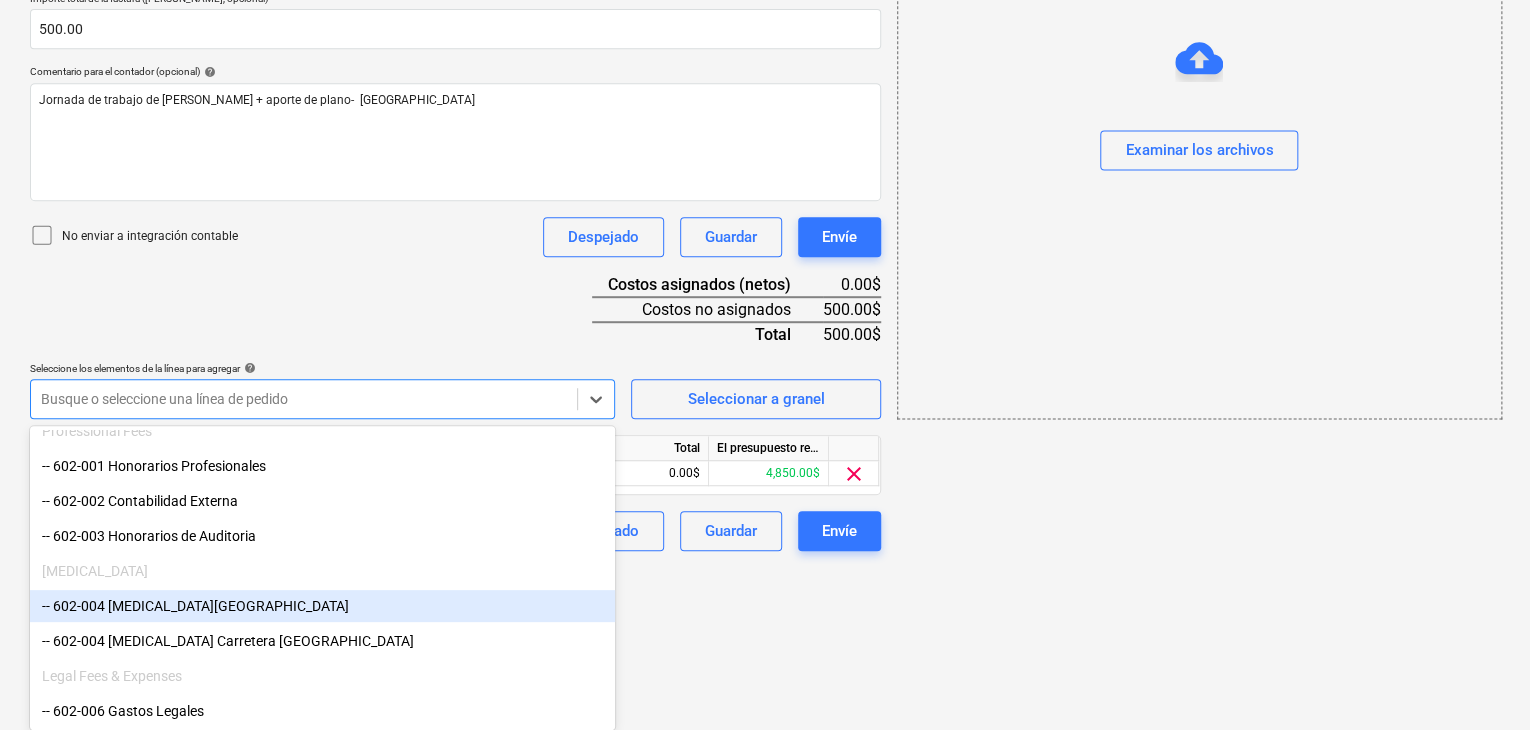 scroll, scrollTop: 301, scrollLeft: 0, axis: vertical 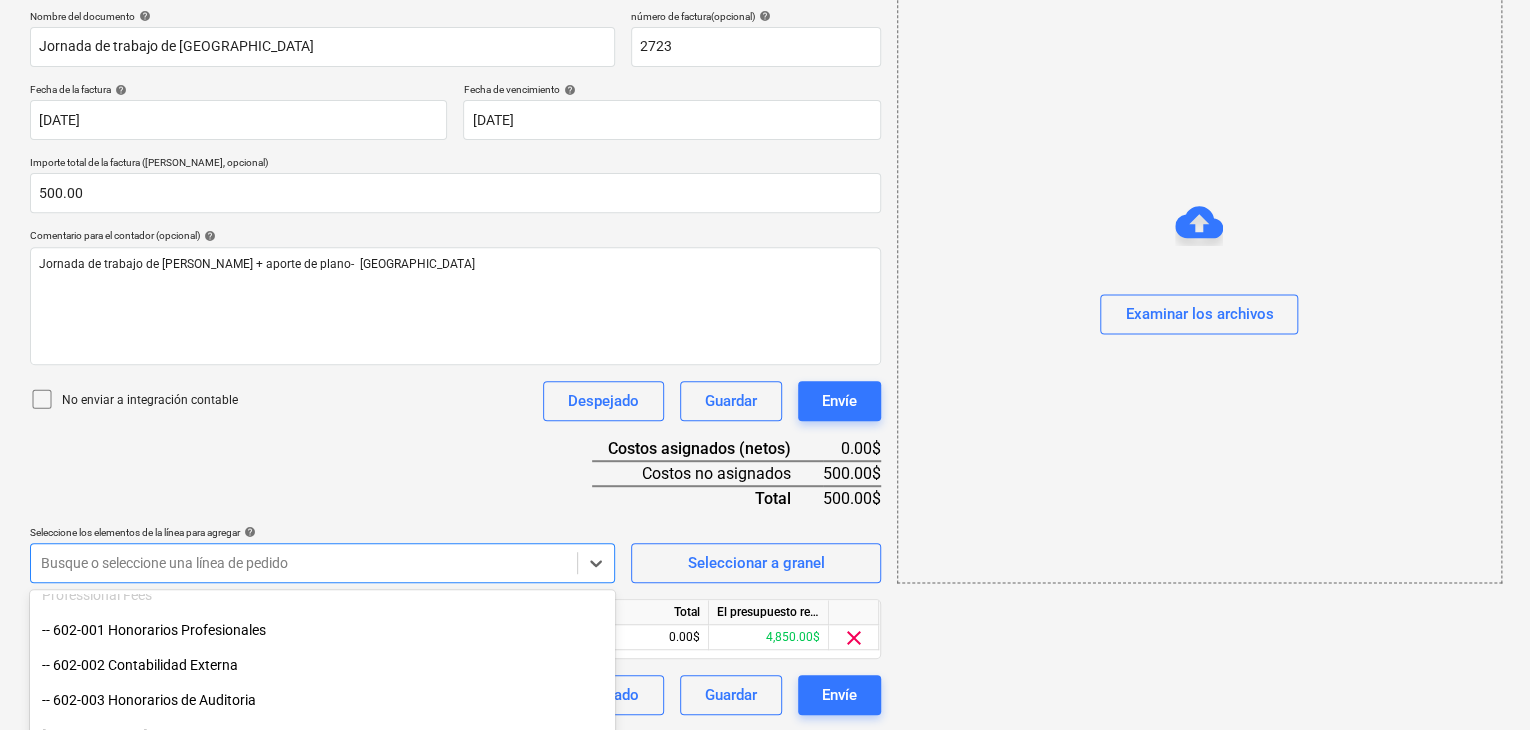 click on "Nombre del documento help Jornada de trabajo de [GEOGRAPHIC_DATA] número de factura  (opcional) help 2723 Fecha de la factura help [DATE] 18.07.2025 Press the down arrow key to interact with the calendar and
select a date. Press the question mark key to get the keyboard shortcuts for changing dates. Fecha de vencimiento help [DATE] [DATE] Press the down arrow key to interact with the calendar and
select a date. Press the question mark key to get the keyboard shortcuts for changing dates. Importe total de la factura (coste neto, opcional) 500.00 Comentario para el contador (opcional) help  Jornada de trabajo de Campo + aporte de plano-  Surf Camp No enviar a integración contable Despejado Guardar Envíe Costos asignados (netos) 0.00$ Costos no asignados 500.00$ Total 500.00$ Seleccione los elementos de la línea para agregar help option --  602-004 Honorarios Titulación, Planos y Topografia, selected. Busque o seleccione una línea de pedido Seleccionar a granel Nombre del elemento de línea" at bounding box center (455, 362) 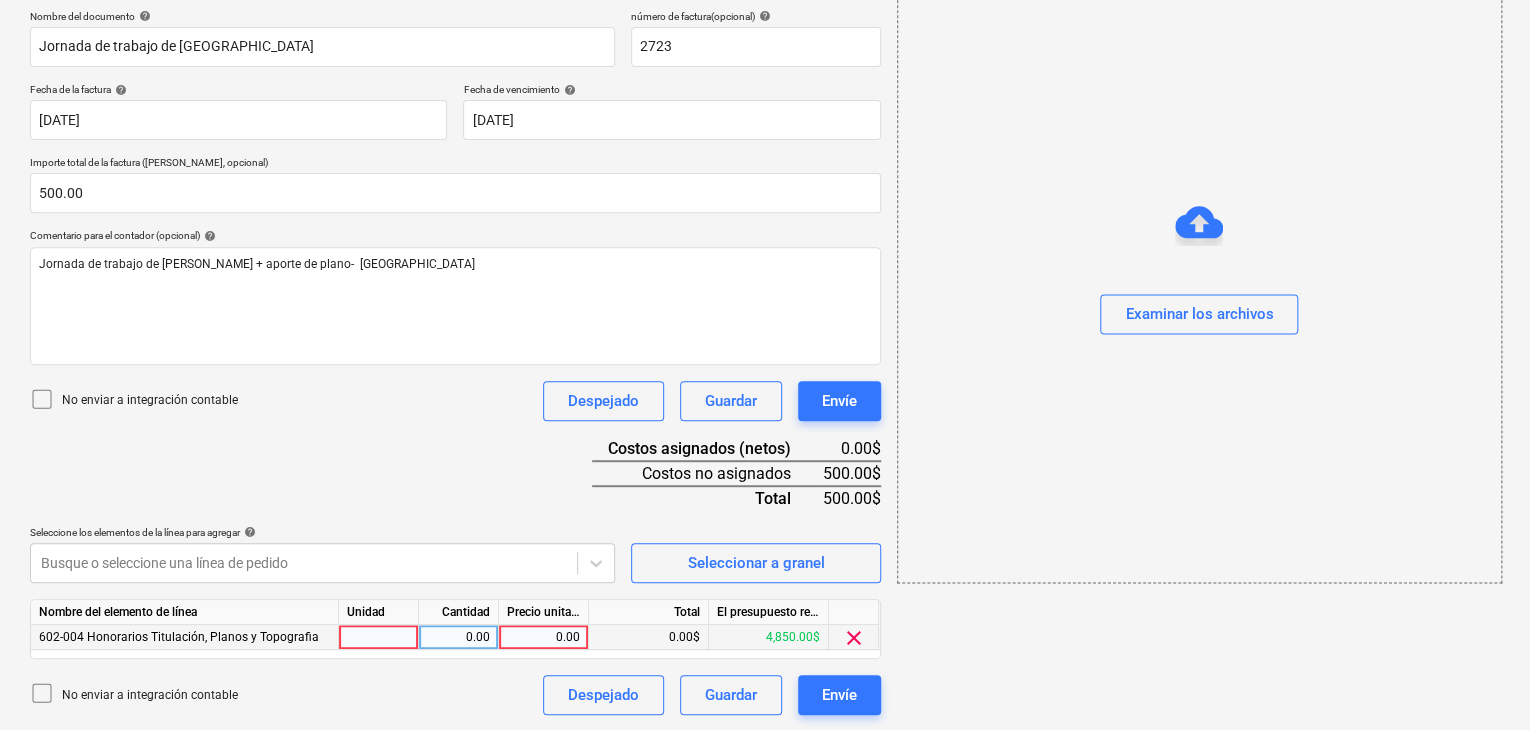 click at bounding box center [379, 637] 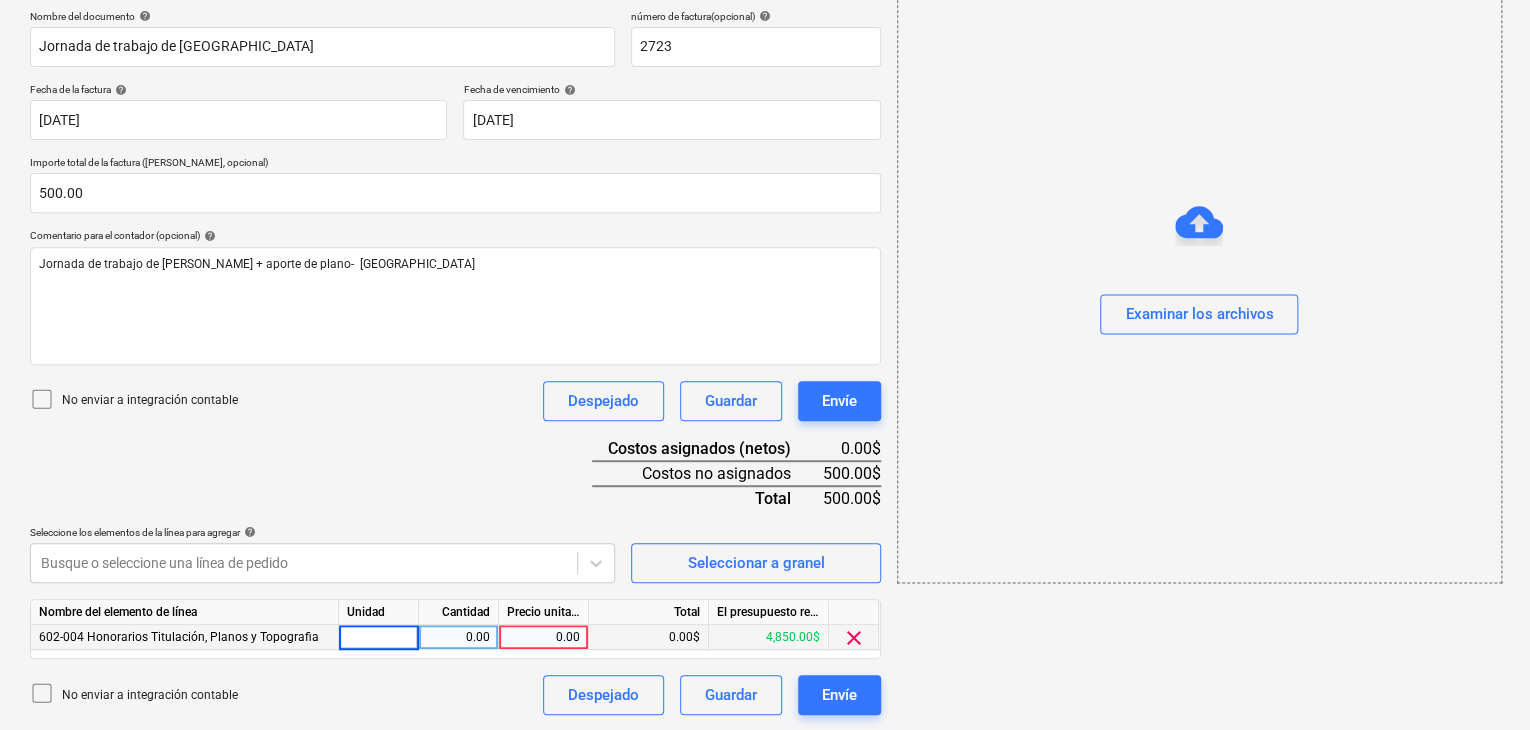 type on "1" 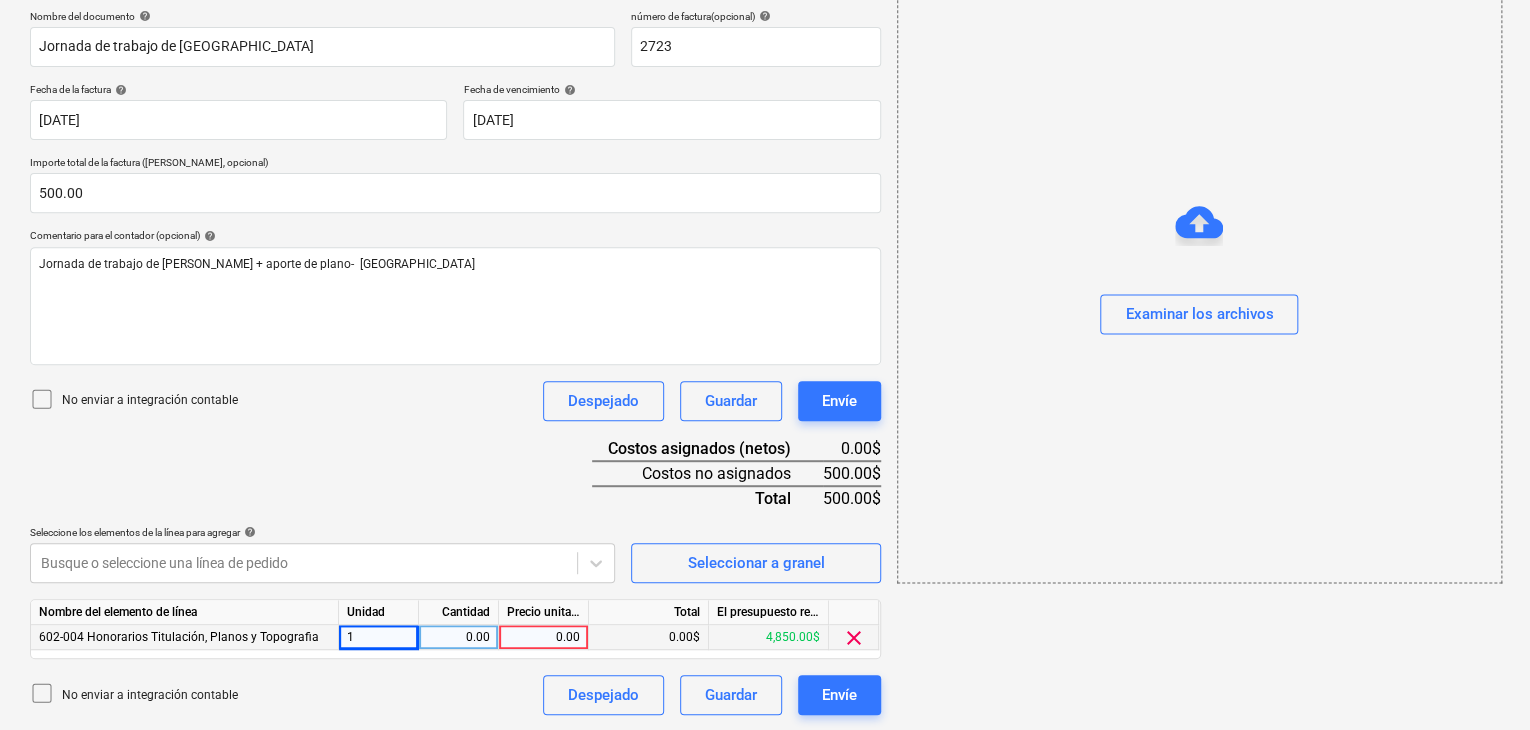 click on "0.00" at bounding box center (458, 637) 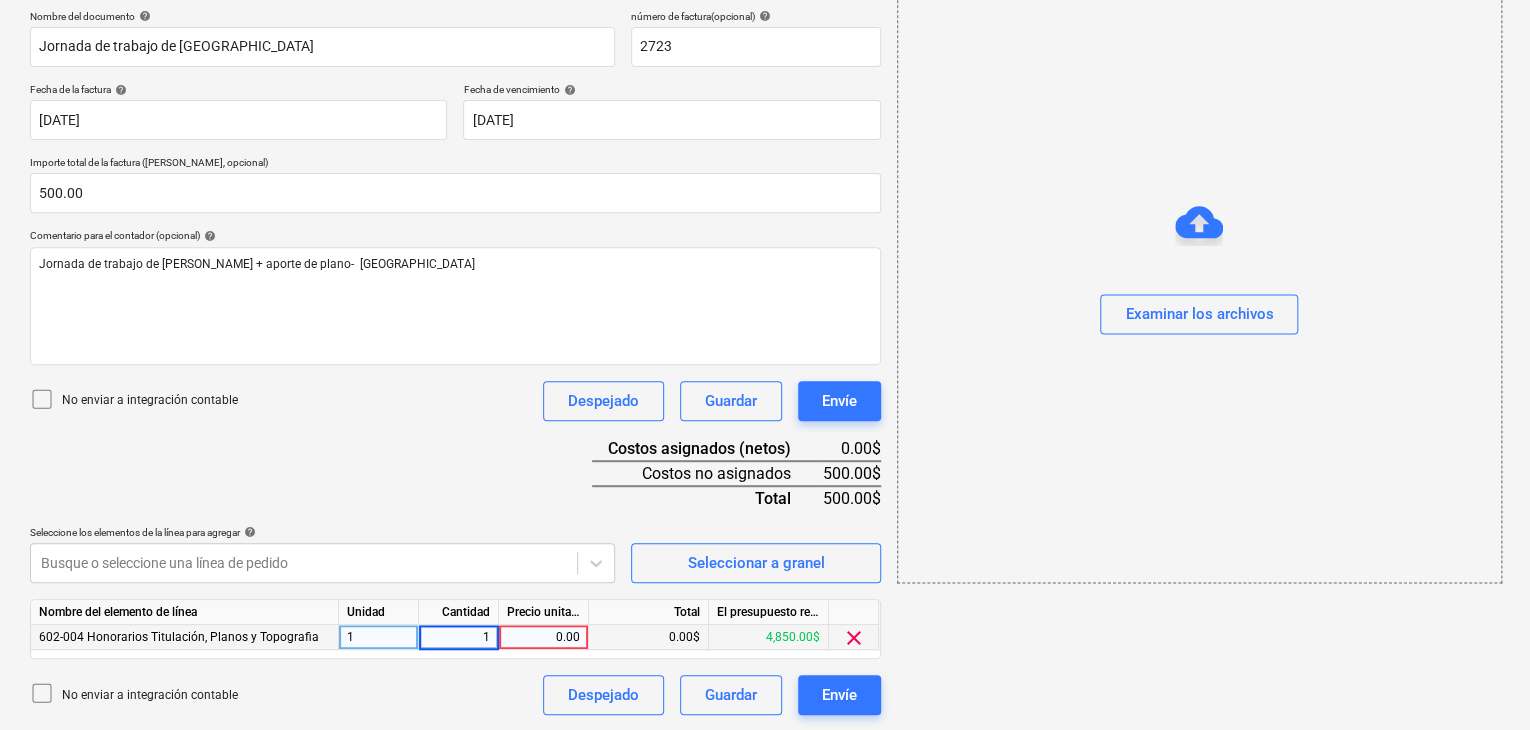 click on "0.00" at bounding box center [543, 637] 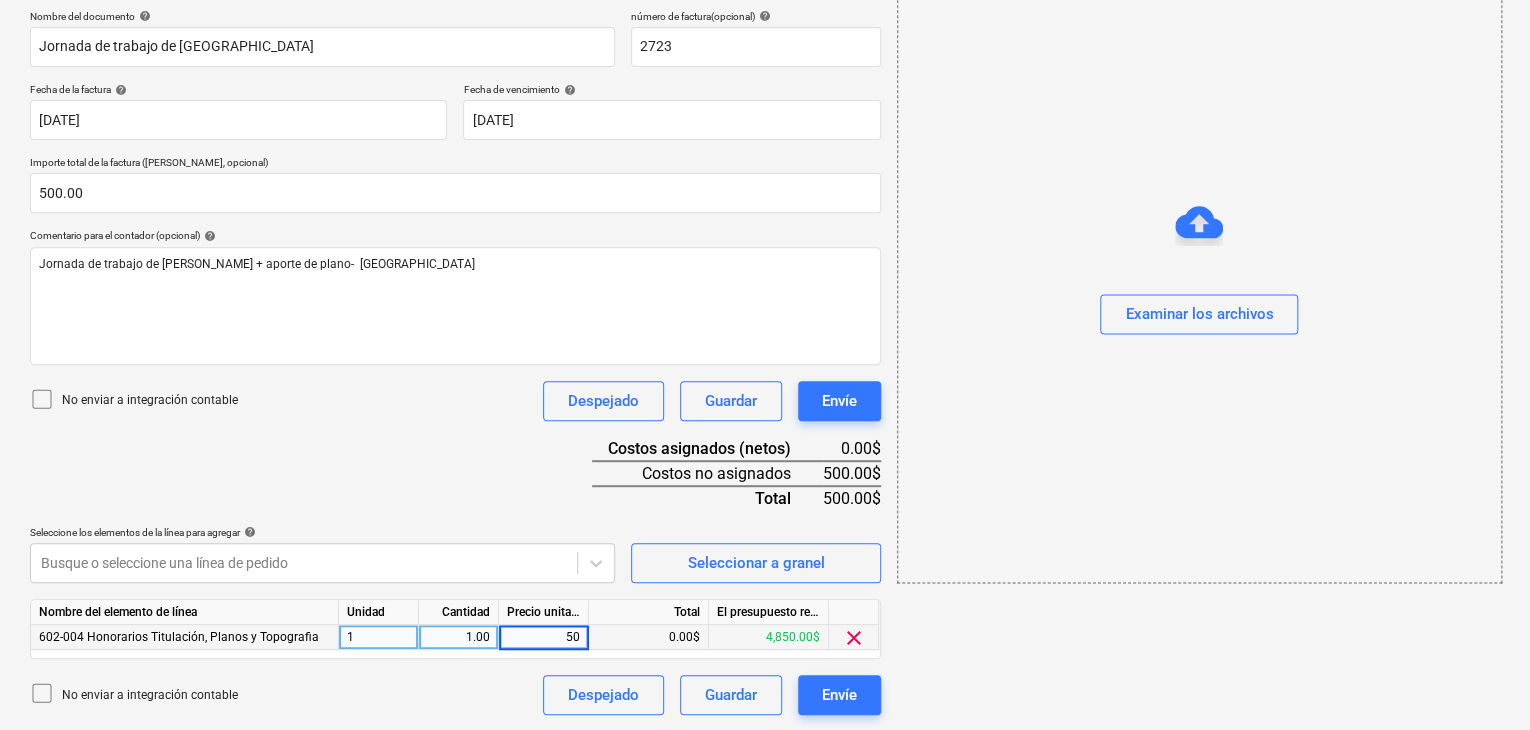 type on "500" 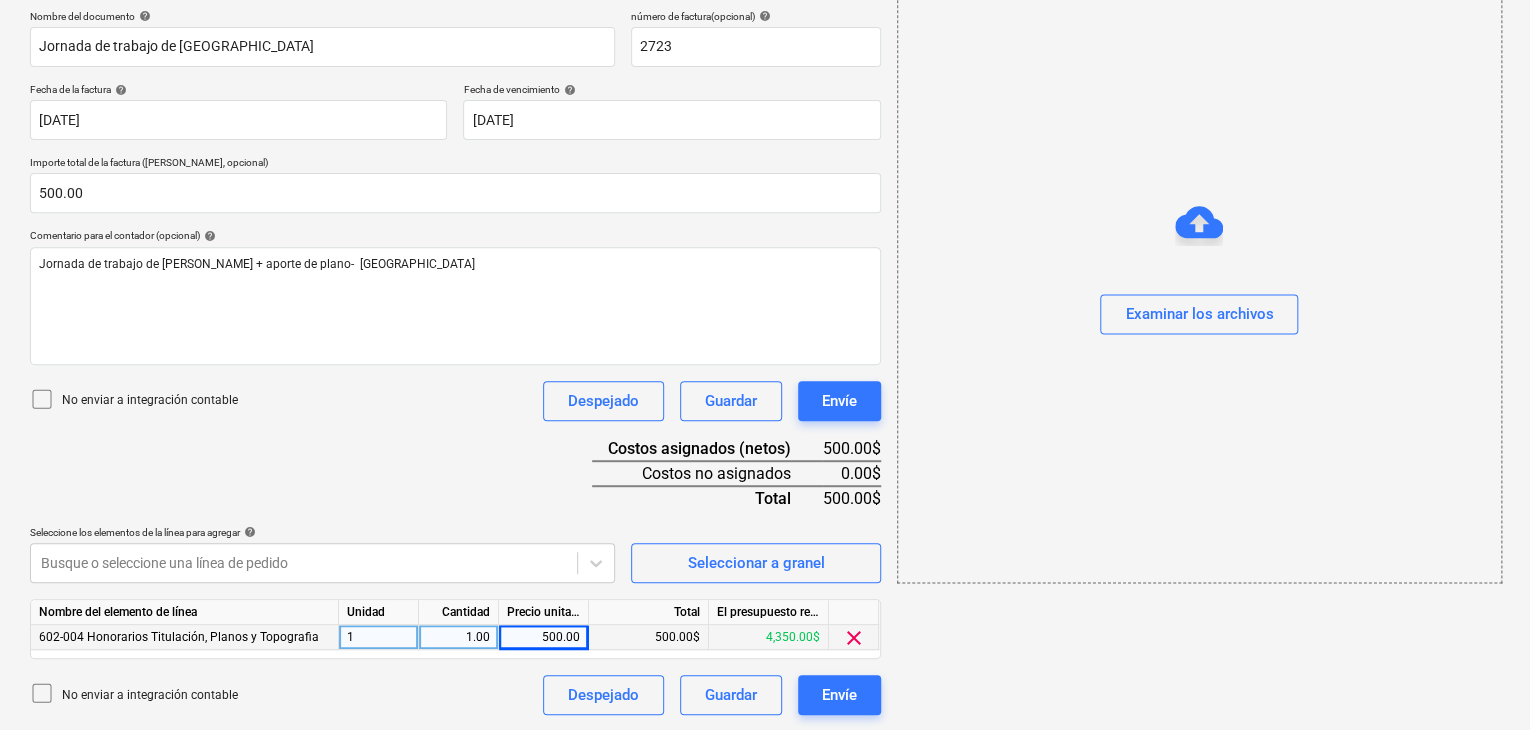 click on "4,350.00$" at bounding box center [769, 637] 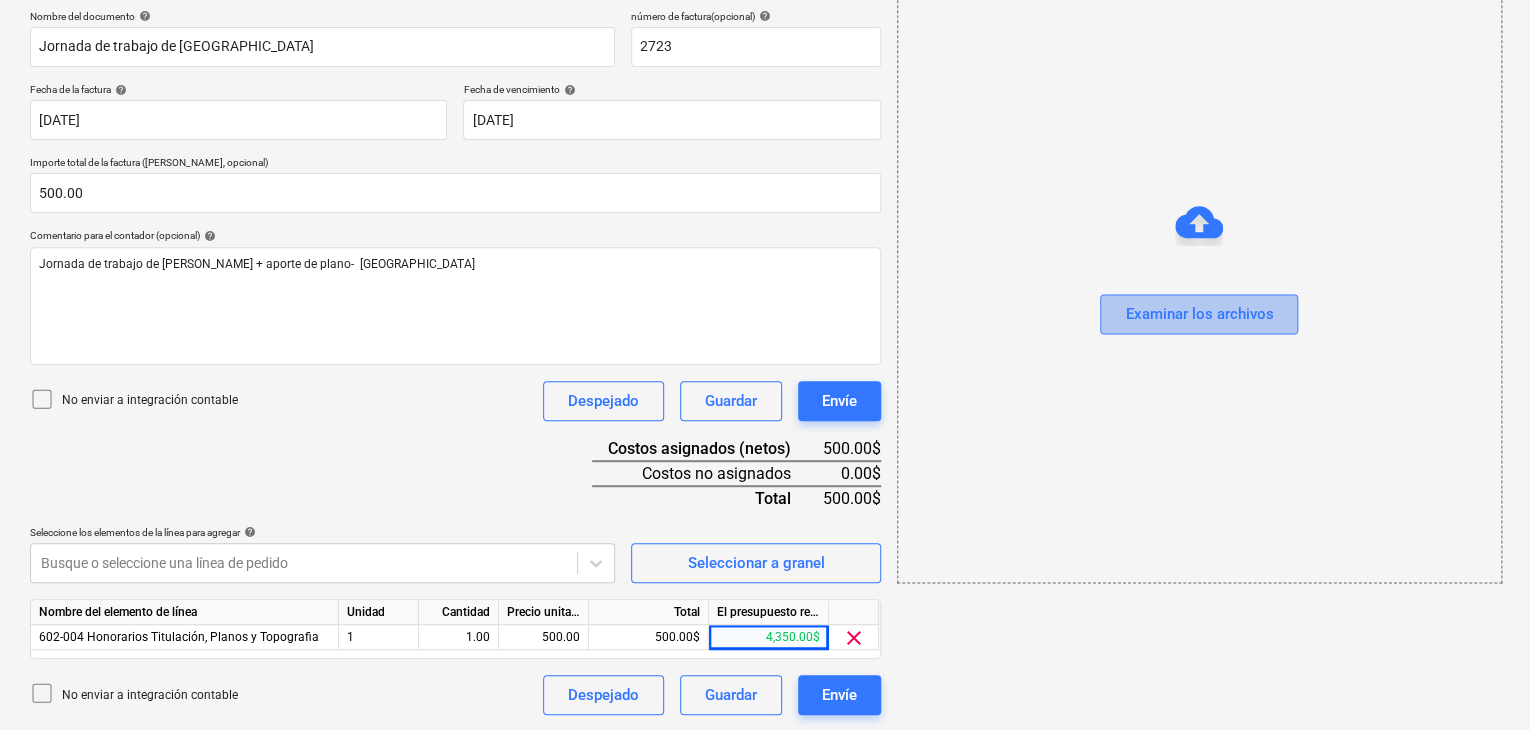 click on "Examinar los archivos" at bounding box center (1199, 314) 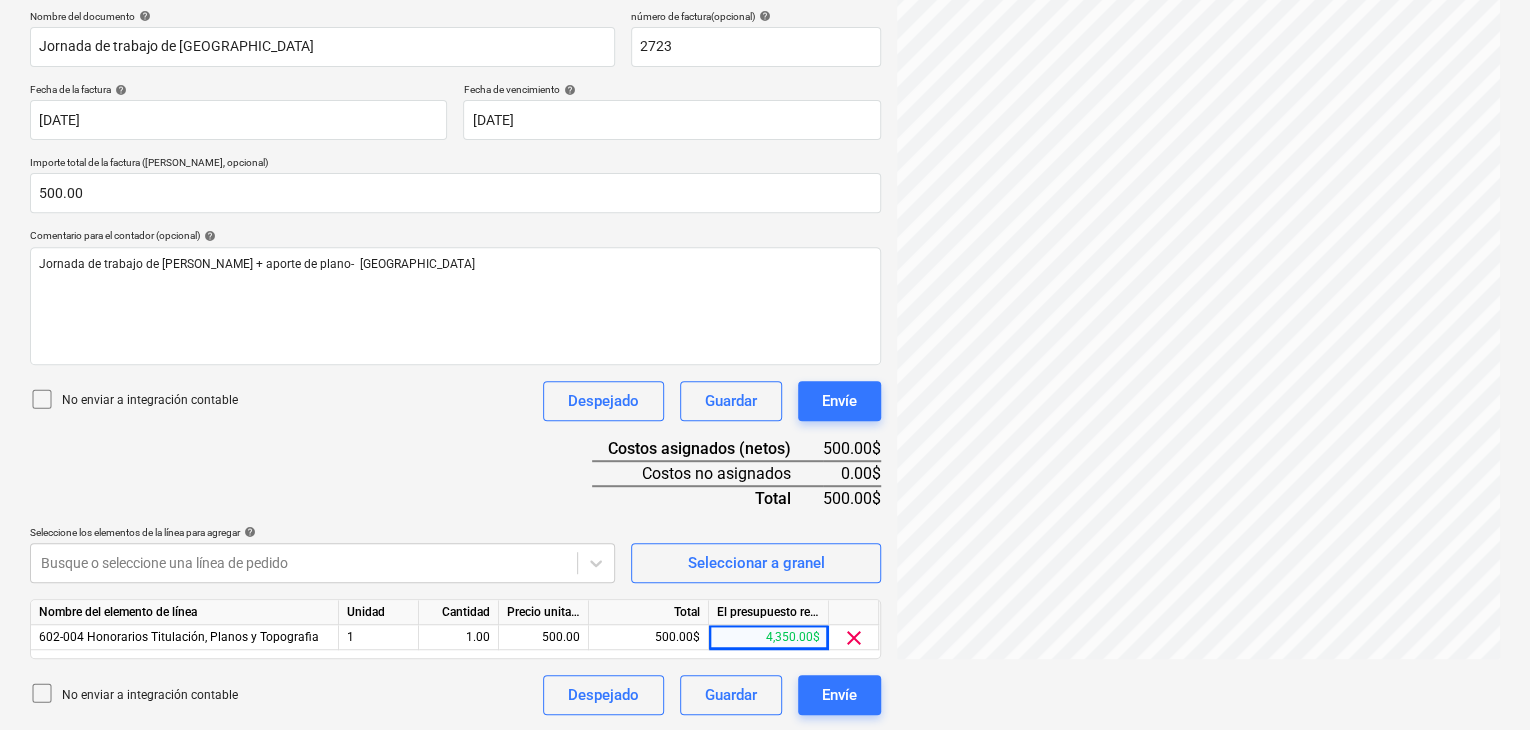 scroll, scrollTop: 0, scrollLeft: 172, axis: horizontal 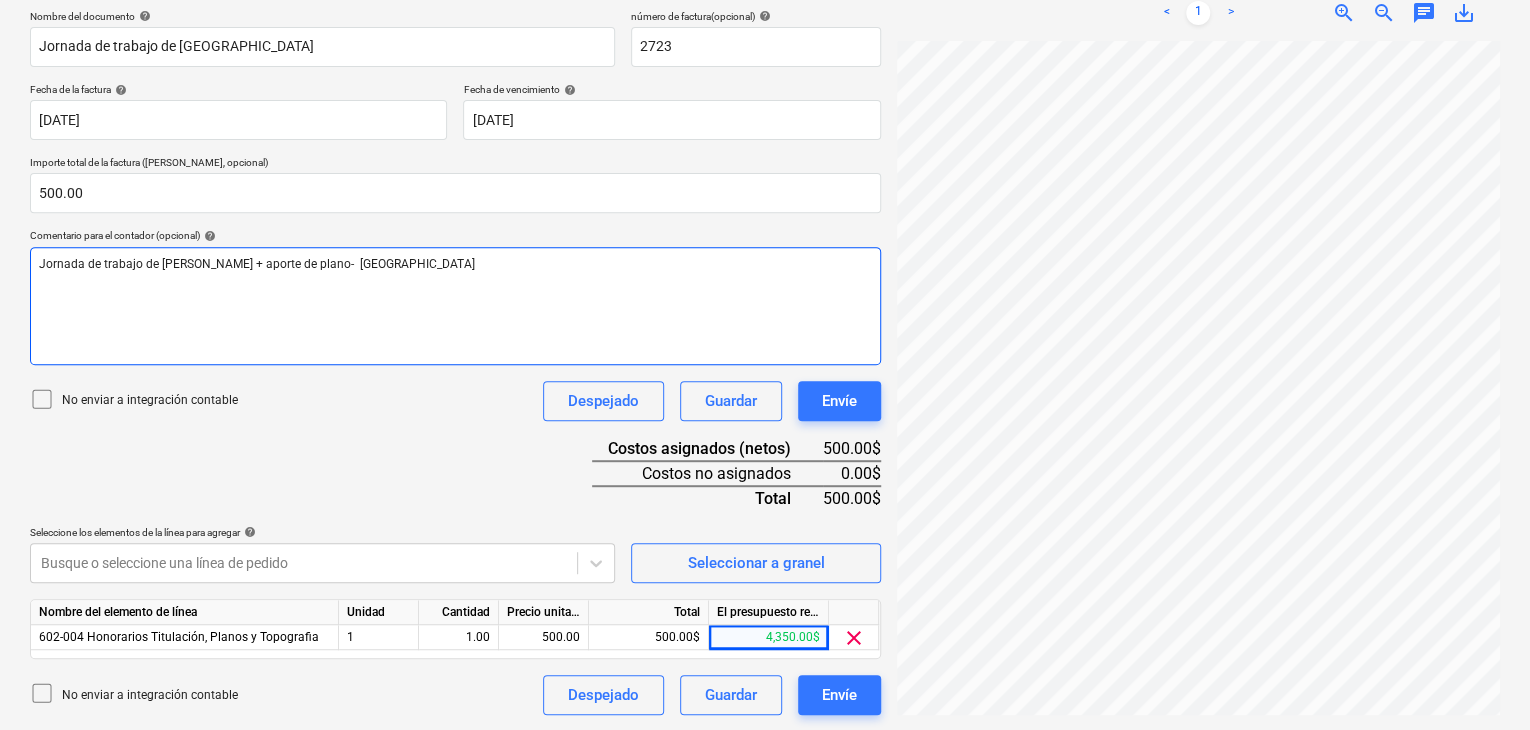click on "Jornada de trabajo de [PERSON_NAME] + aporte de plano-  [GEOGRAPHIC_DATA]" at bounding box center [455, 306] 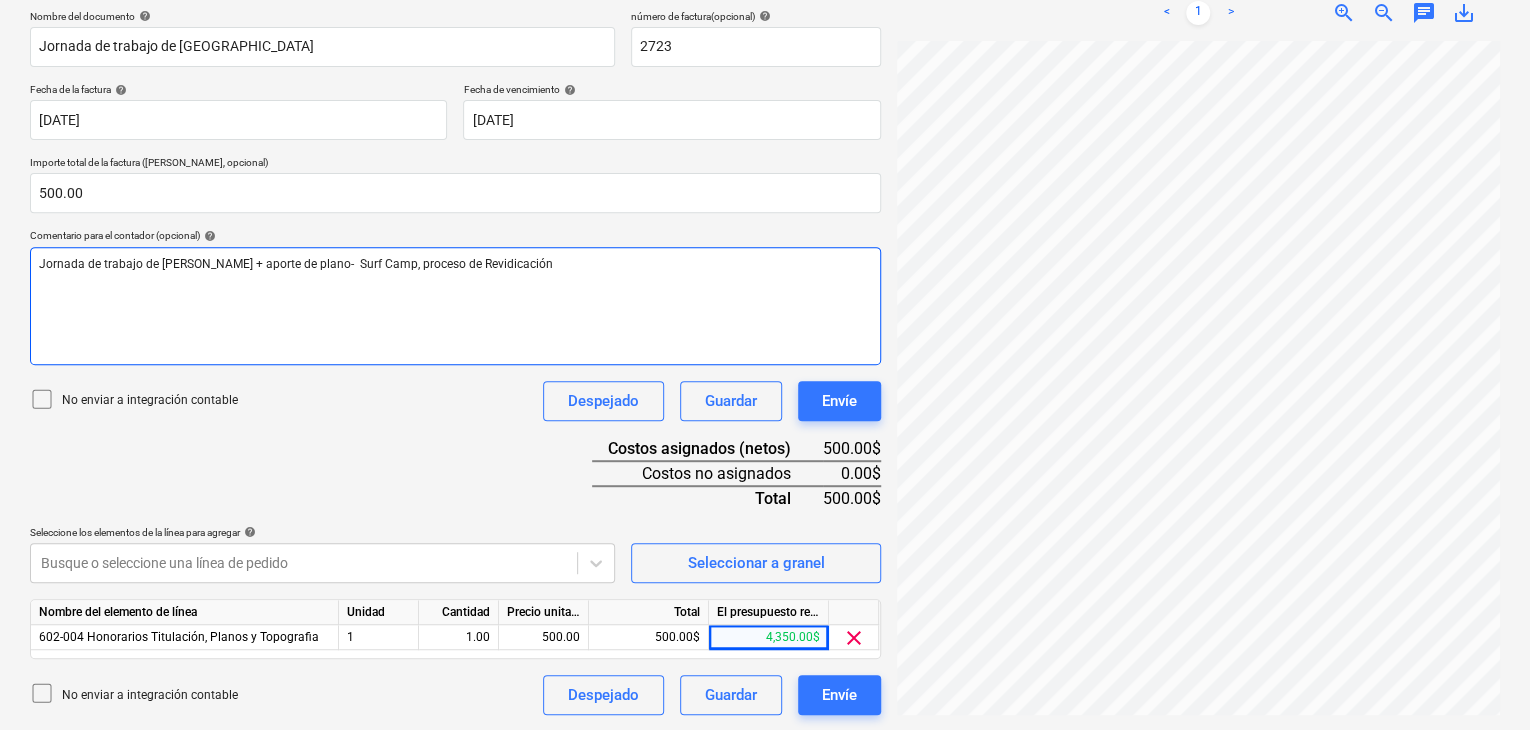 click on "Jornada de trabajo de [PERSON_NAME] + aporte de plano-  Surf Camp, proceso de Revidicación" at bounding box center [296, 264] 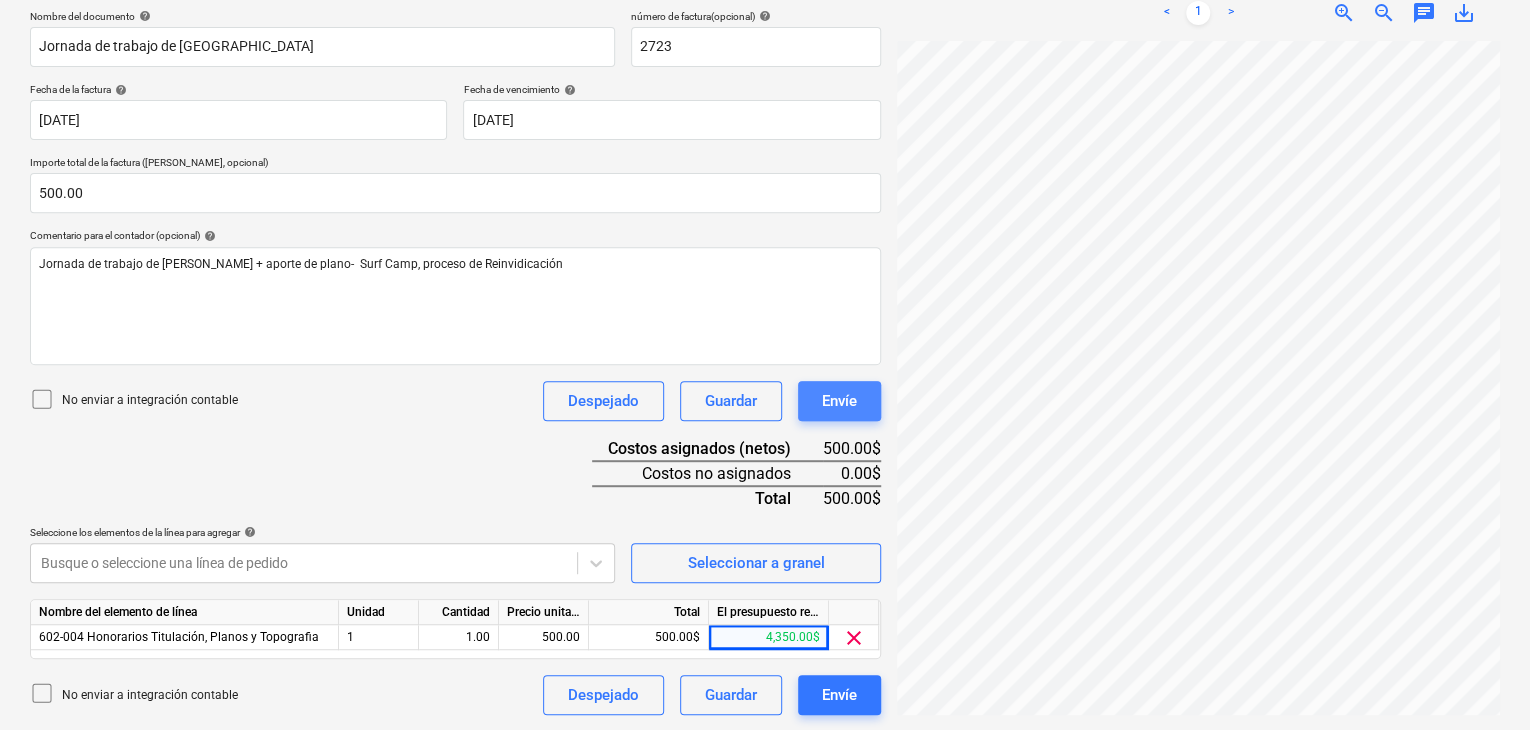 click on "Envíe" at bounding box center [839, 401] 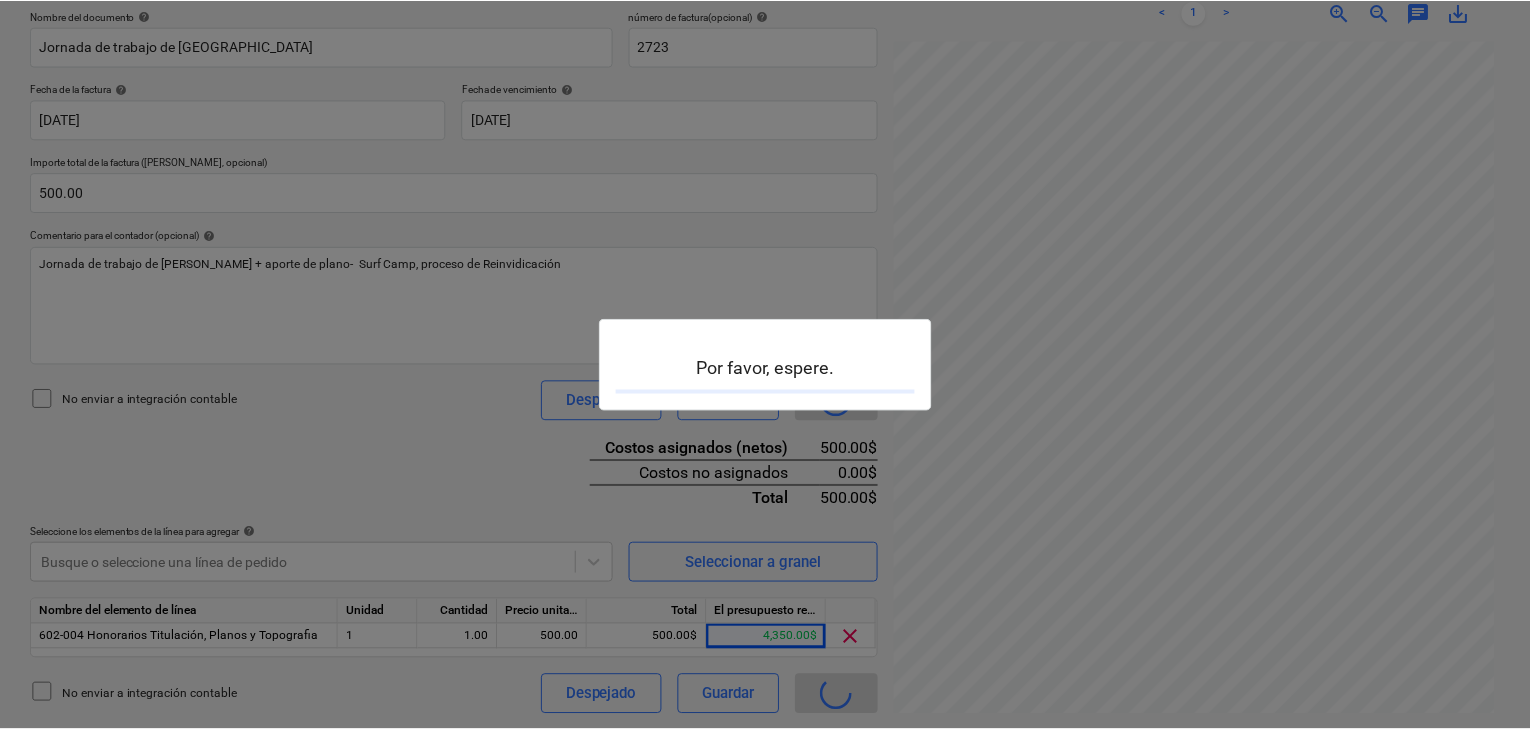 scroll, scrollTop: 0, scrollLeft: 0, axis: both 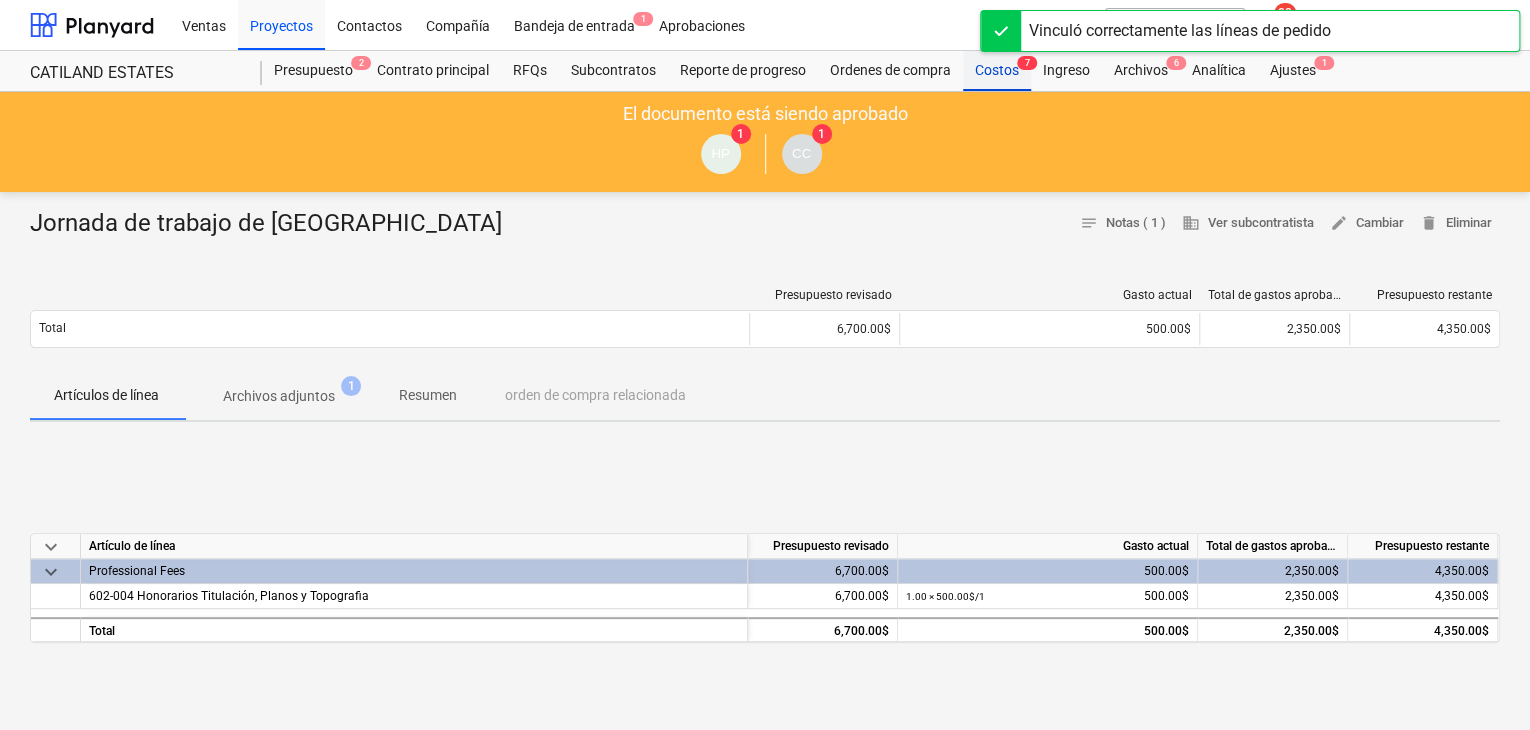 click on "Costos 7" at bounding box center [997, 71] 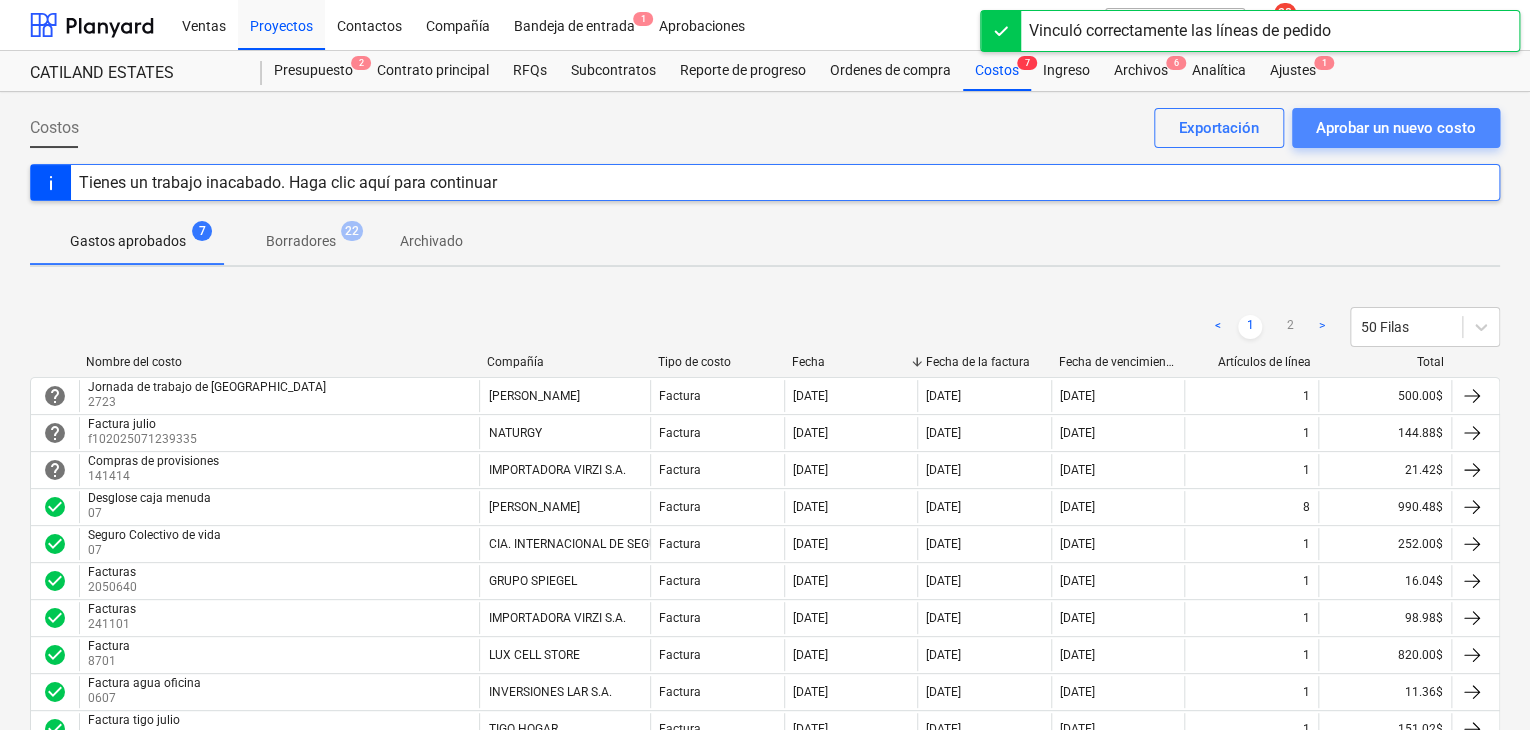 click on "Aprobar un nuevo costo" at bounding box center (1396, 128) 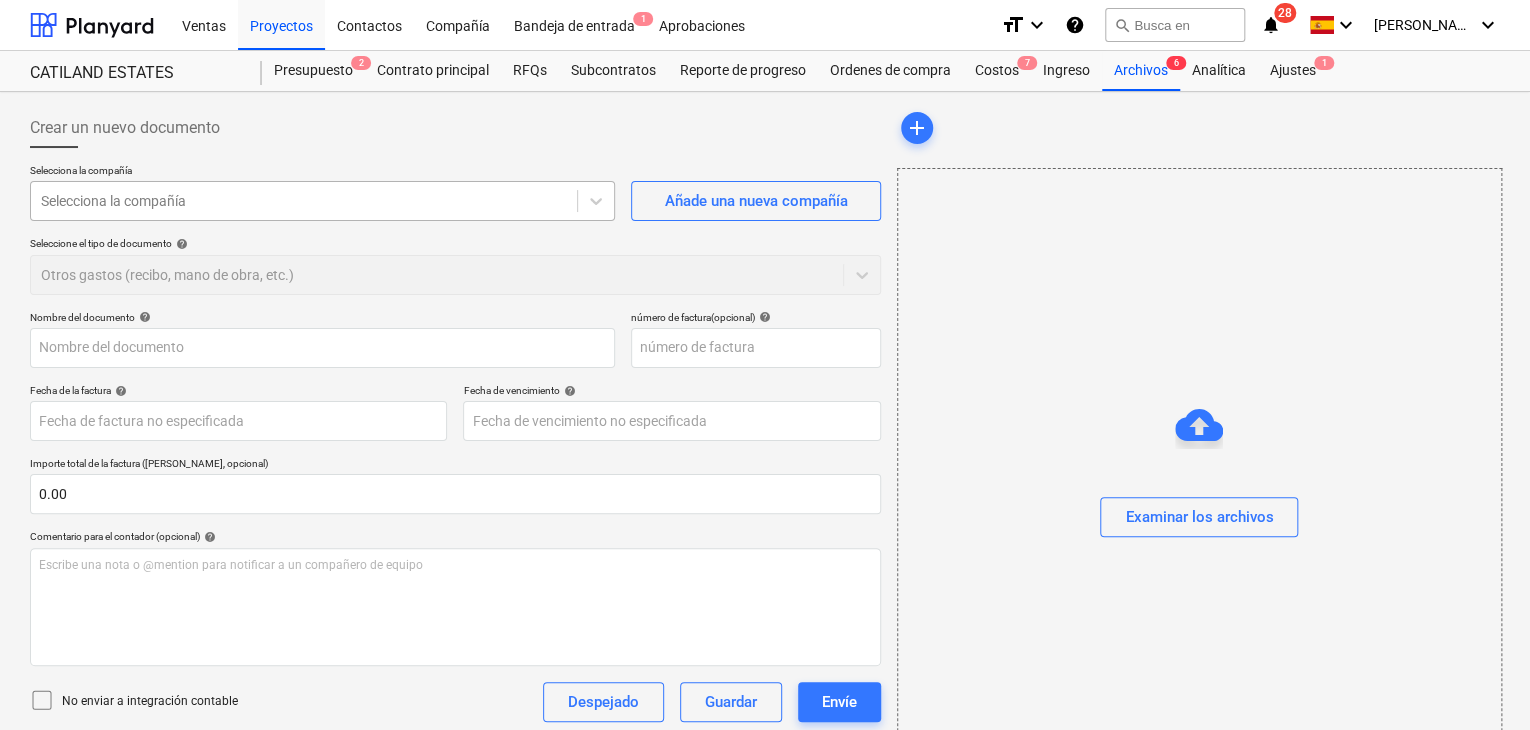 click at bounding box center (304, 201) 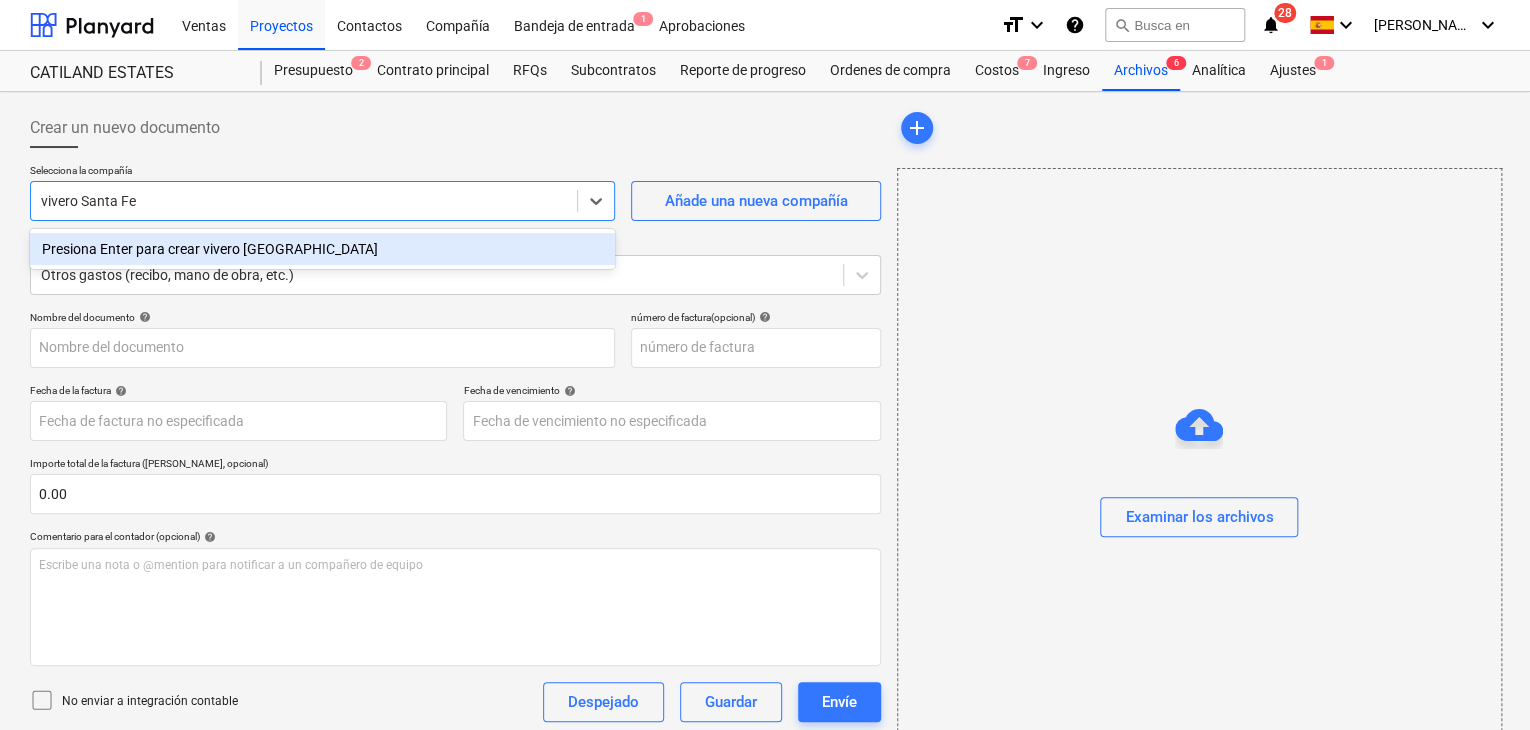 type on "vivero Santa Fe" 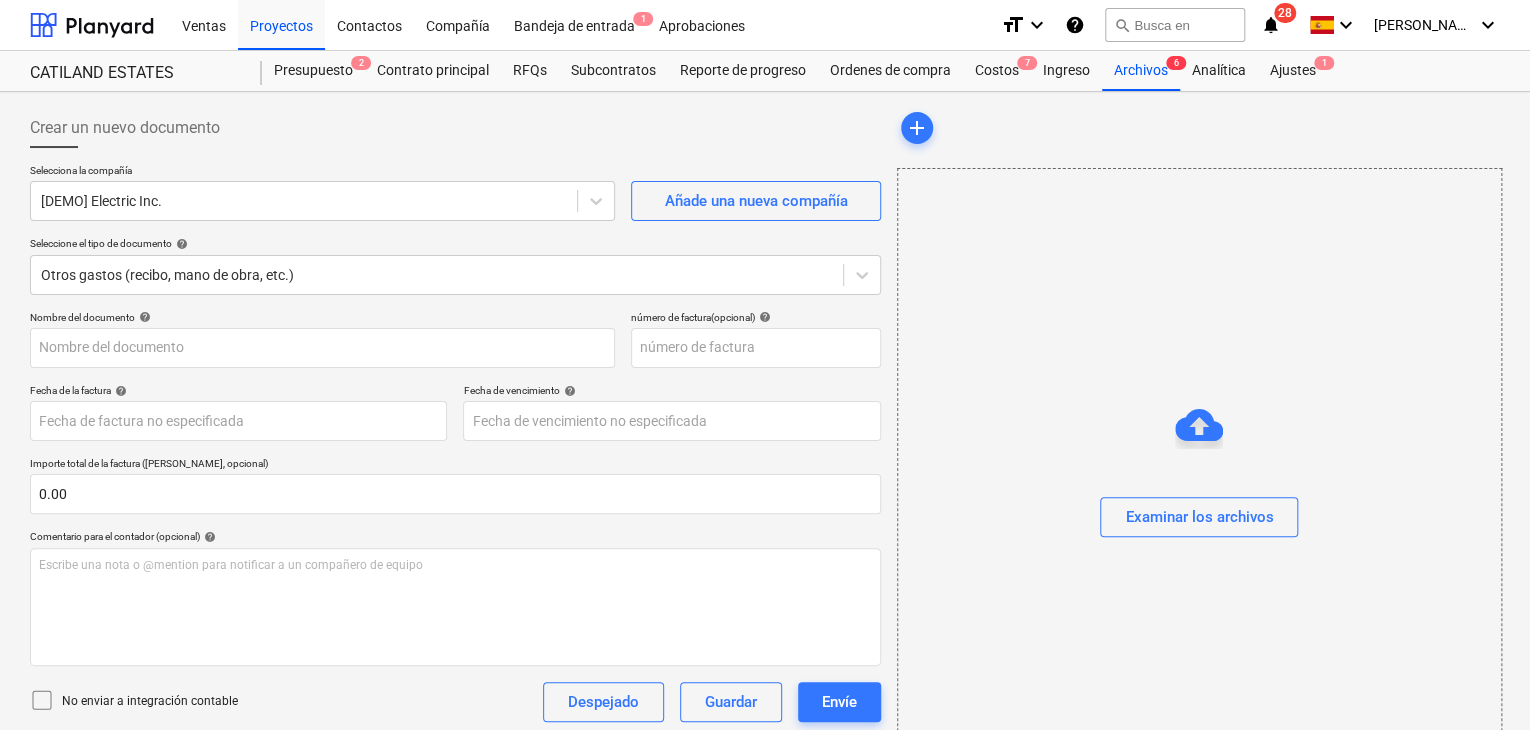 click on "Selecciona la compañía [DEMO] Electric Inc.   Añade una nueva compañía Seleccione el tipo de documento help Otros gastos (recibo, mano de obra, etc.)" at bounding box center (455, 237) 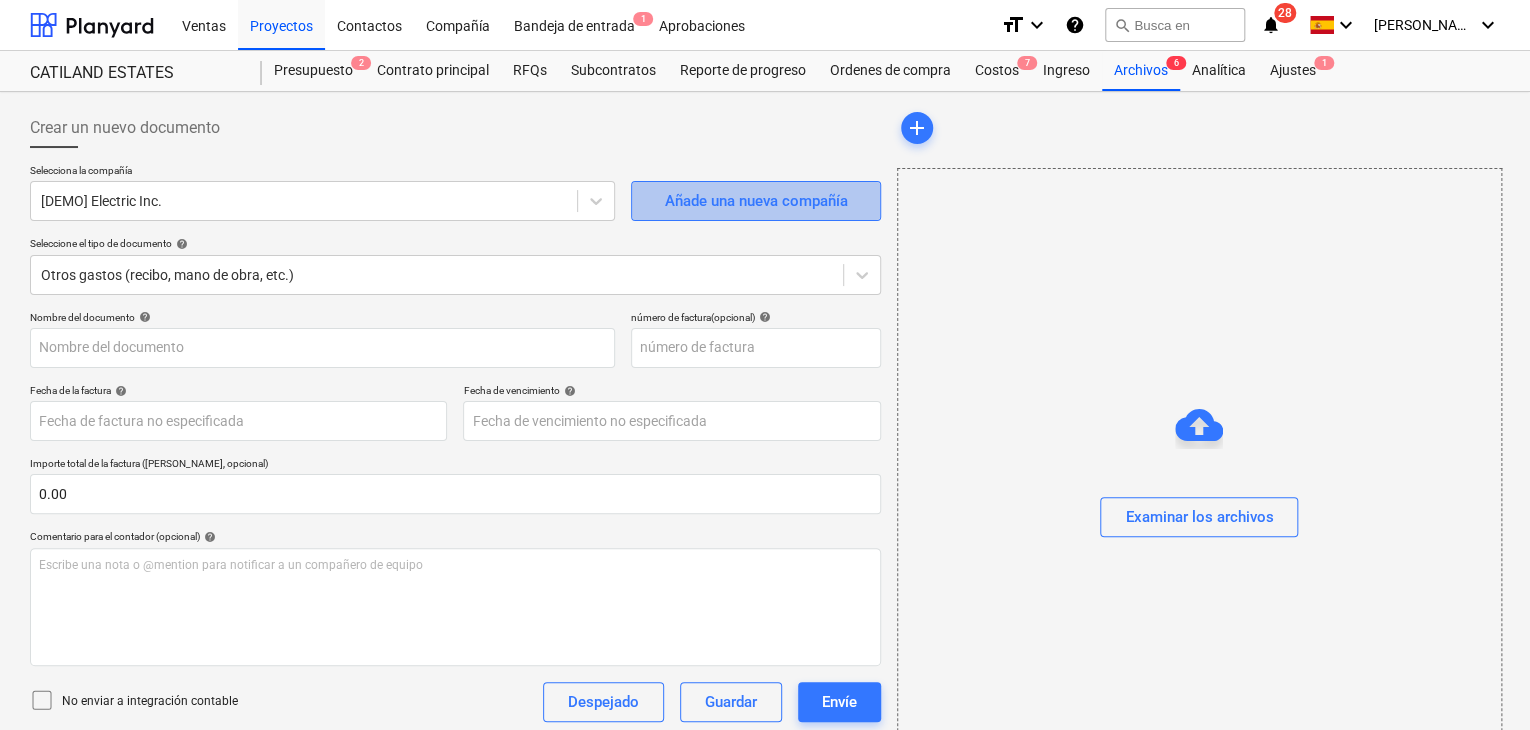 click on "Añade una nueva compañía" at bounding box center (755, 201) 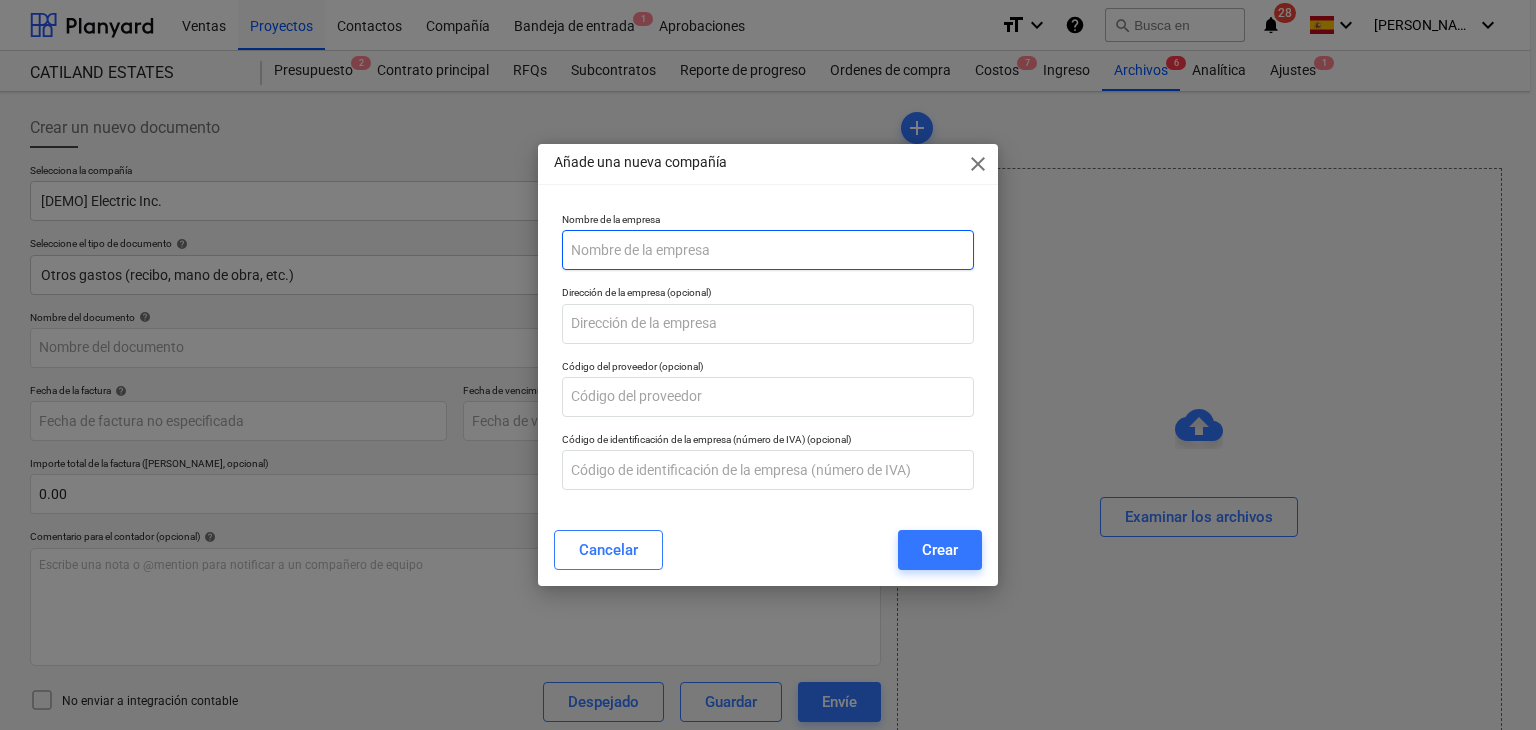 click at bounding box center (768, 250) 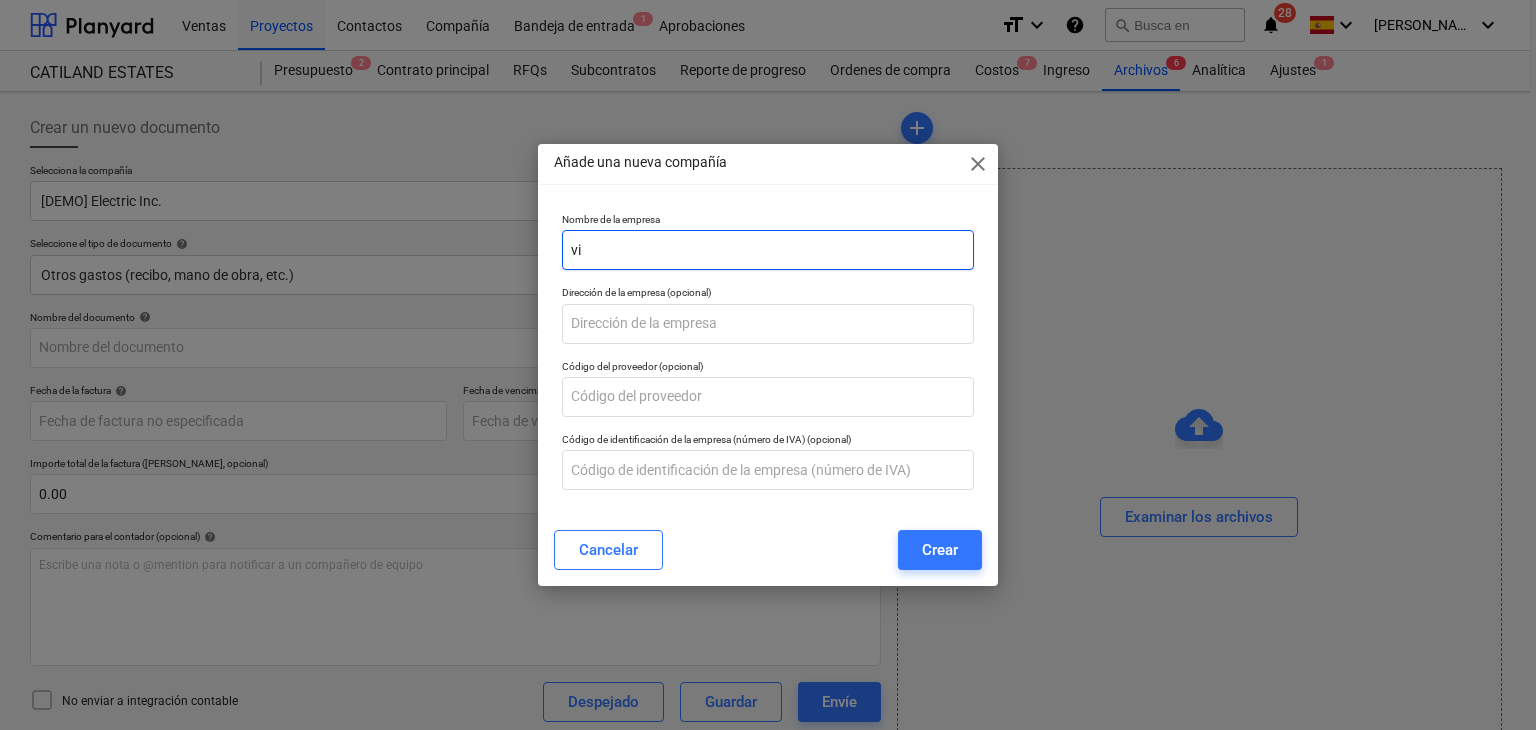 type on "v" 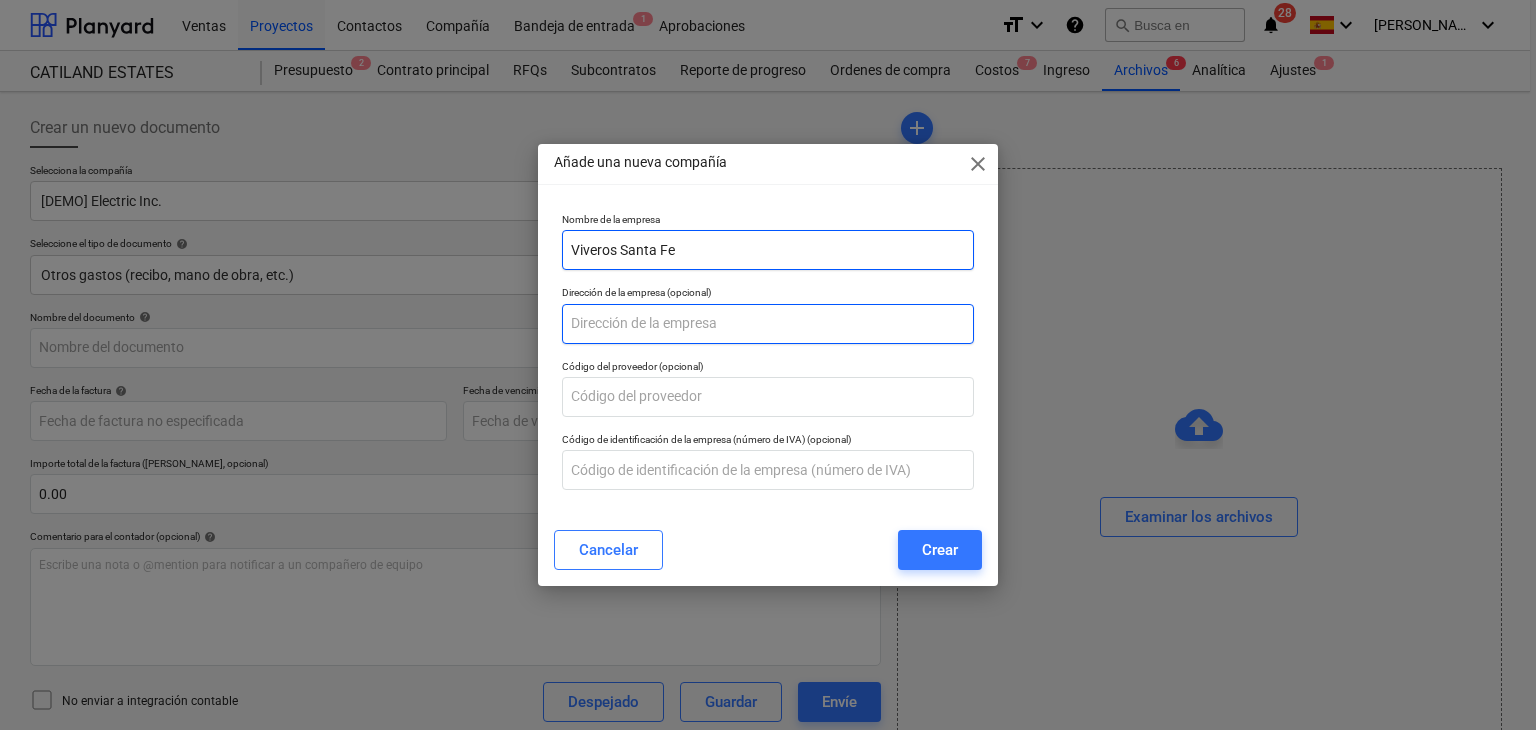 type on "Viveros Santa Fe" 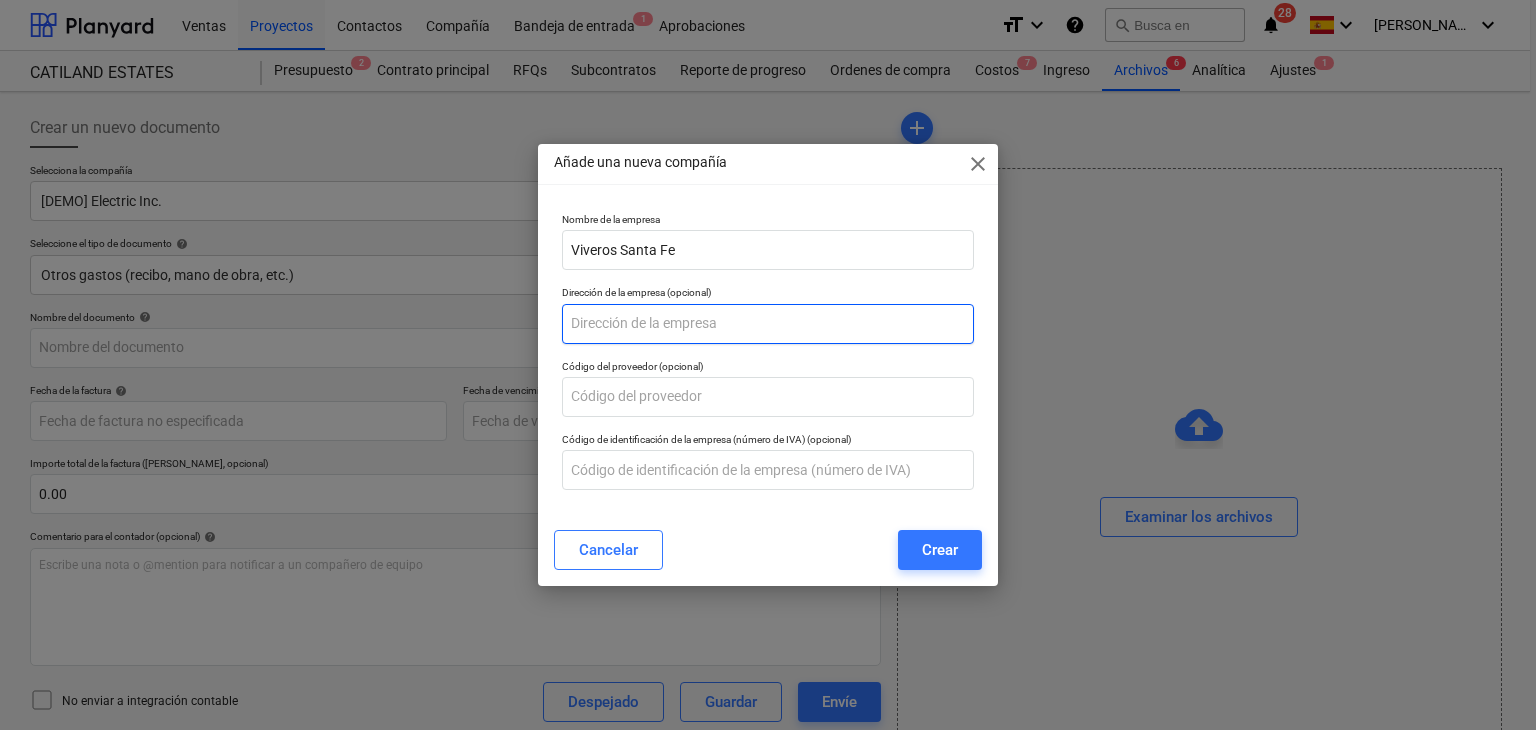 click at bounding box center [768, 324] 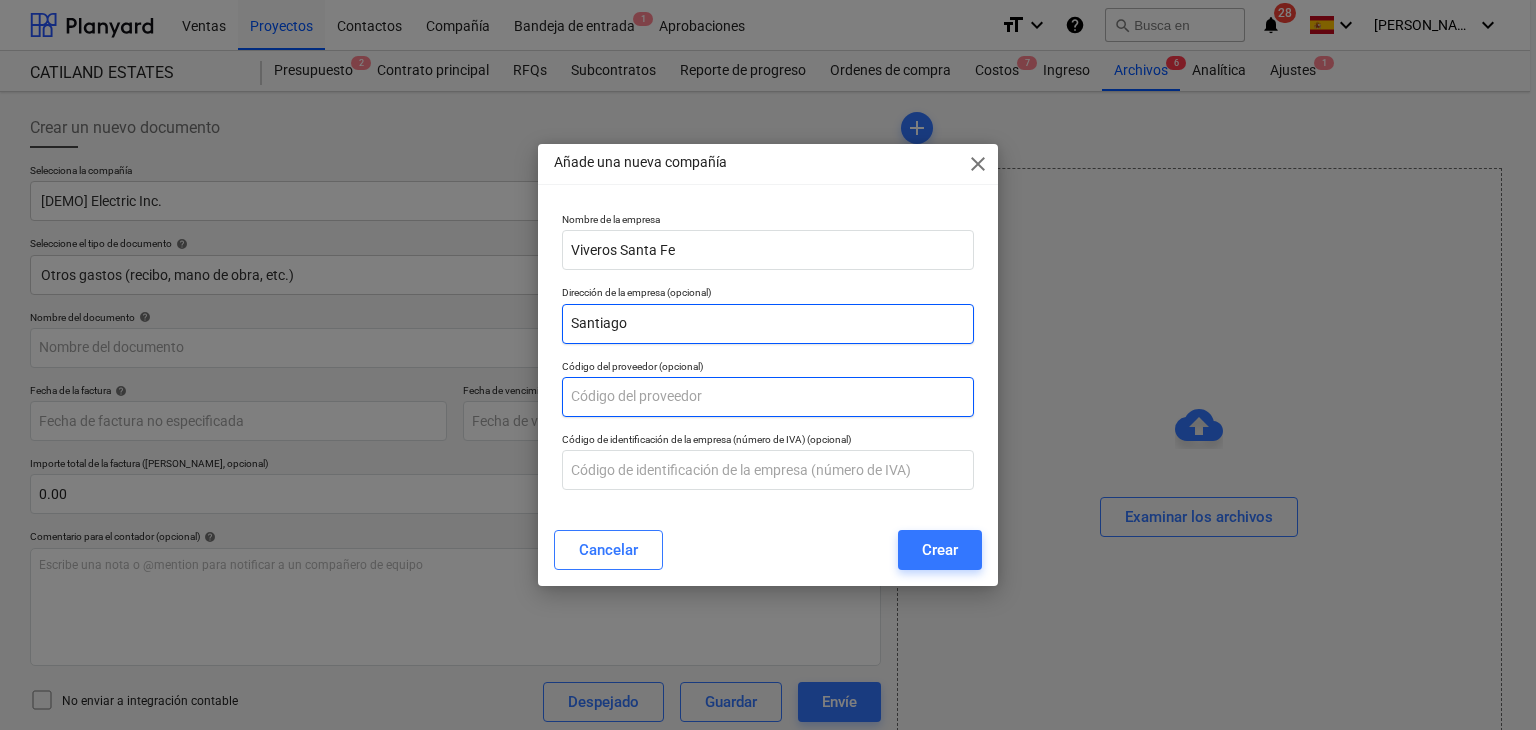 type on "Santiago" 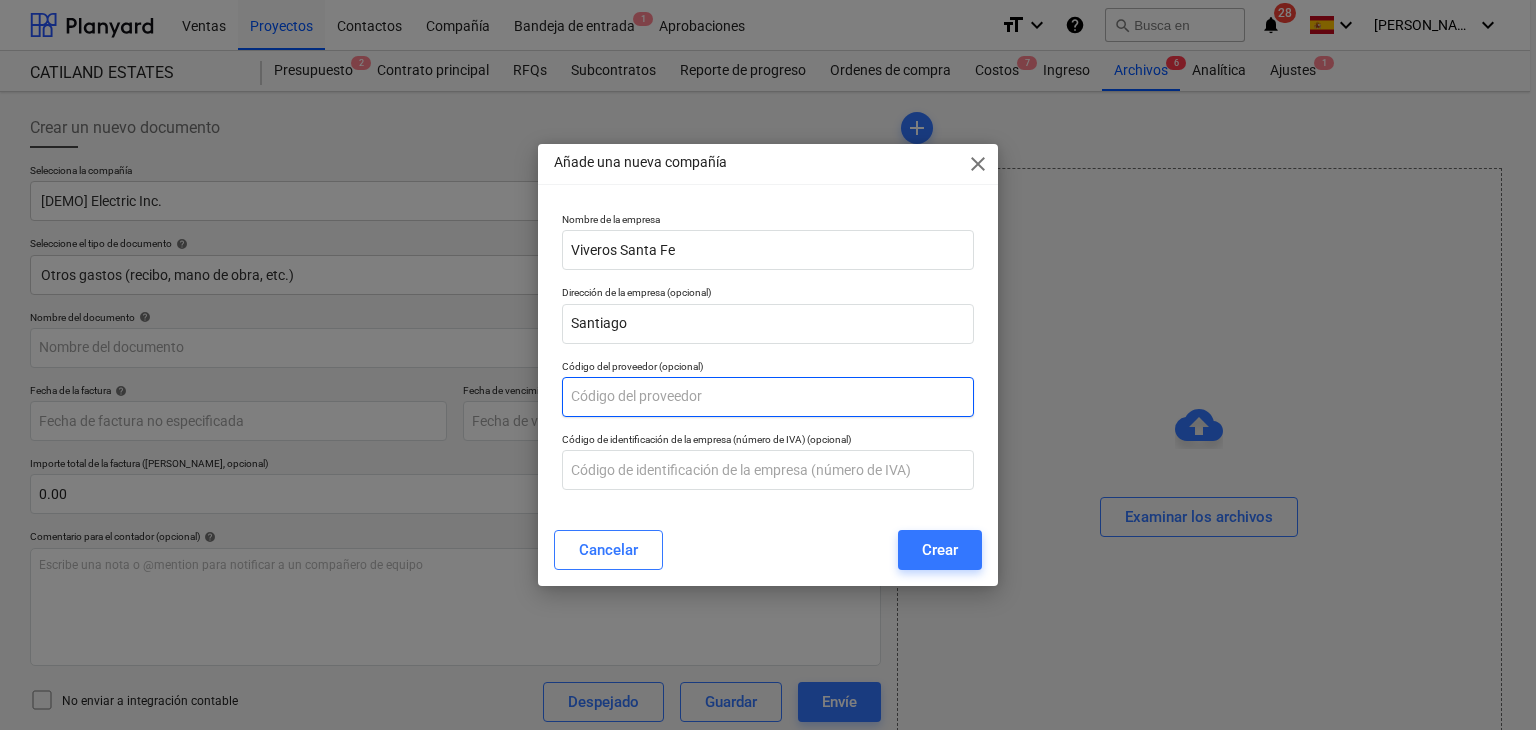 click at bounding box center [768, 397] 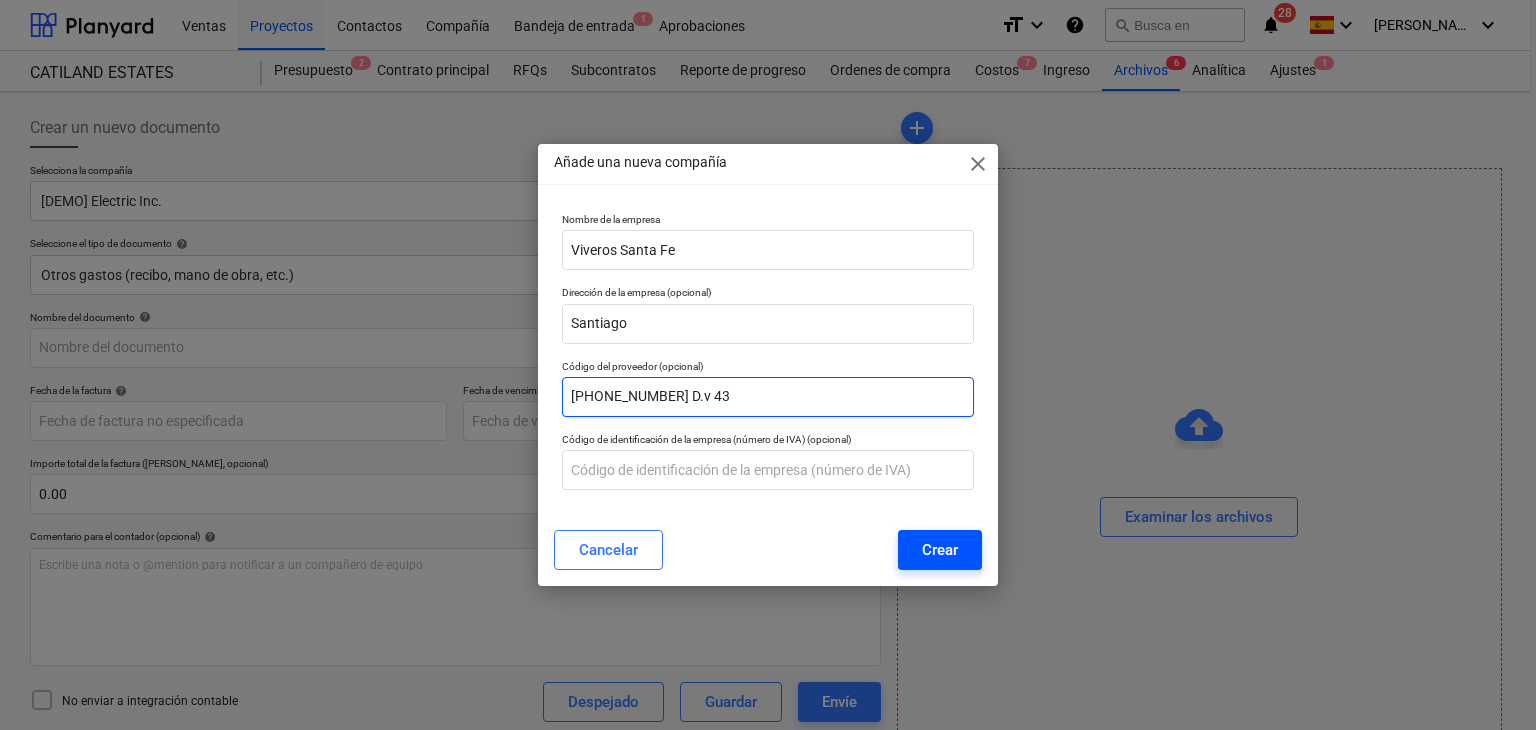 type on "[PHONE_NUMBER] D.v 43" 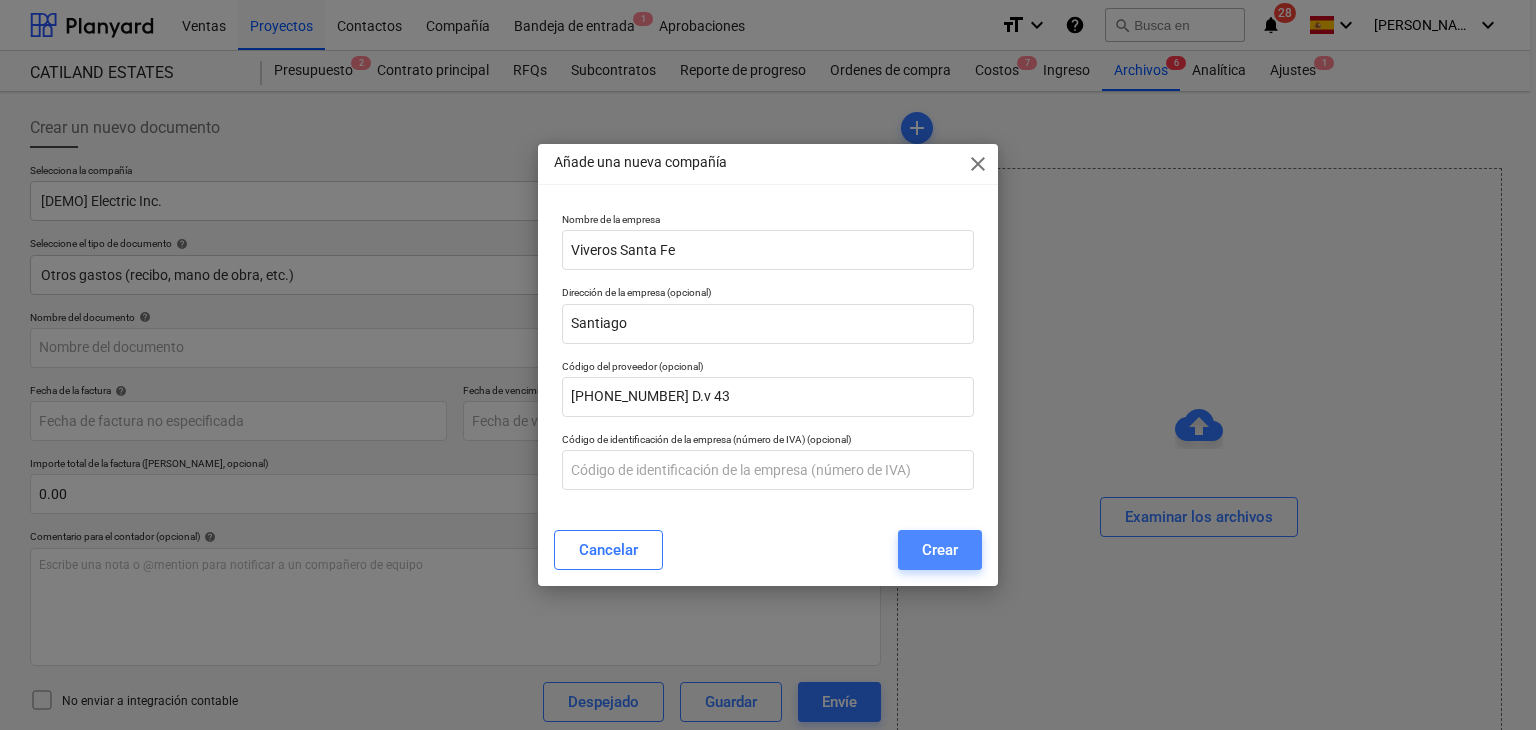 click on "Crear" at bounding box center (940, 550) 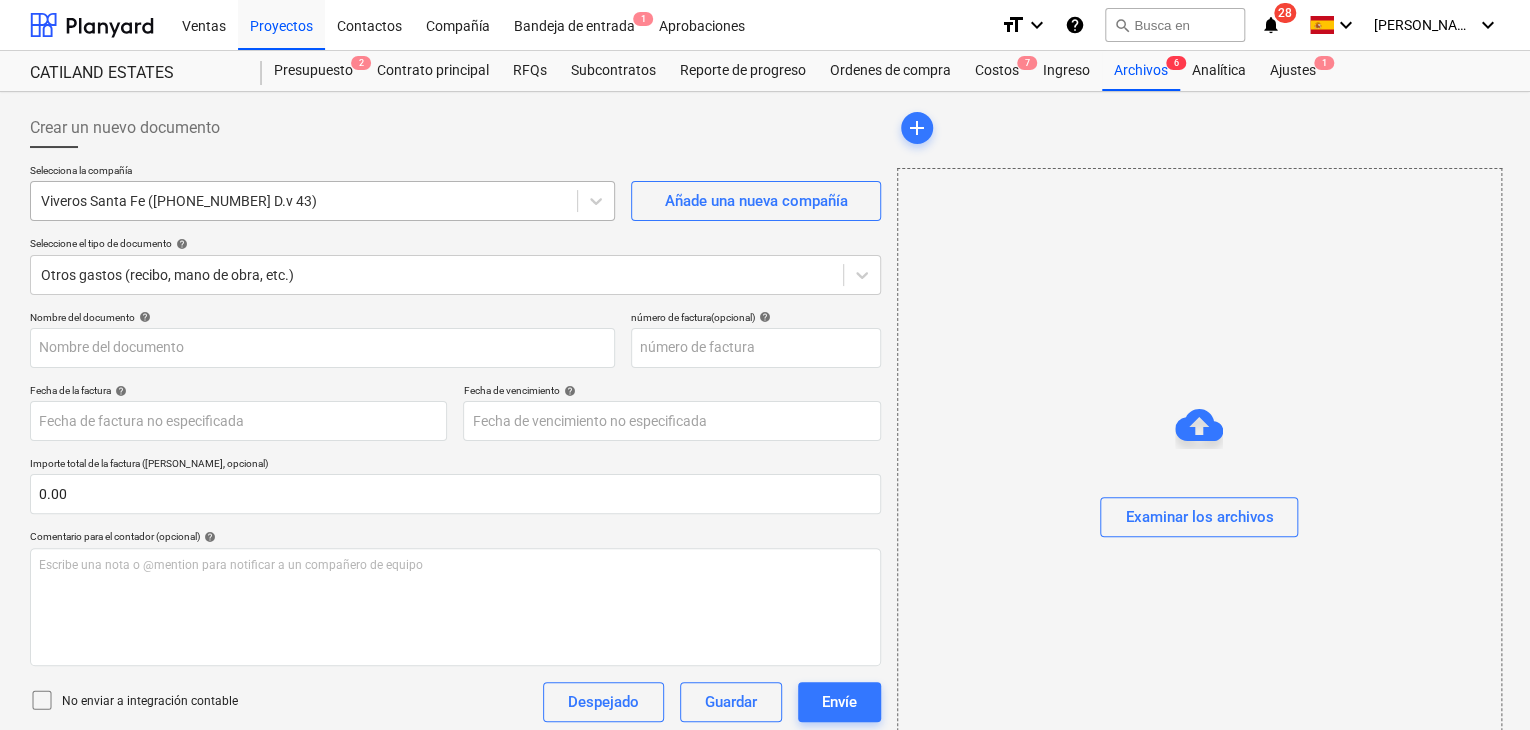 click at bounding box center [304, 201] 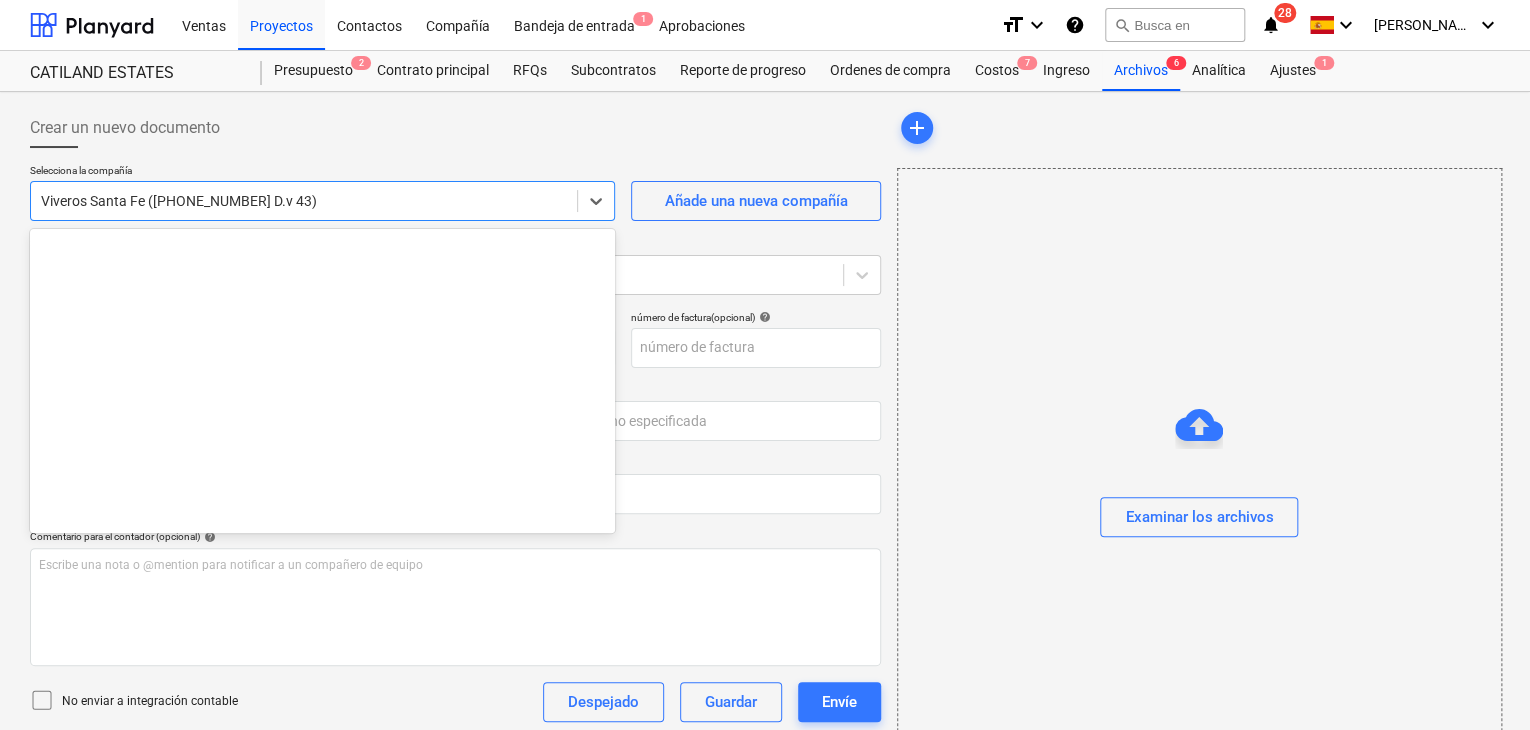 scroll, scrollTop: 2884, scrollLeft: 0, axis: vertical 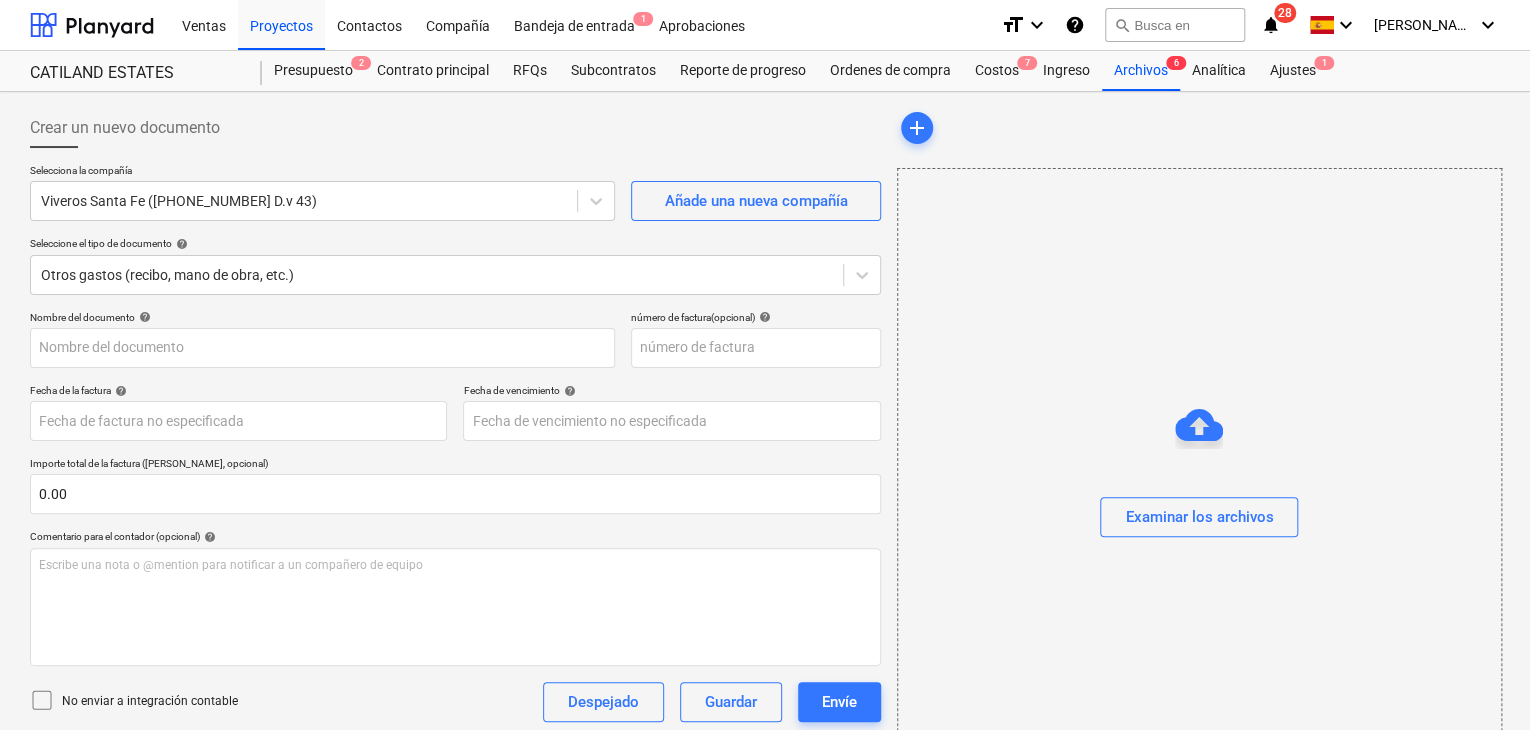 click on "Importe total de la factura ([PERSON_NAME], opcional)" at bounding box center (455, 465) 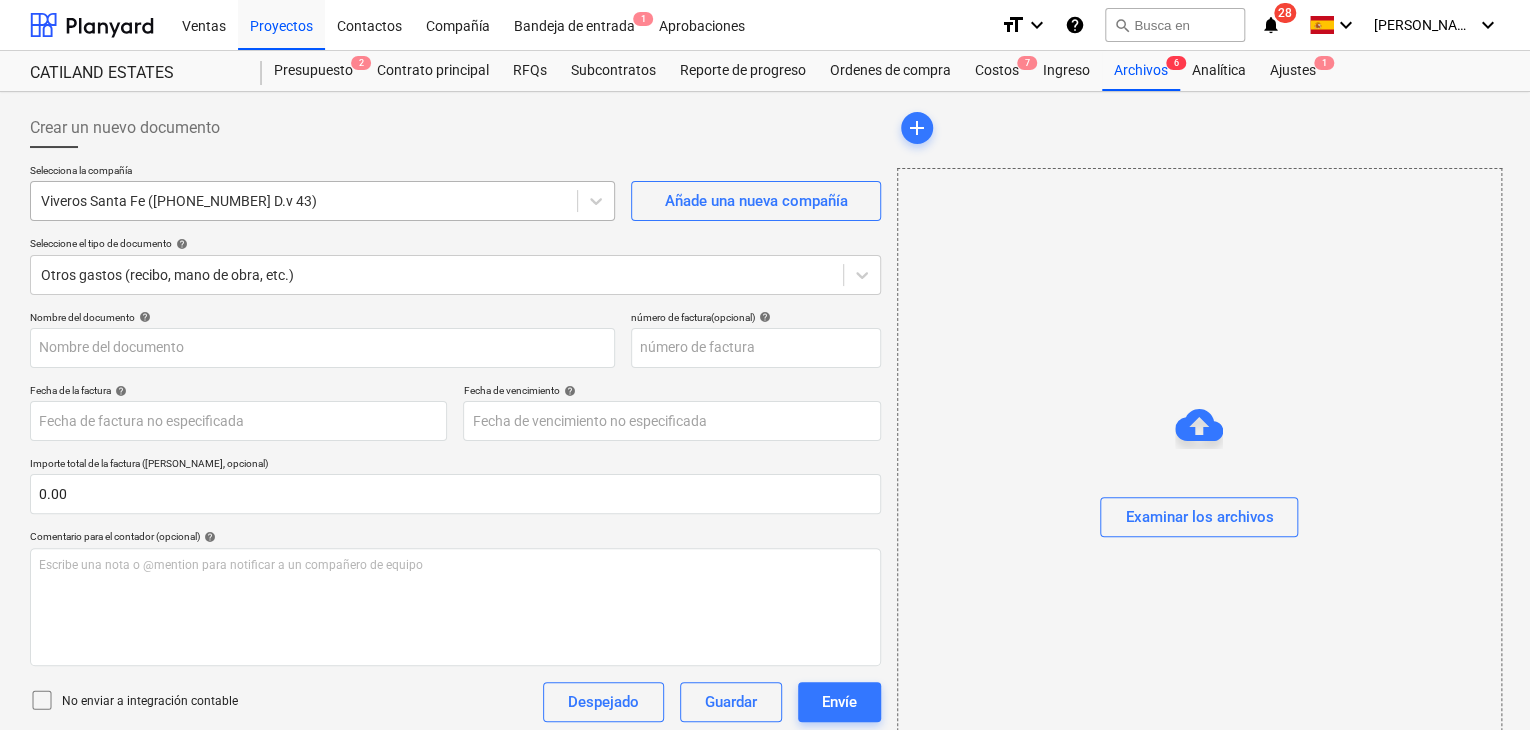 click at bounding box center (304, 201) 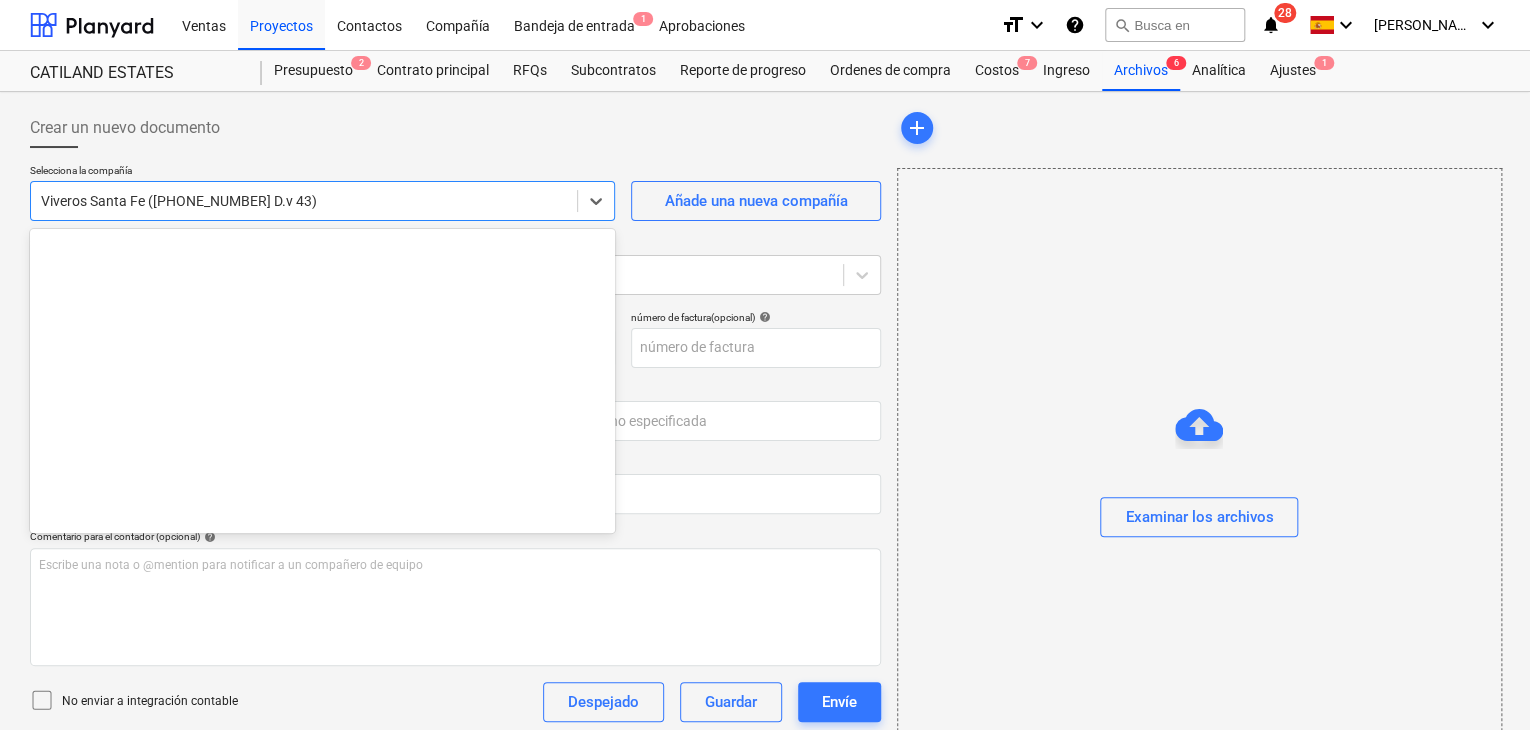 scroll, scrollTop: 2884, scrollLeft: 0, axis: vertical 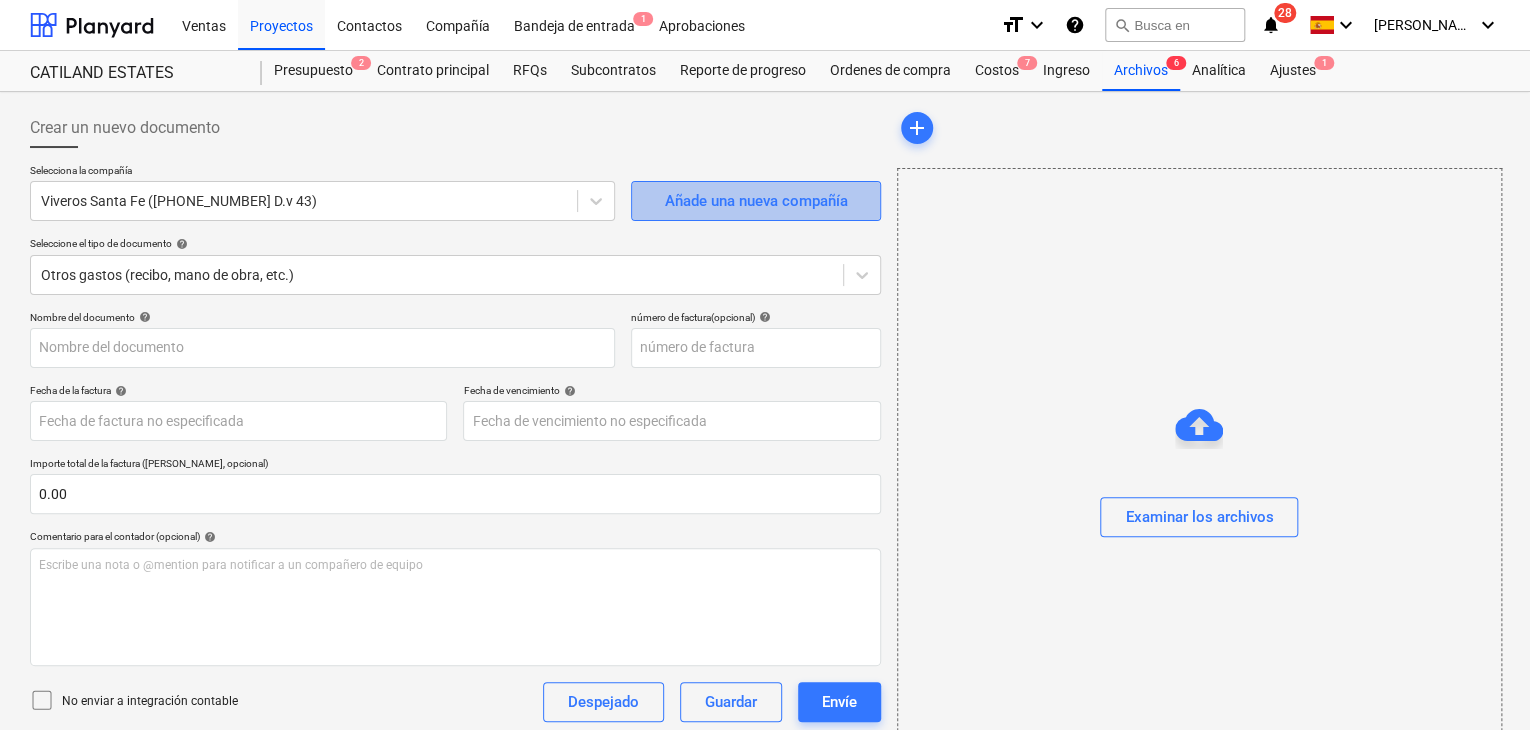 click on "Añade una nueva compañía" at bounding box center (755, 201) 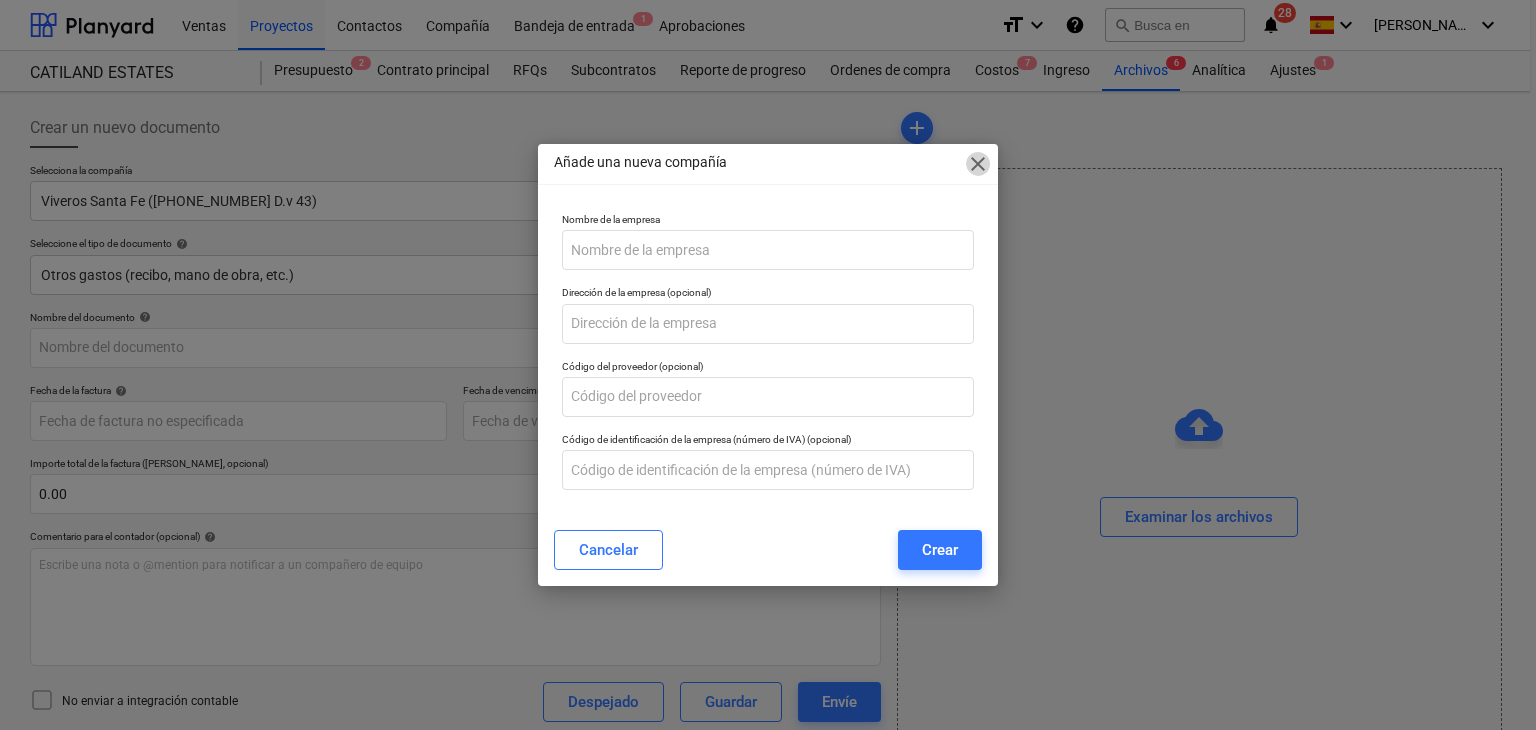 click on "close" at bounding box center [978, 164] 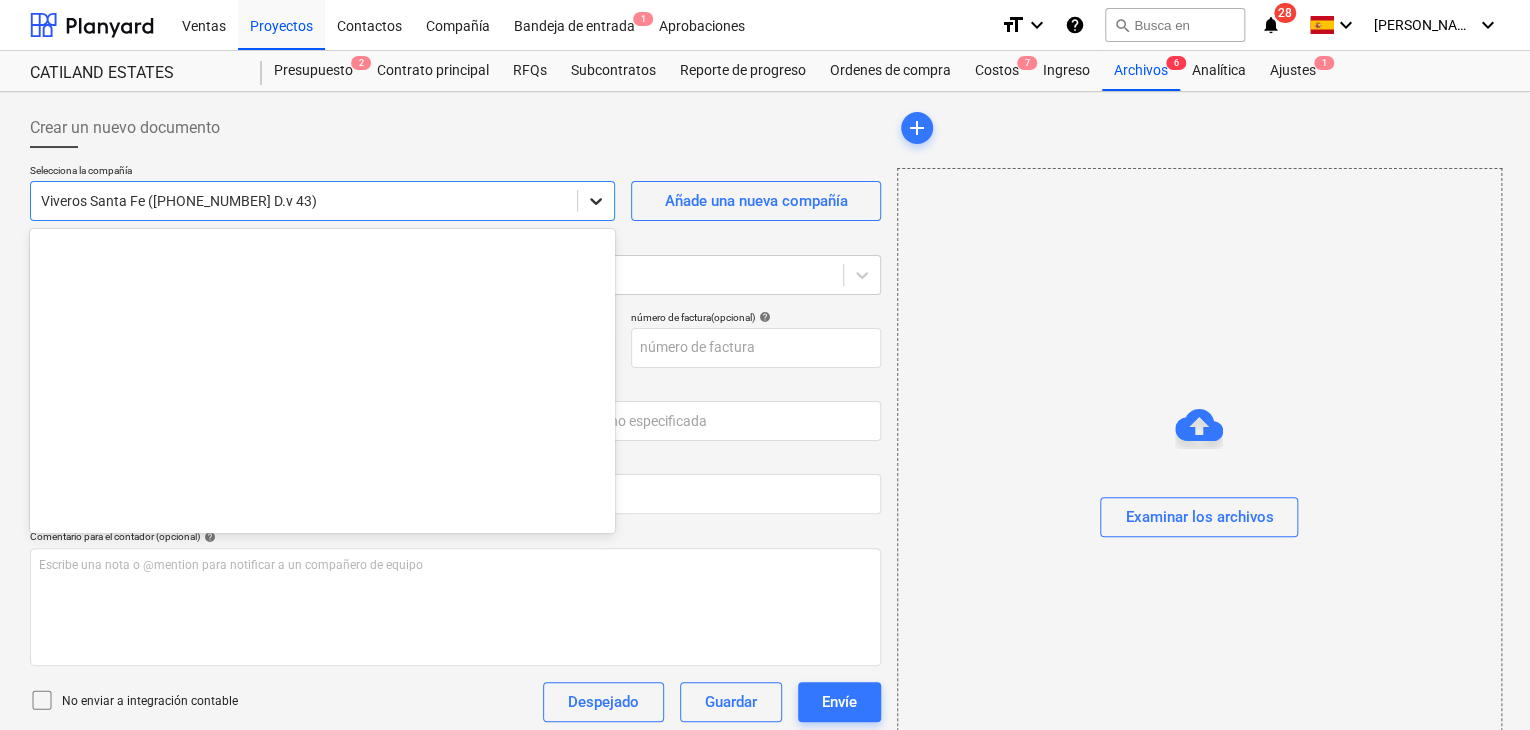 click 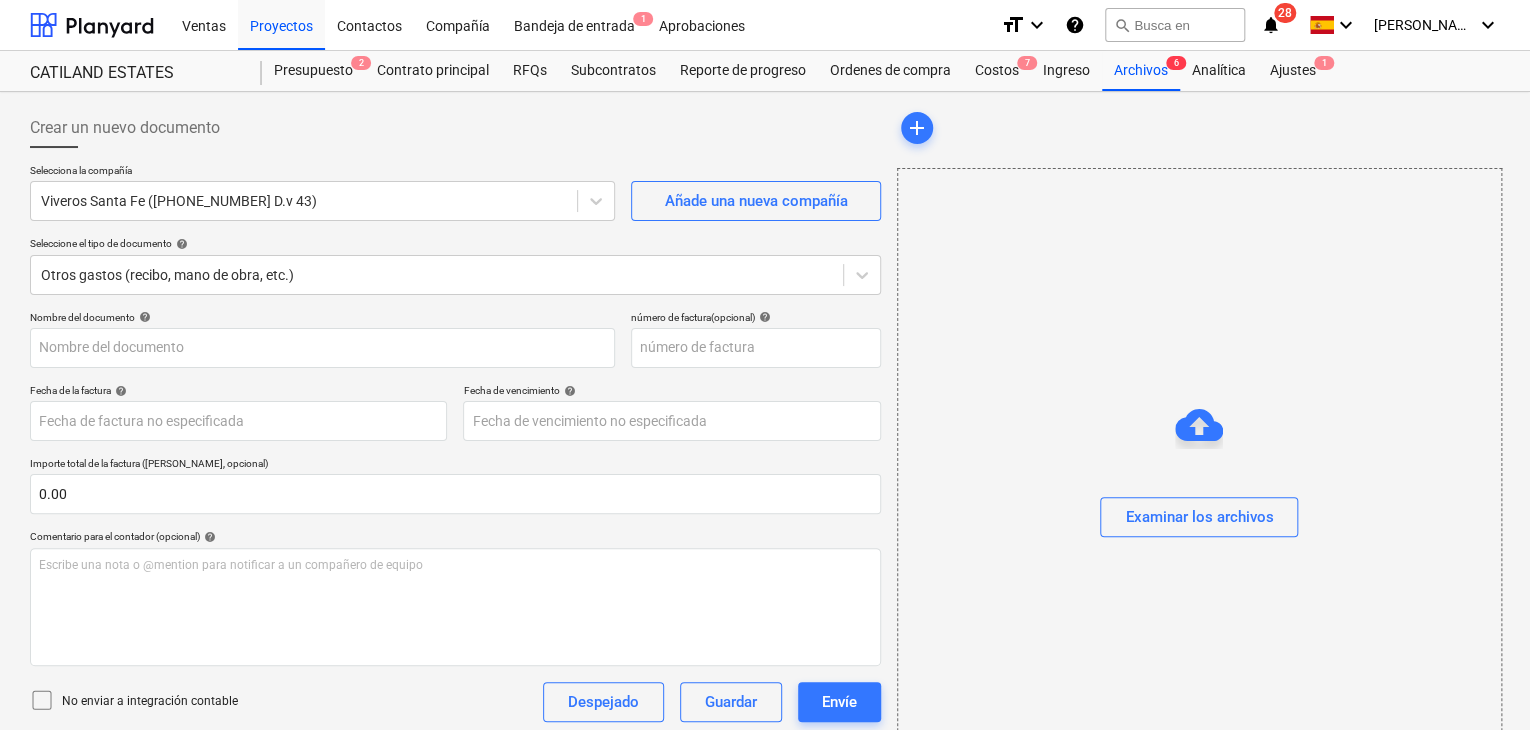 drag, startPoint x: 304, startPoint y: 206, endPoint x: 1190, endPoint y: 258, distance: 887.52466 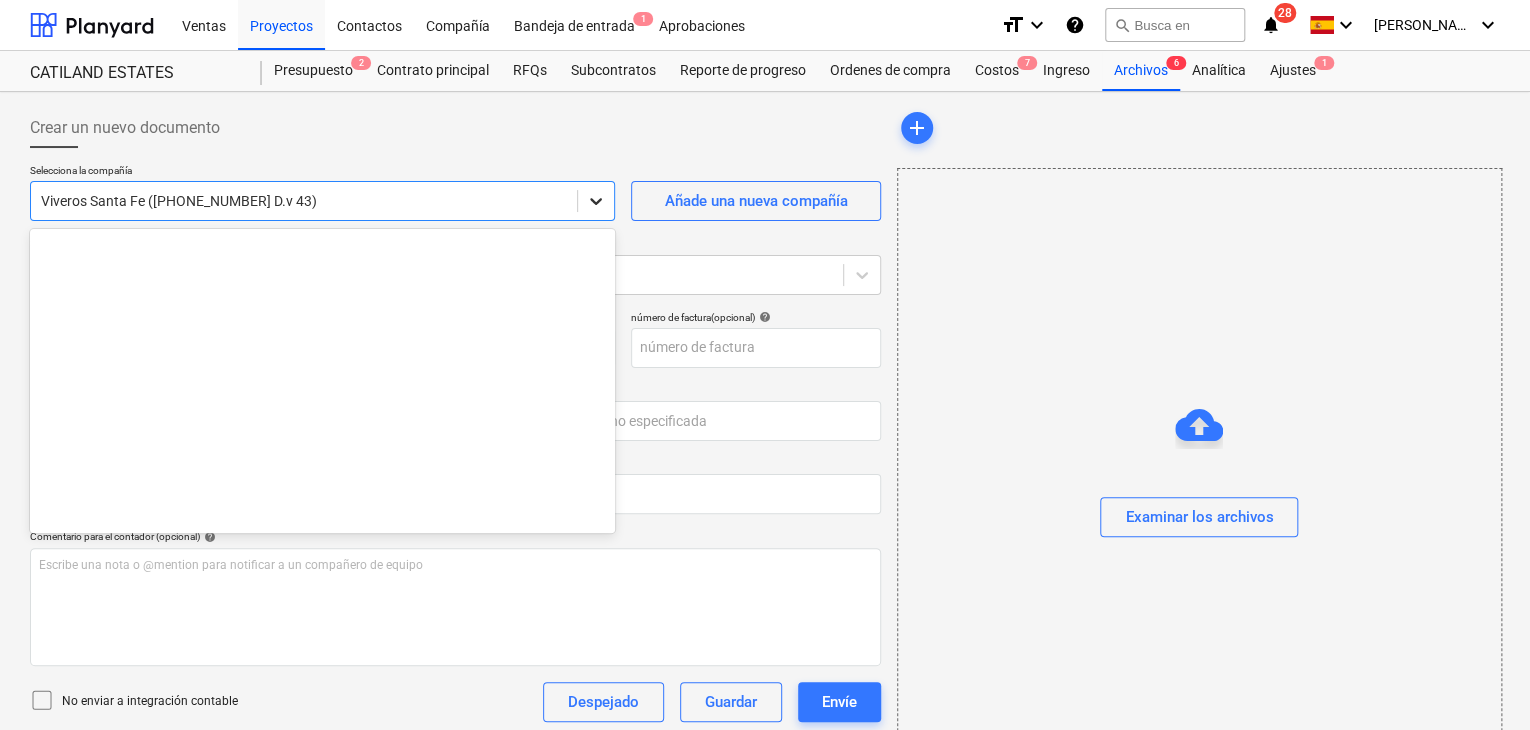 click at bounding box center (596, 201) 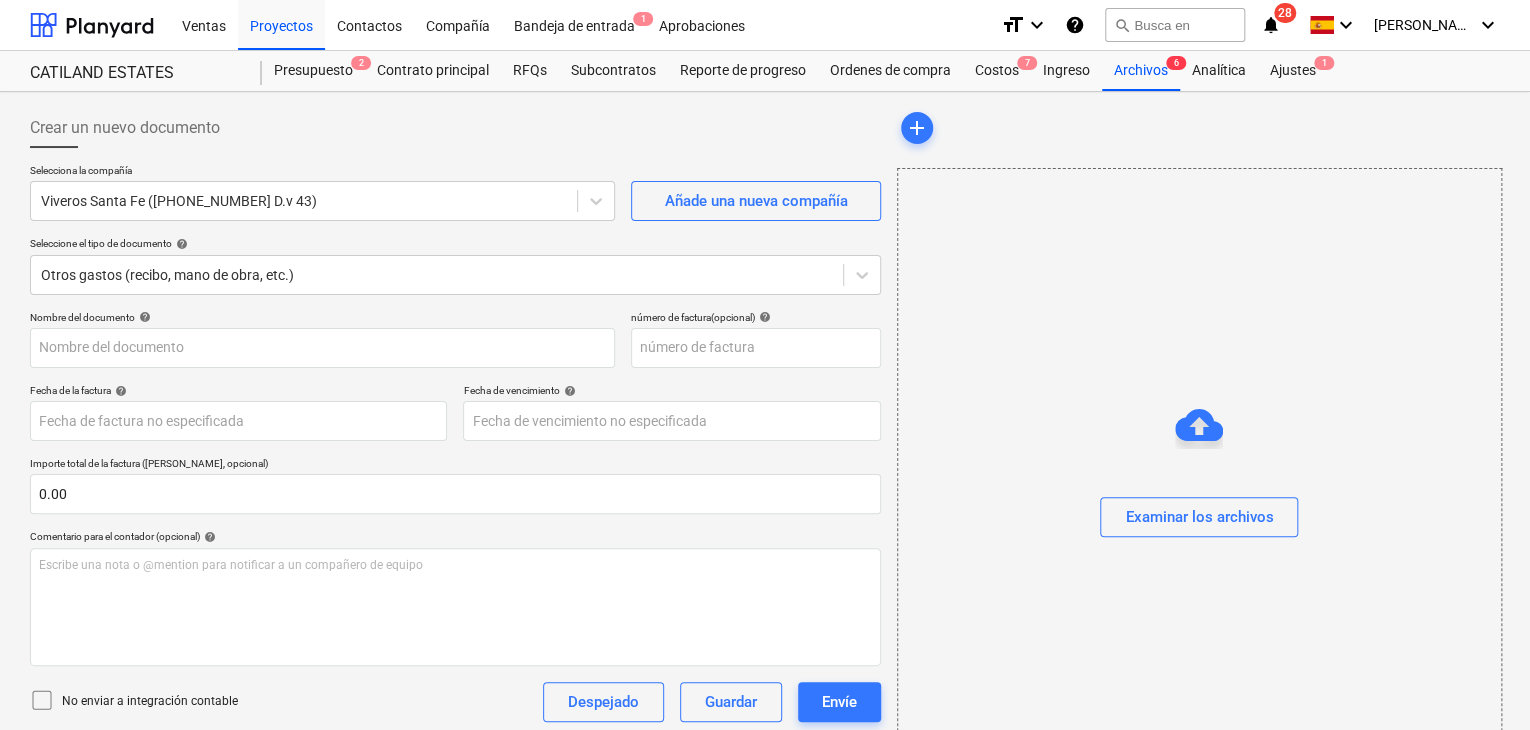 drag, startPoint x: 249, startPoint y: 514, endPoint x: 1076, endPoint y: 255, distance: 866.60834 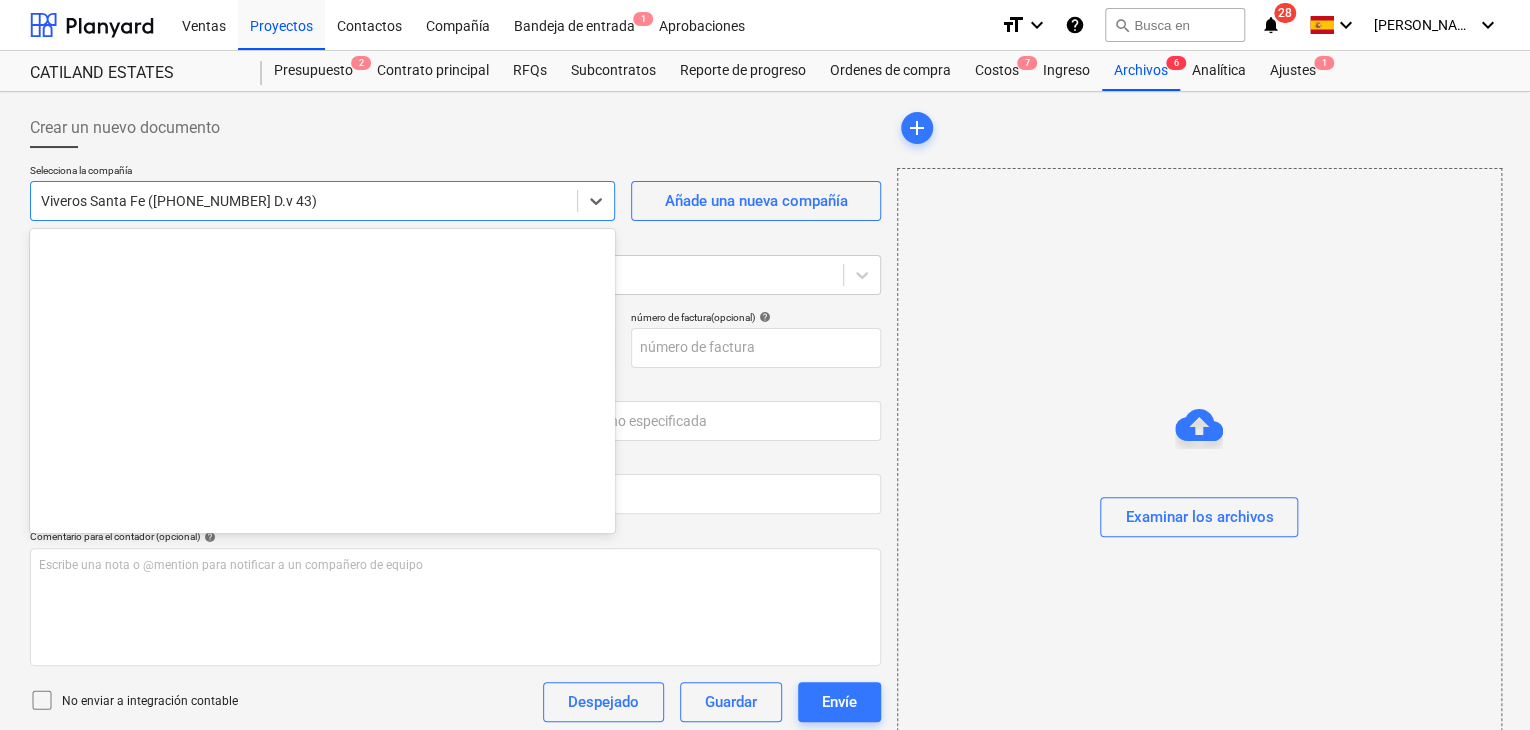scroll, scrollTop: 2884, scrollLeft: 0, axis: vertical 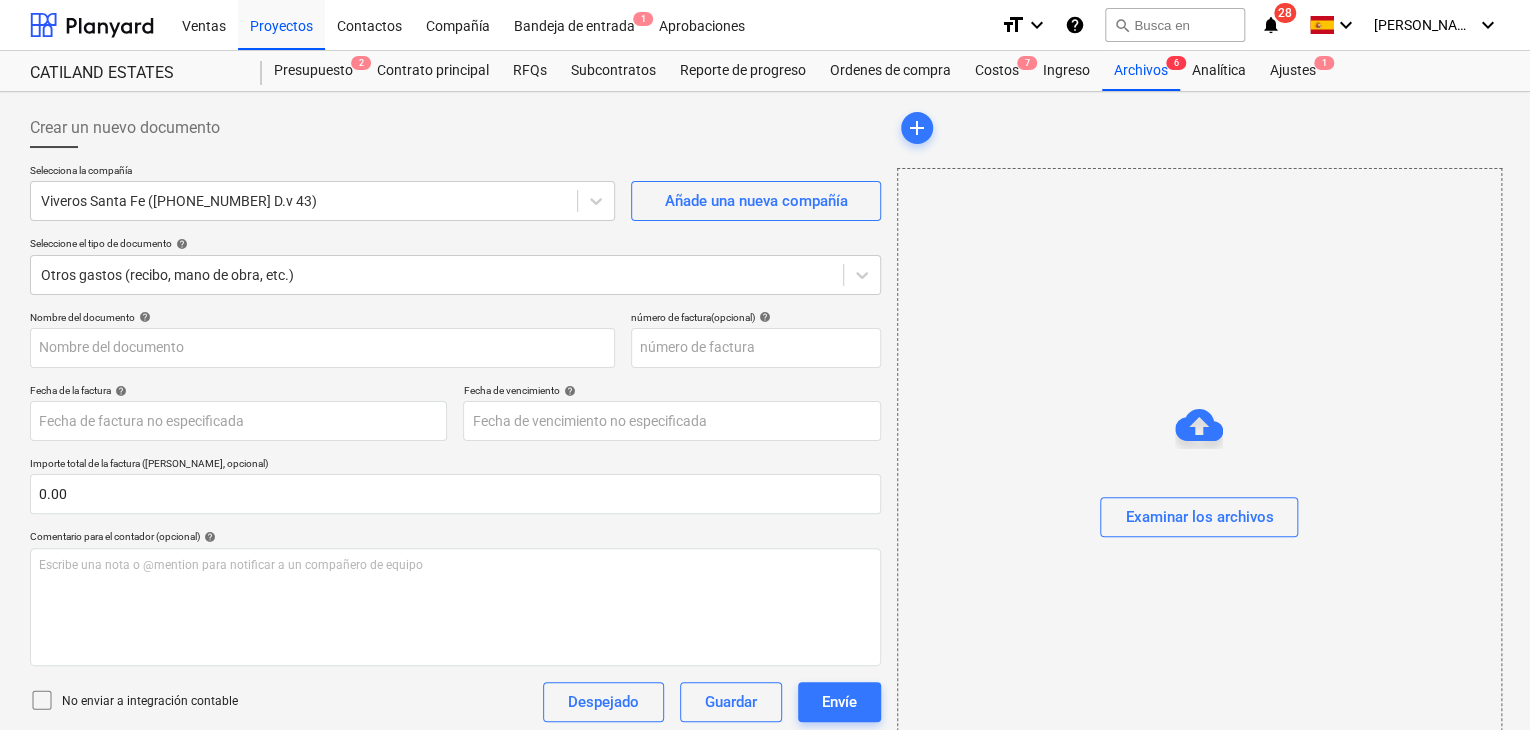 drag, startPoint x: 368, startPoint y: 201, endPoint x: 1130, endPoint y: 272, distance: 765.3006 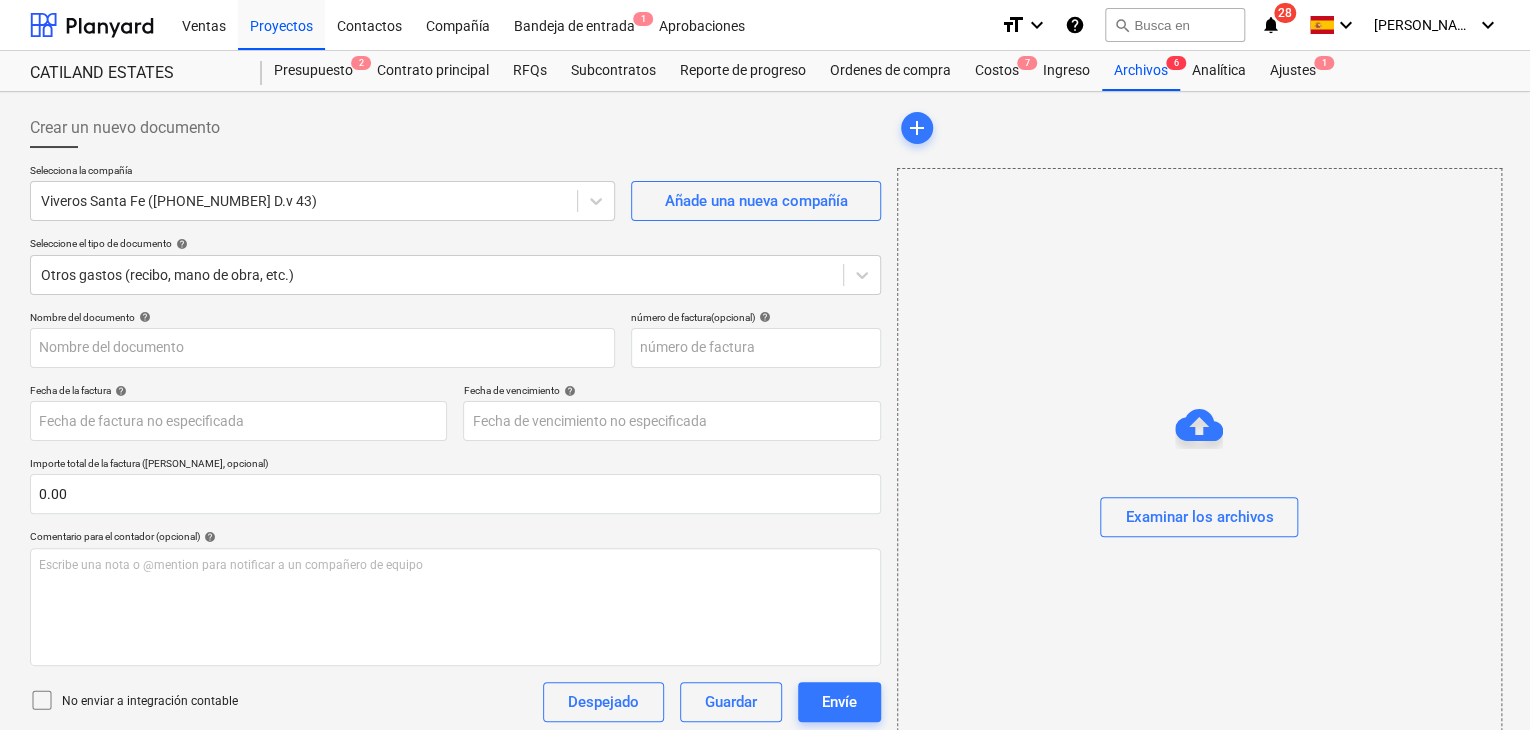 click on "Examinar los archivos" at bounding box center [1199, 477] 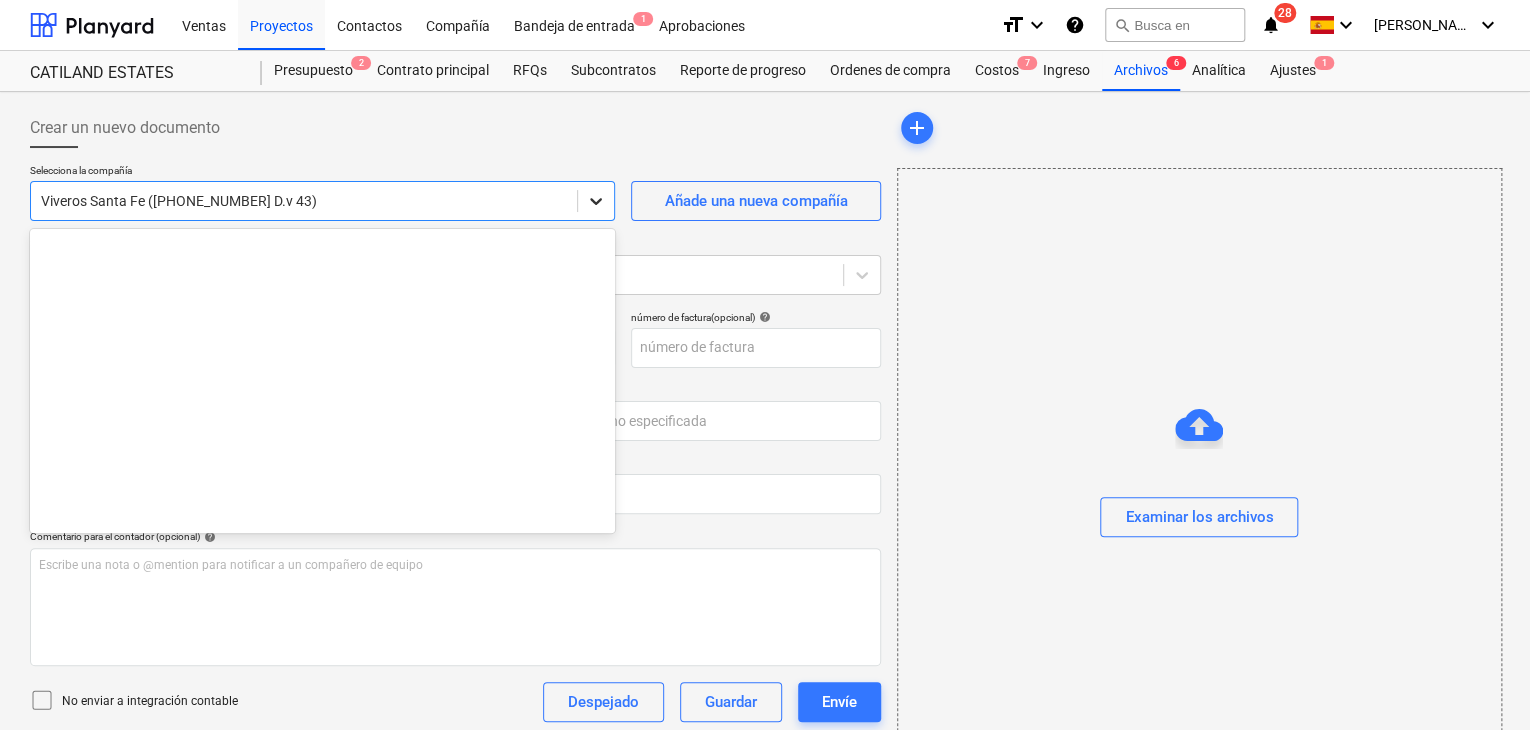 click 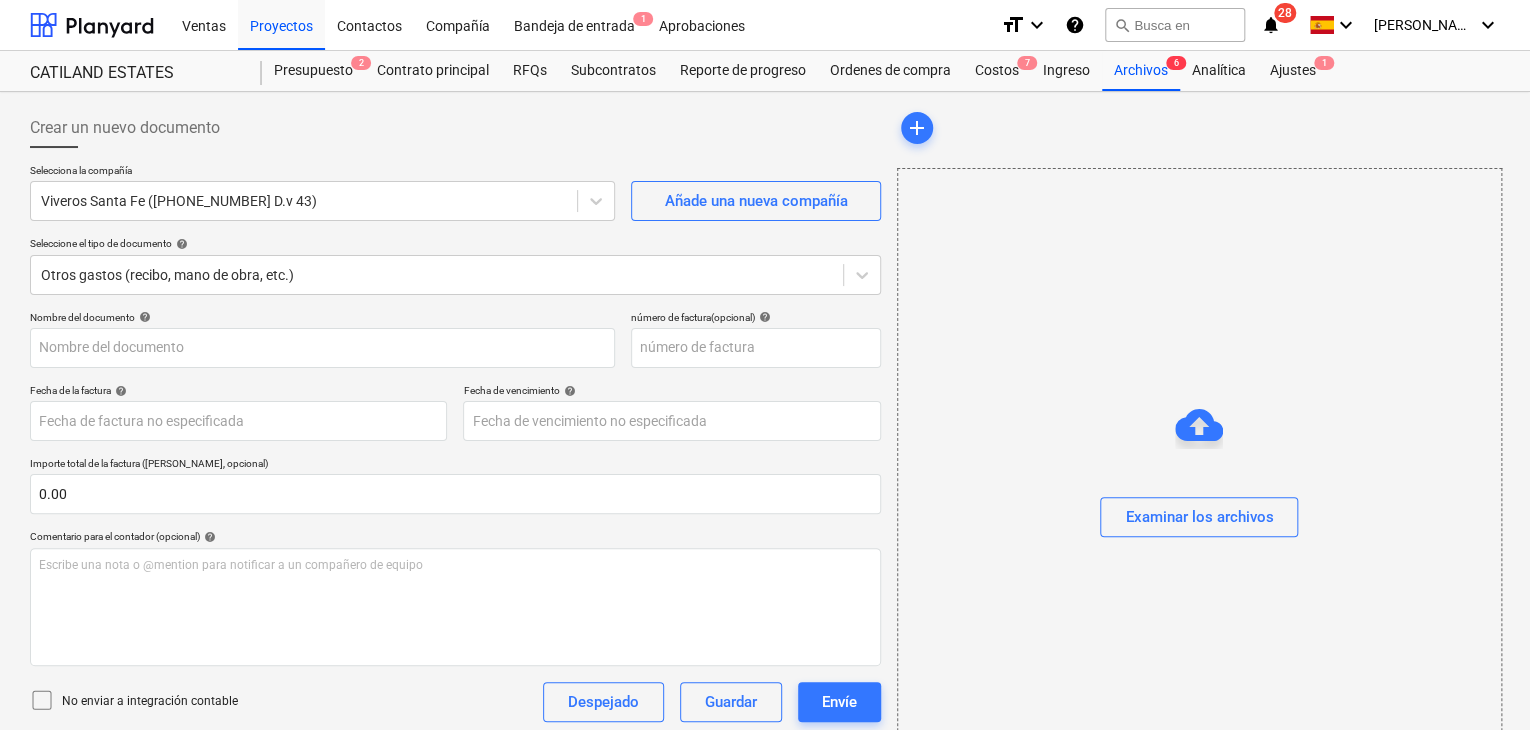 drag, startPoint x: 477, startPoint y: 511, endPoint x: 1034, endPoint y: 285, distance: 601.10315 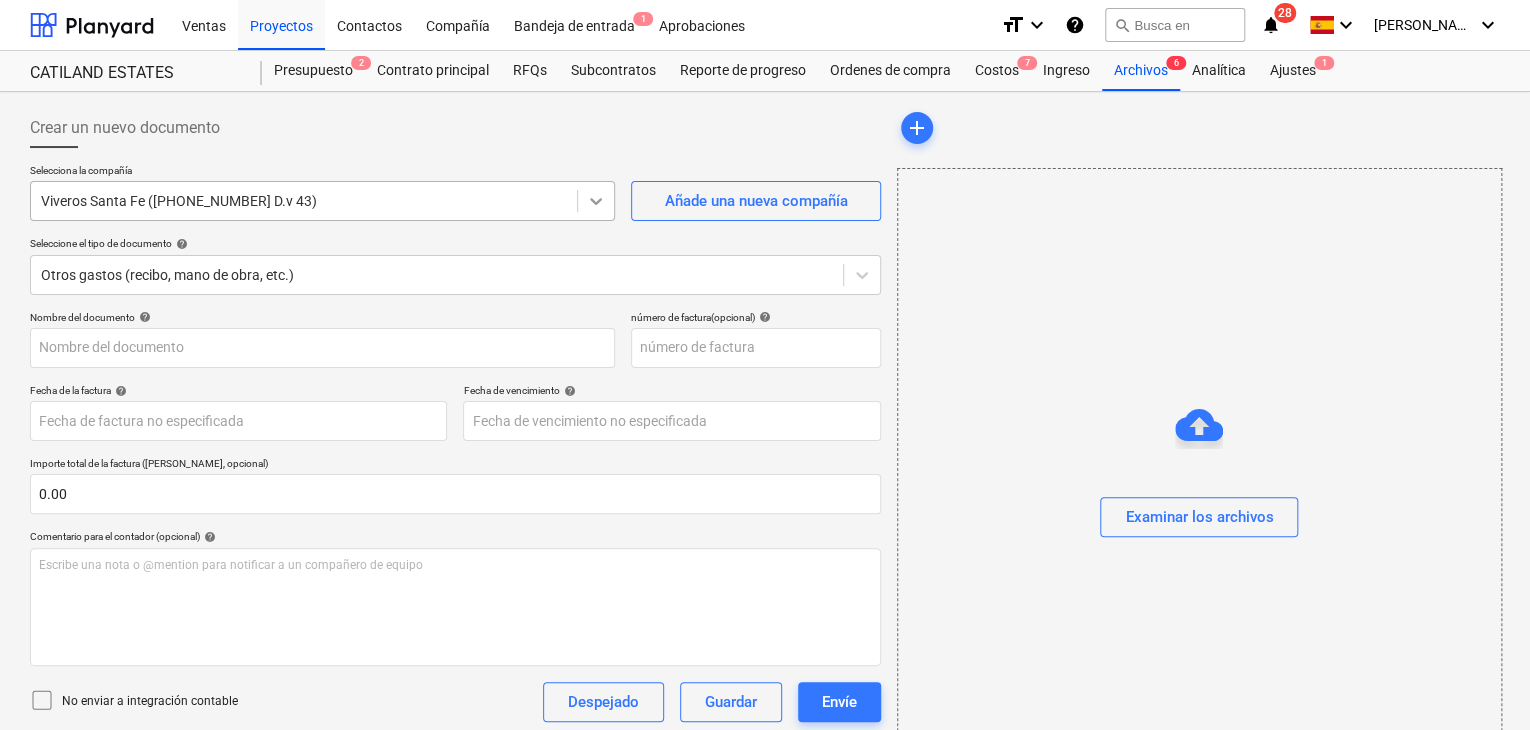 click 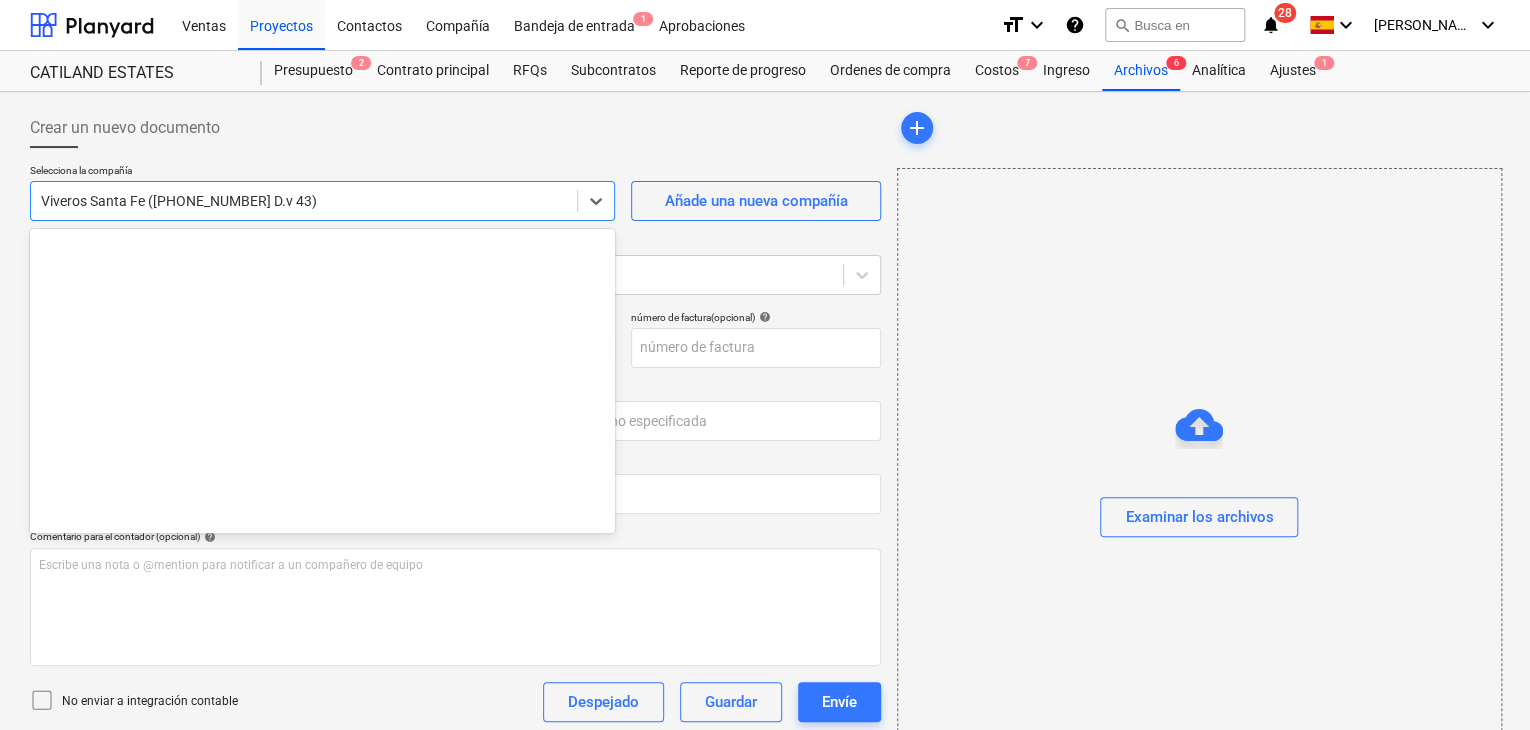 scroll, scrollTop: 2884, scrollLeft: 0, axis: vertical 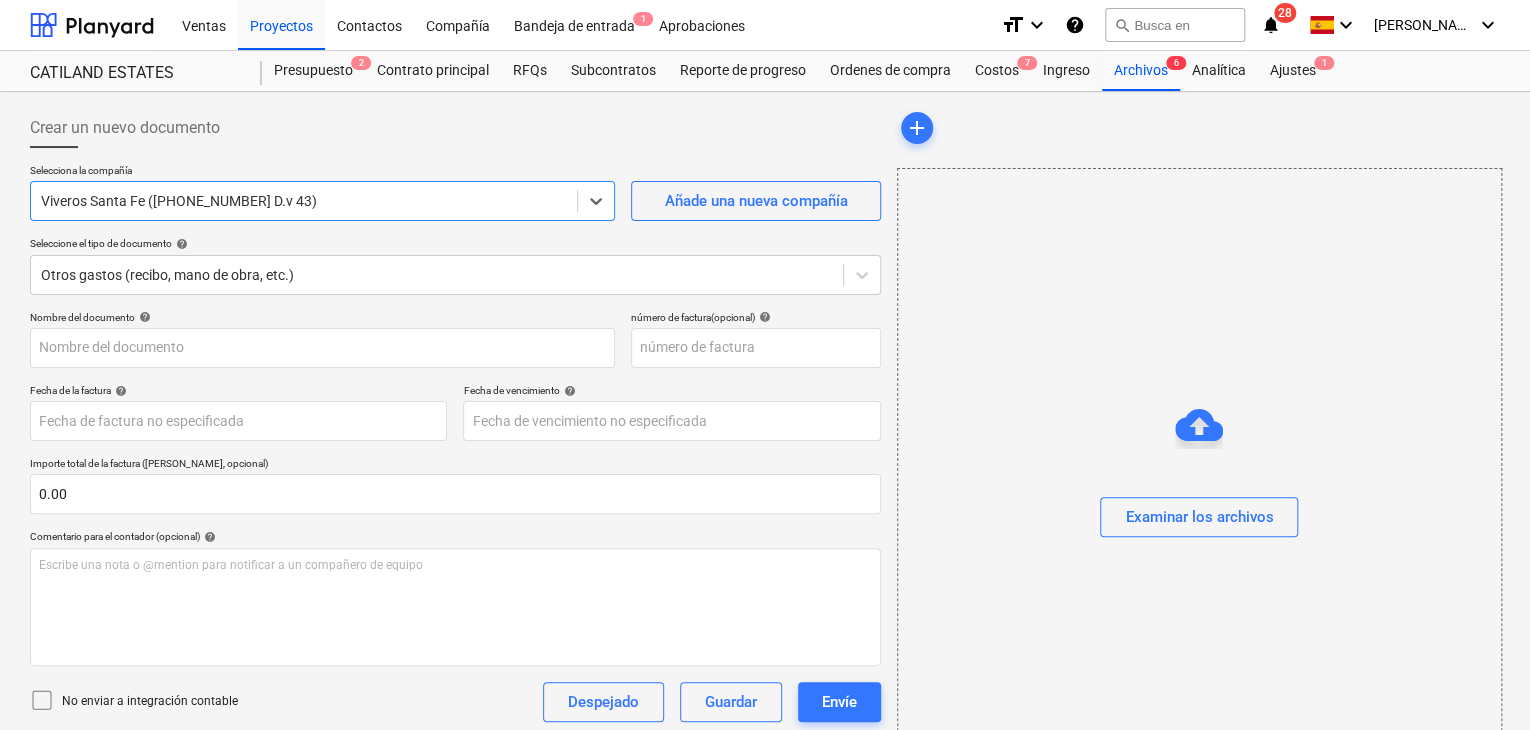 click on "Viveros Santa Fe ([PHONE_NUMBER] D.v 43)" at bounding box center [304, 201] 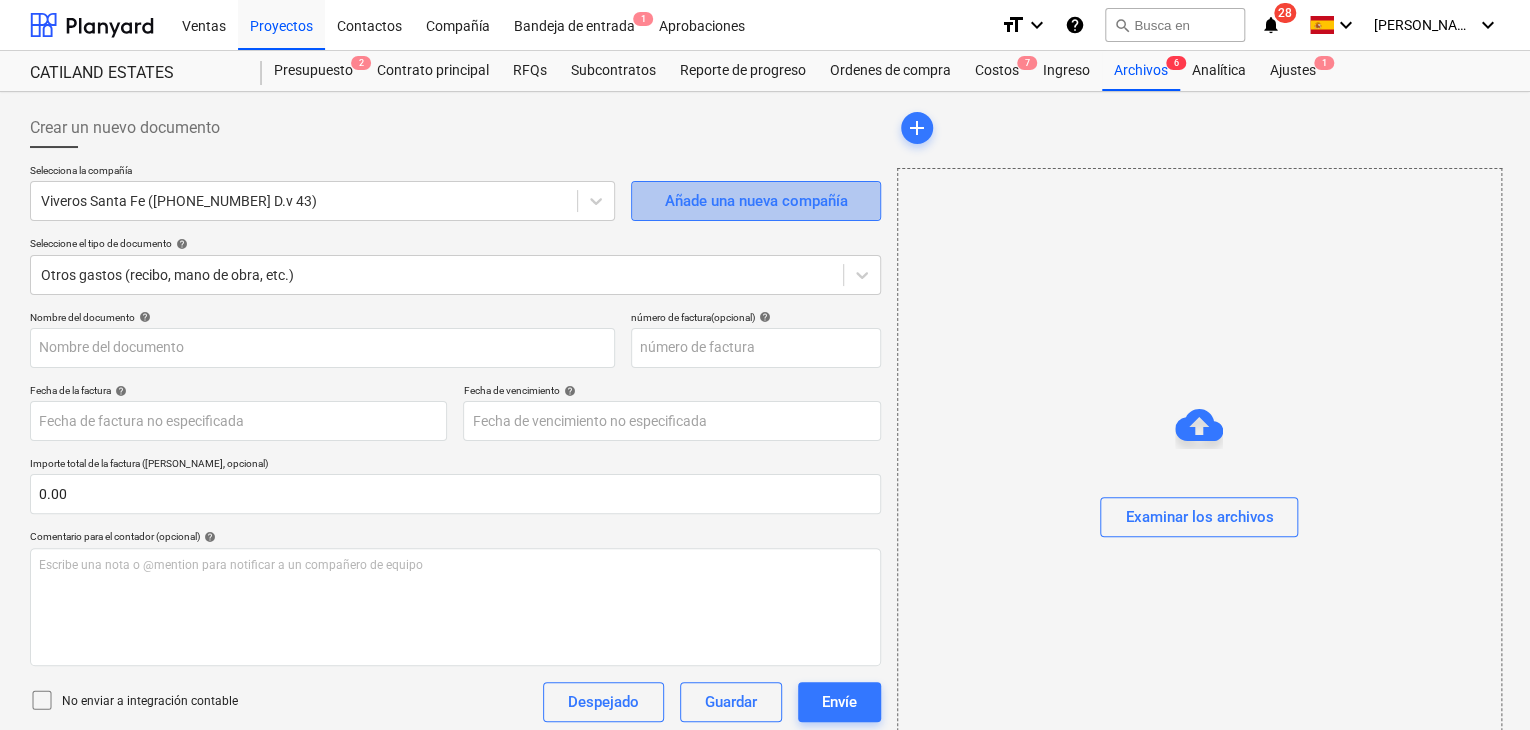 click on "Añade una nueva compañía" at bounding box center [755, 201] 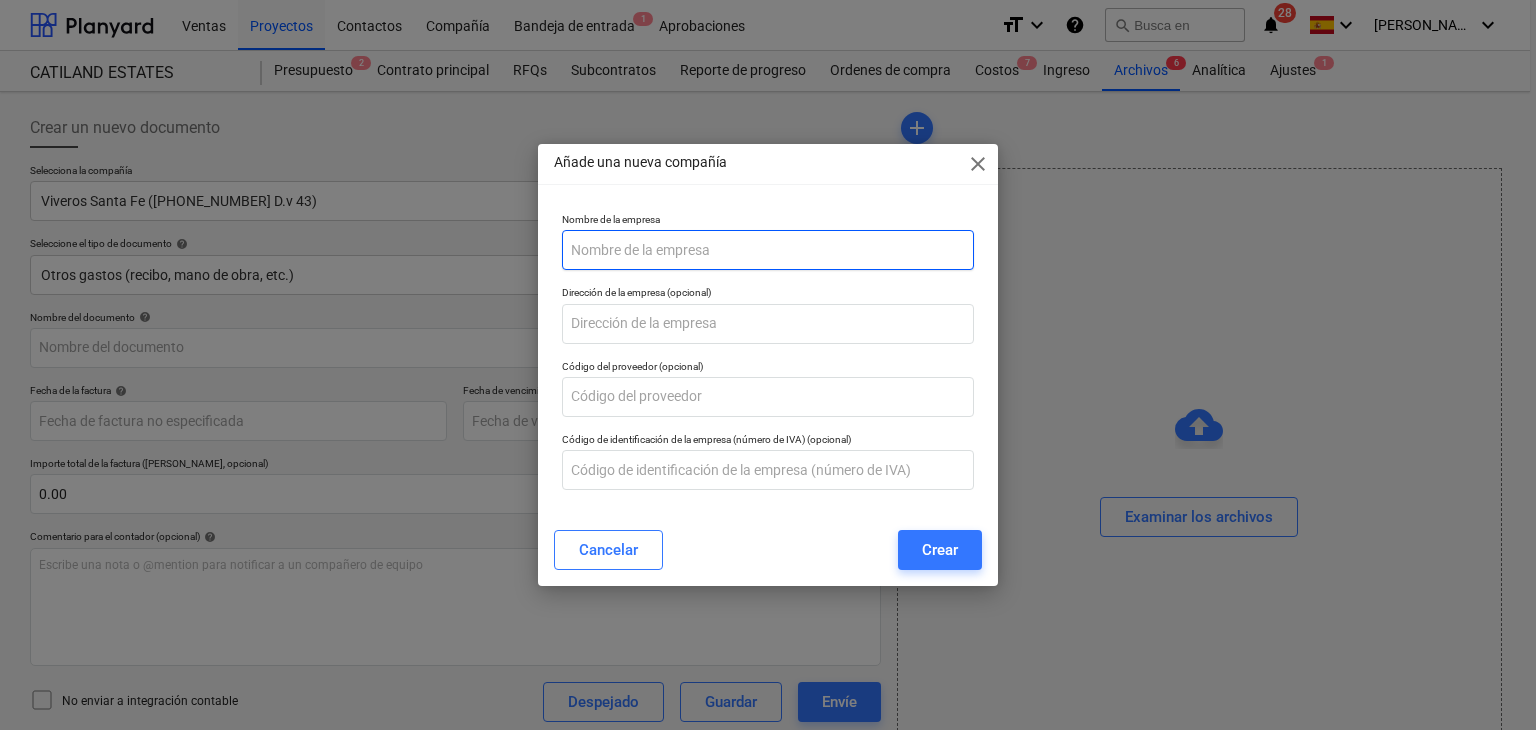 click at bounding box center (768, 250) 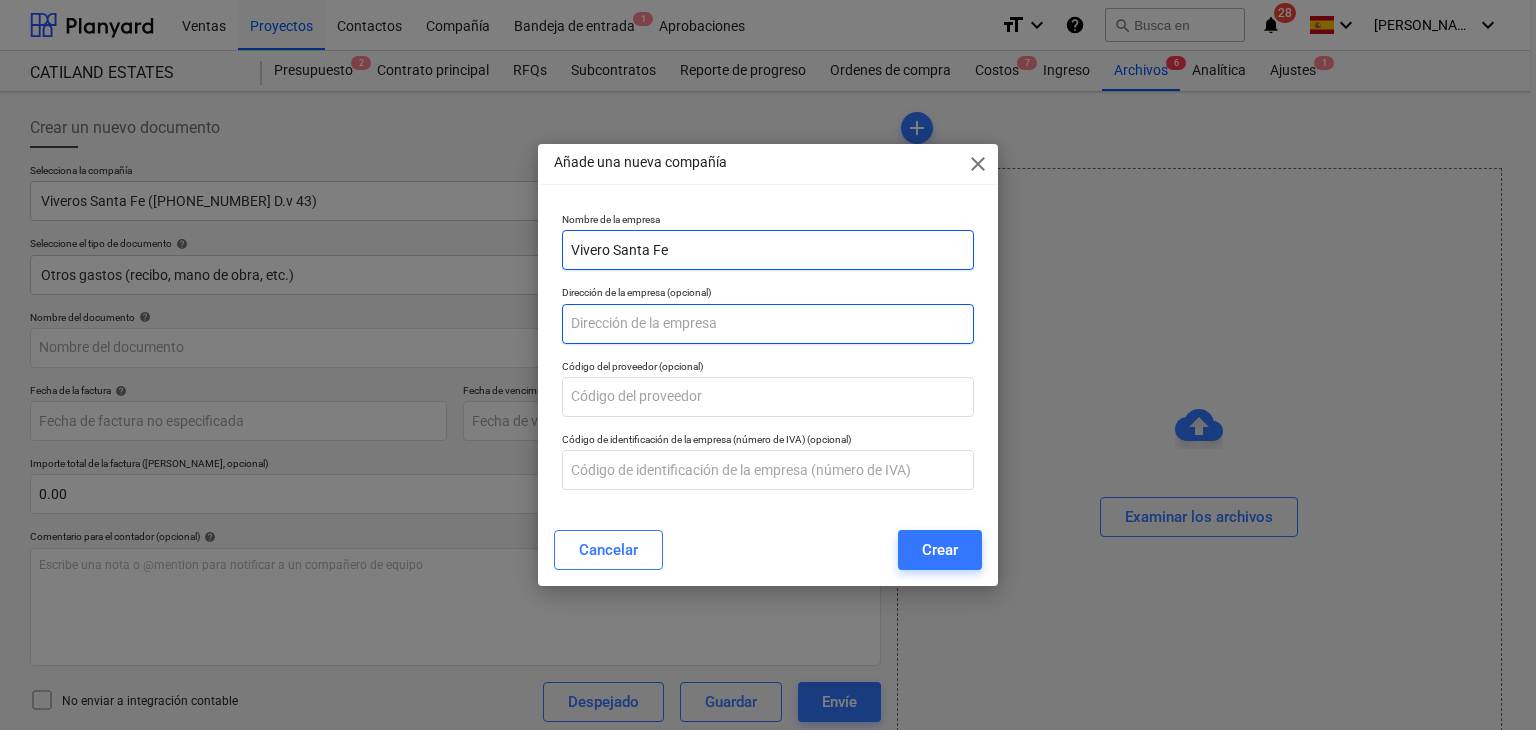 type on "Vivero Santa Fe" 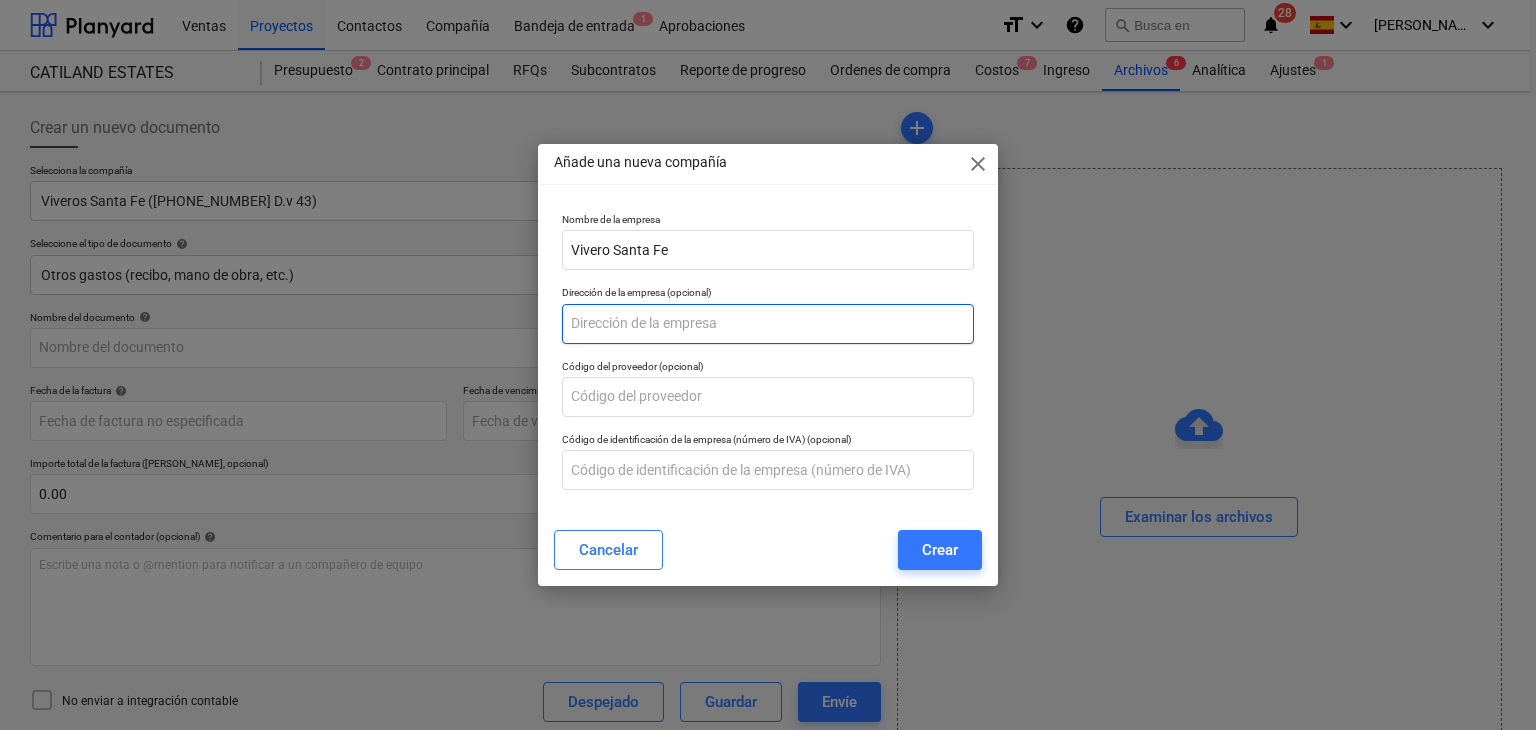 click at bounding box center (768, 324) 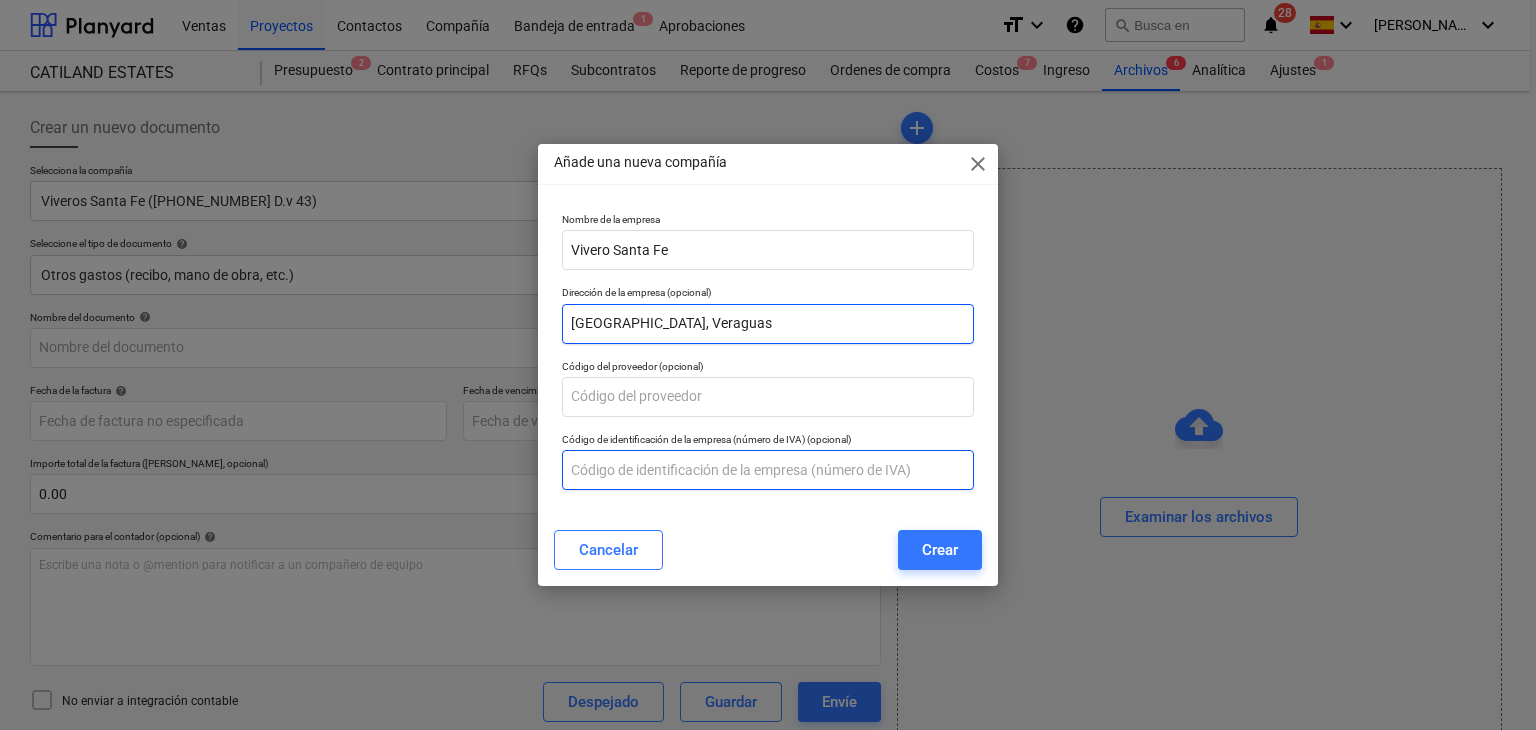 type on "[GEOGRAPHIC_DATA], Veraguas" 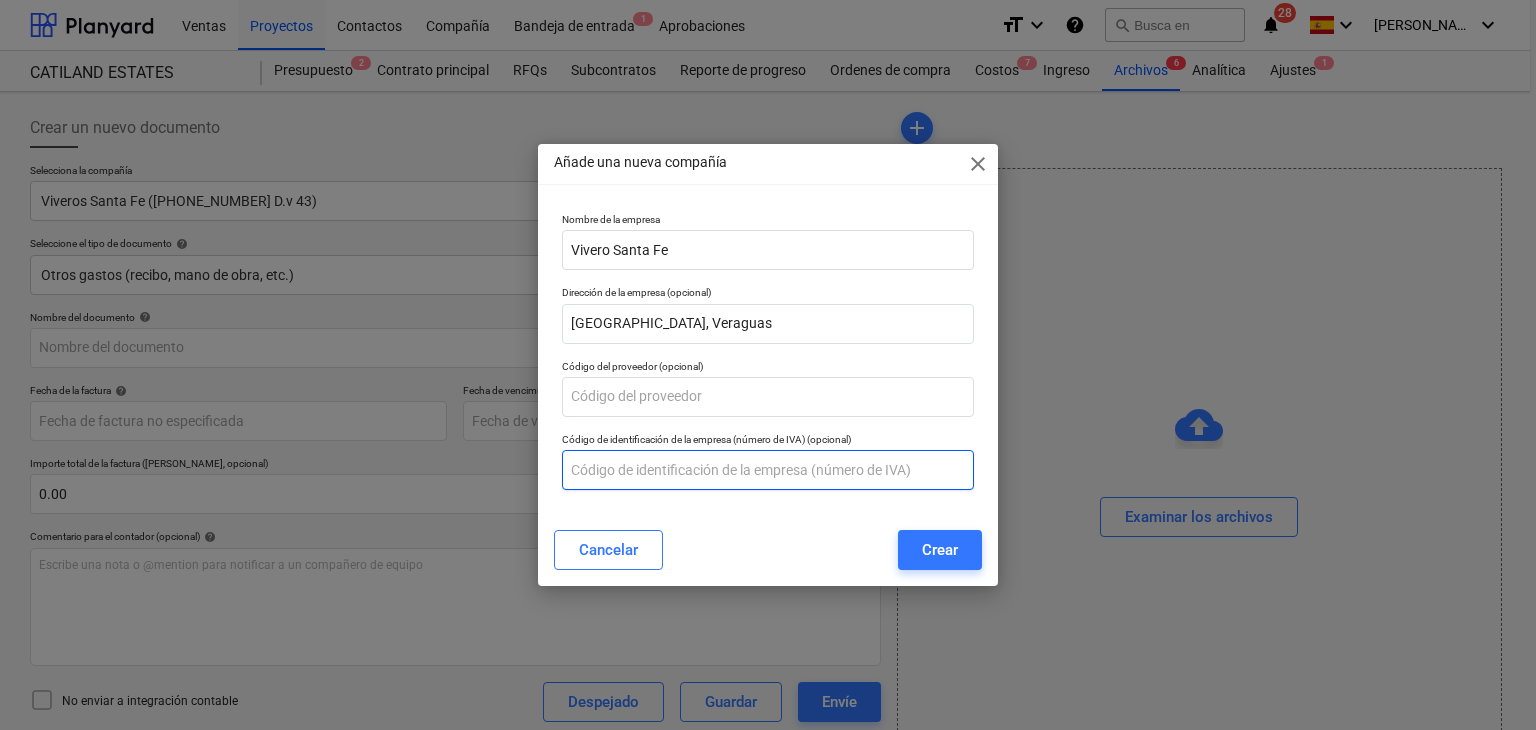 click at bounding box center (768, 470) 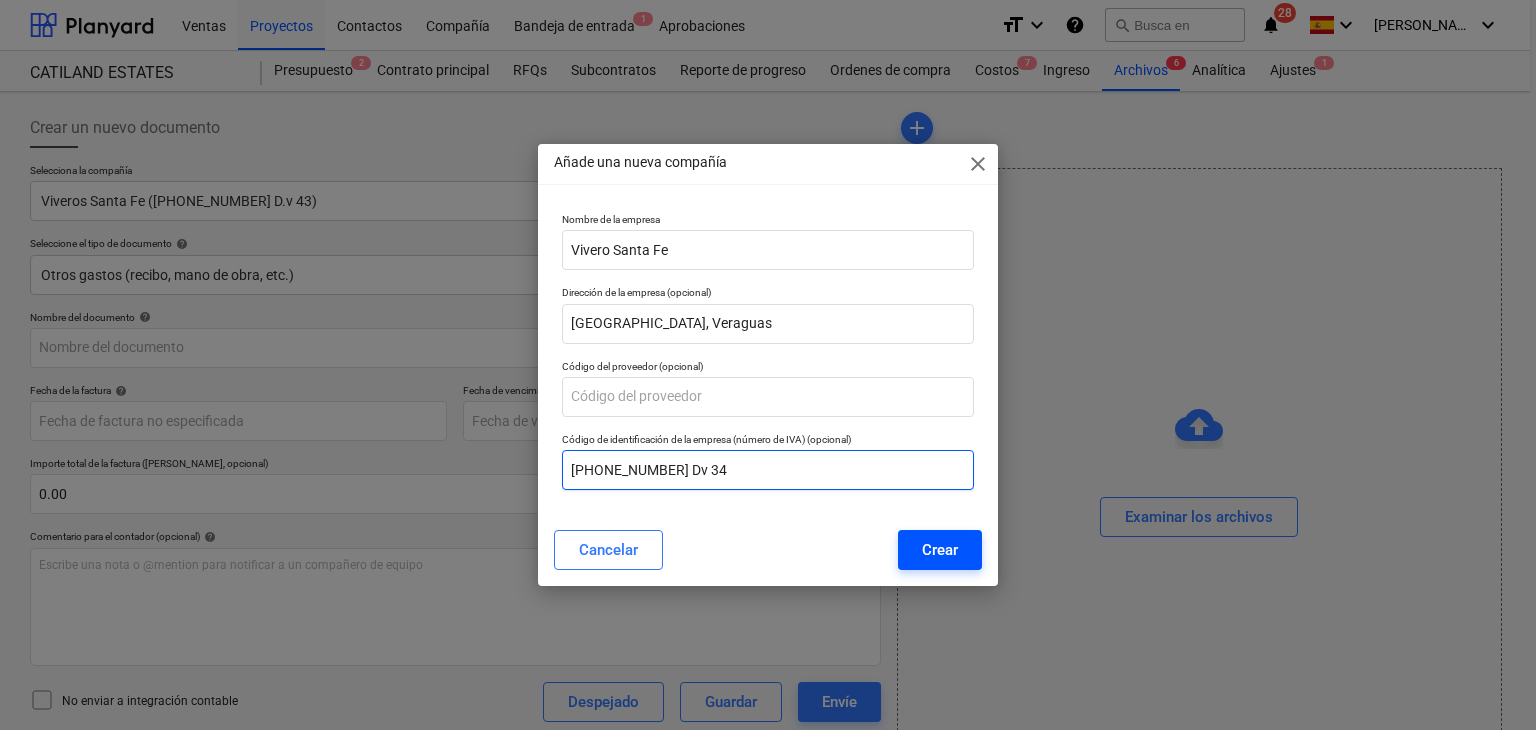 type on "[PHONE_NUMBER] Dv 34" 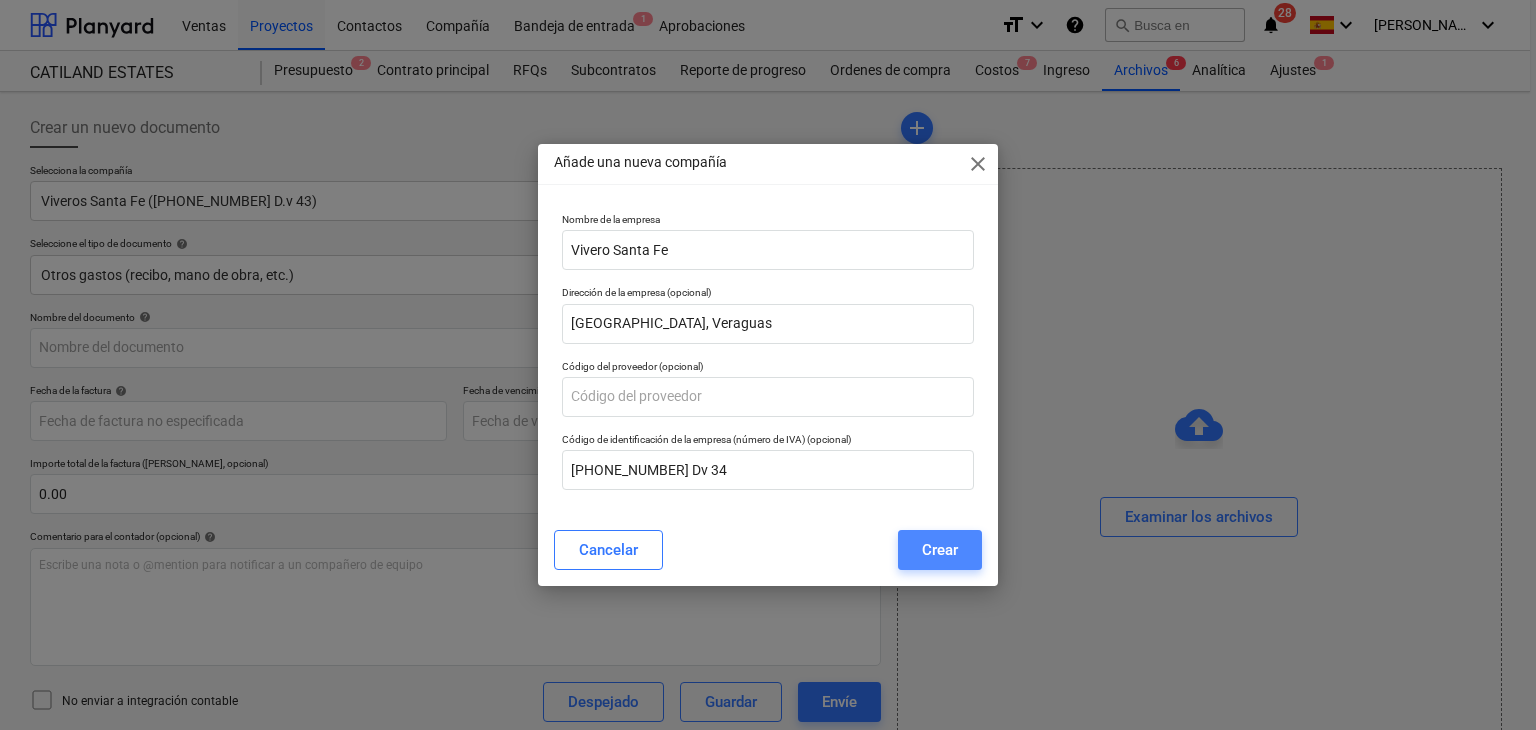 click on "Crear" at bounding box center (940, 550) 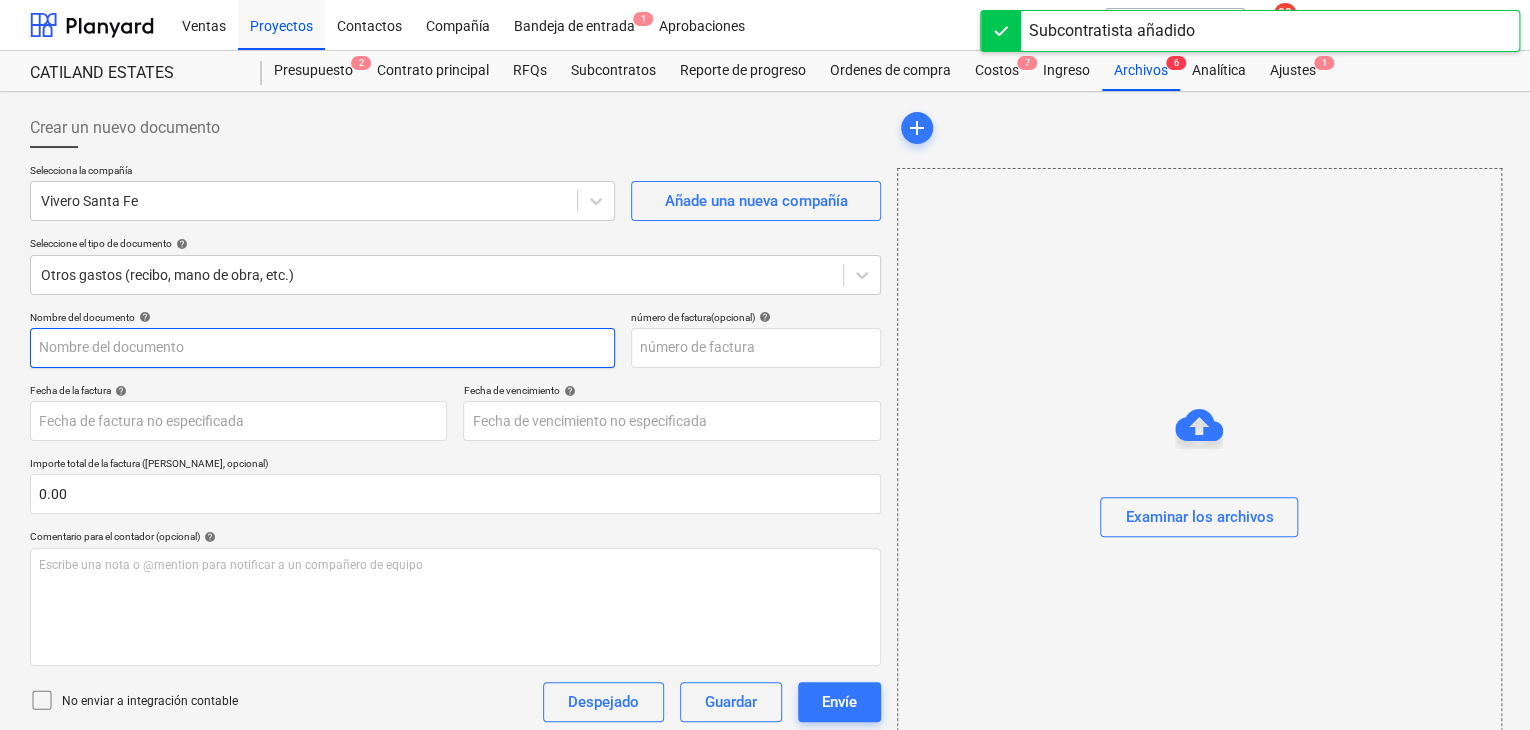 click at bounding box center [322, 348] 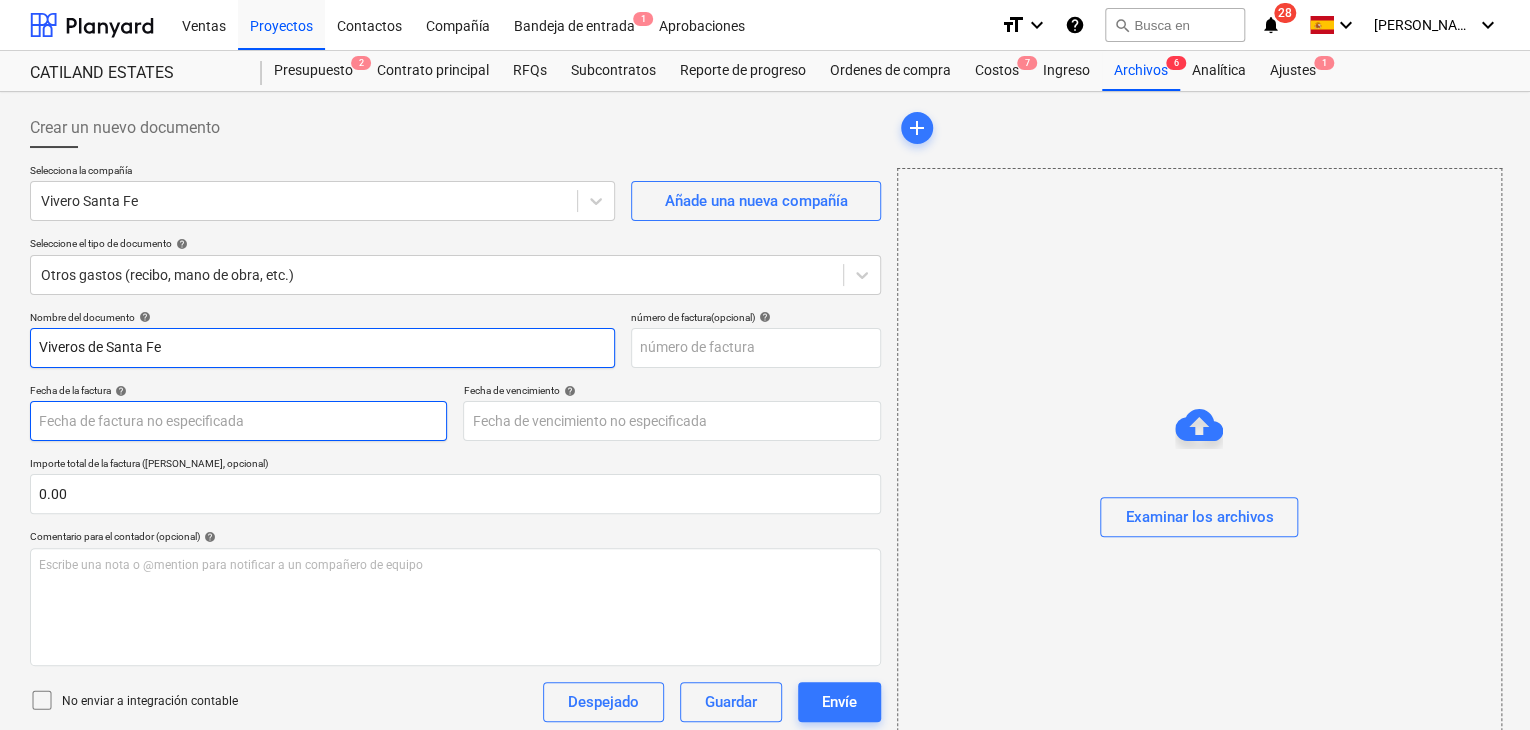 type on "Viveros de Santa Fe" 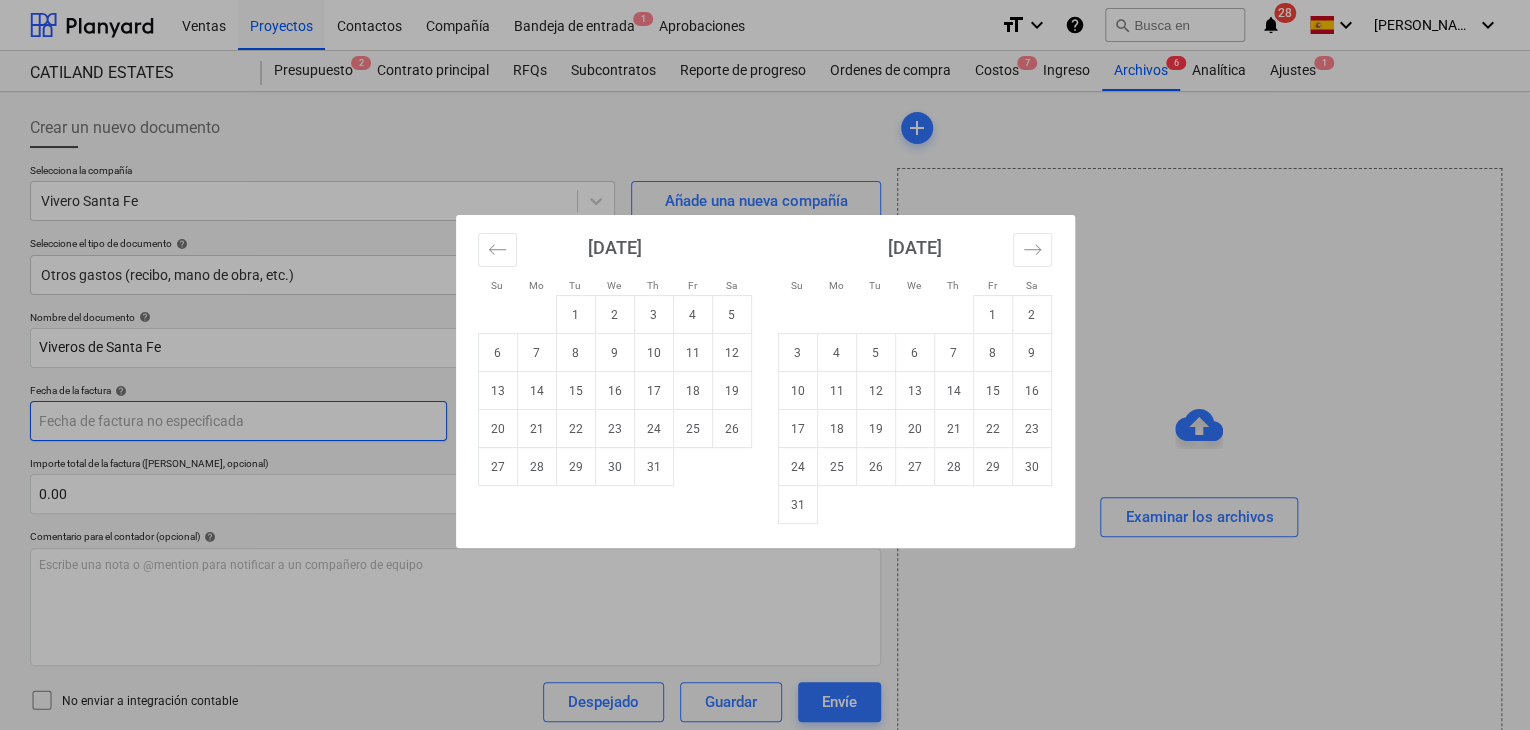 click on "Ventas Proyectos Contactos Compañía Bandeja de entrada 1 Aprobaciones format_size keyboard_arrow_down help search Busca en notifications 28 keyboard_arrow_down [PERSON_NAME][GEOGRAPHIC_DATA] keyboard_arrow_down CATILAND ESTATES [GEOGRAPHIC_DATA] ESTATES Presupuesto 2 Contrato principal RFQs Subcontratos Reporte de progreso Ordenes de compra Costos 7 Ingreso Archivos 6 Analítica Ajustes 1 Crear un nuevo documento Selecciona la compañía  Vivero Santa Fe   Añade una nueva compañía Seleccione el tipo de documento help Otros gastos (recibo, mano de obra, etc.) Nombre del documento help Viveros de Santa Fe número de factura  (opcional) help Fecha de la factura help Press the down arrow key to interact with the calendar and
select a date. Press the question mark key to get the keyboard shortcuts for changing dates. Fecha de vencimiento help Press the down arrow key to interact with the calendar and
select a date. Press the question mark key to get the keyboard shortcuts for changing dates. 0.00 help ﻿ Despejado Guardar Envíe" at bounding box center [765, 365] 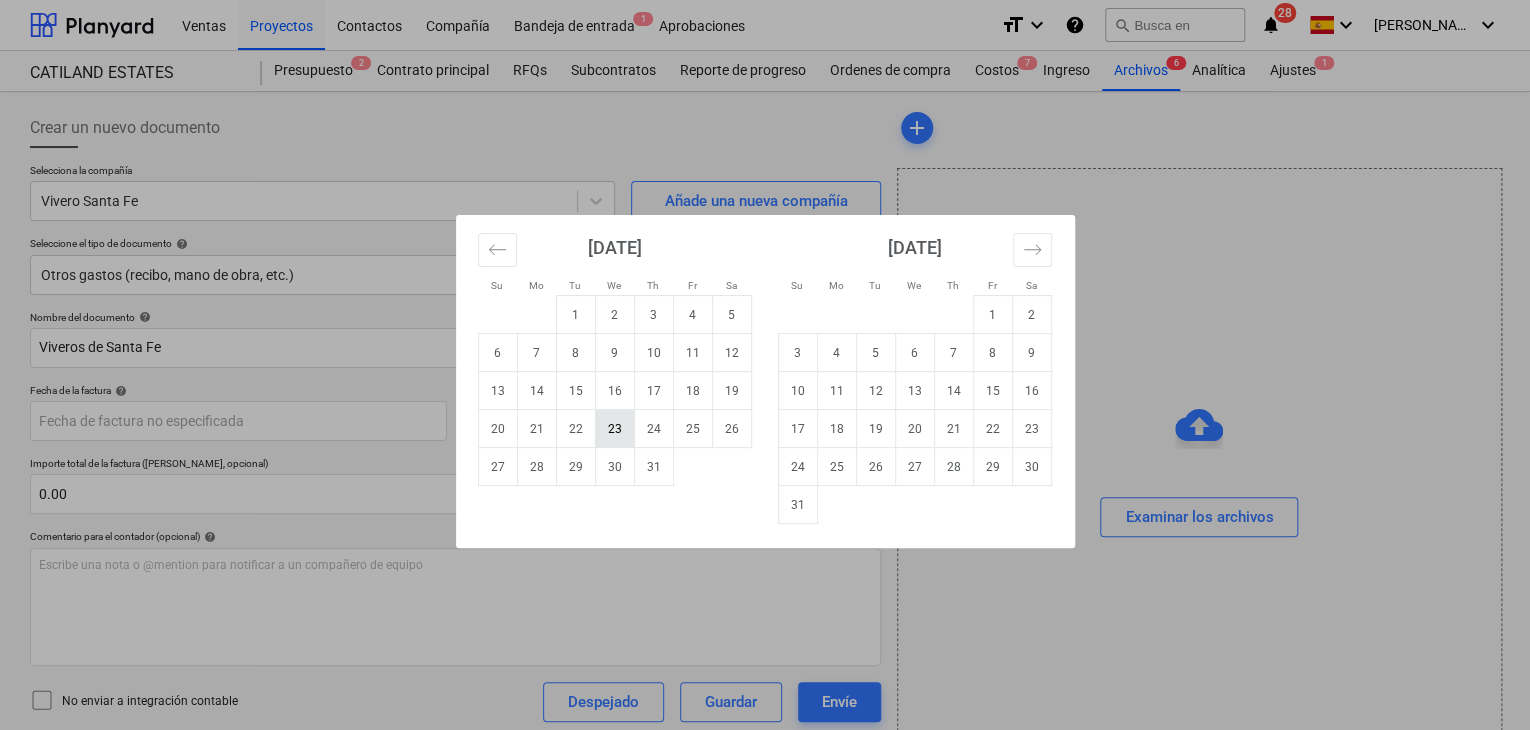 click on "23" at bounding box center [614, 429] 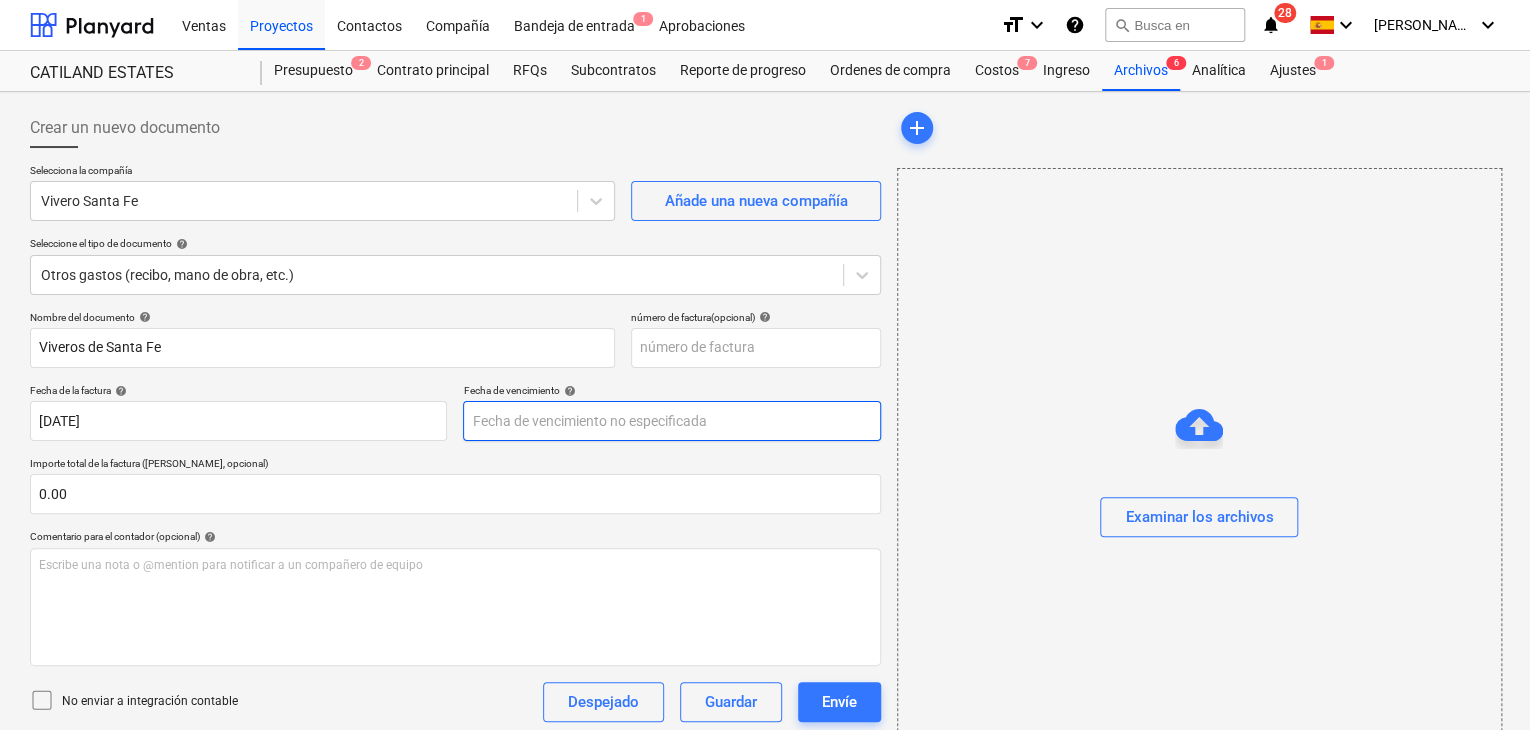 click on "Ventas Proyectos Contactos Compañía Bandeja de entrada 1 Aprobaciones format_size keyboard_arrow_down help search Busca en notifications 28 keyboard_arrow_down [PERSON_NAME][GEOGRAPHIC_DATA] keyboard_arrow_down CATILAND ESTATES [GEOGRAPHIC_DATA] ESTATES Presupuesto 2 Contrato principal RFQs Subcontratos Reporte de progreso Ordenes de compra Costos 7 Ingreso Archivos 6 Analítica Ajustes 1 Crear un nuevo documento Selecciona la compañía  Vivero Santa Fe   Añade una nueva compañía Seleccione el tipo de documento help Otros gastos (recibo, mano de obra, etc.) Nombre del documento help Viveros de Santa Fe número de factura  (opcional) help Fecha de la factura help [DATE] 23.07.2025 Press the down arrow key to interact with the calendar and
select a date. Press the question mark key to get the keyboard shortcuts for changing dates. Fecha de vencimiento help Press the down arrow key to interact with the calendar and
select a date. Press the question mark key to get the keyboard shortcuts for changing dates. 0.00 help ﻿" at bounding box center (765, 365) 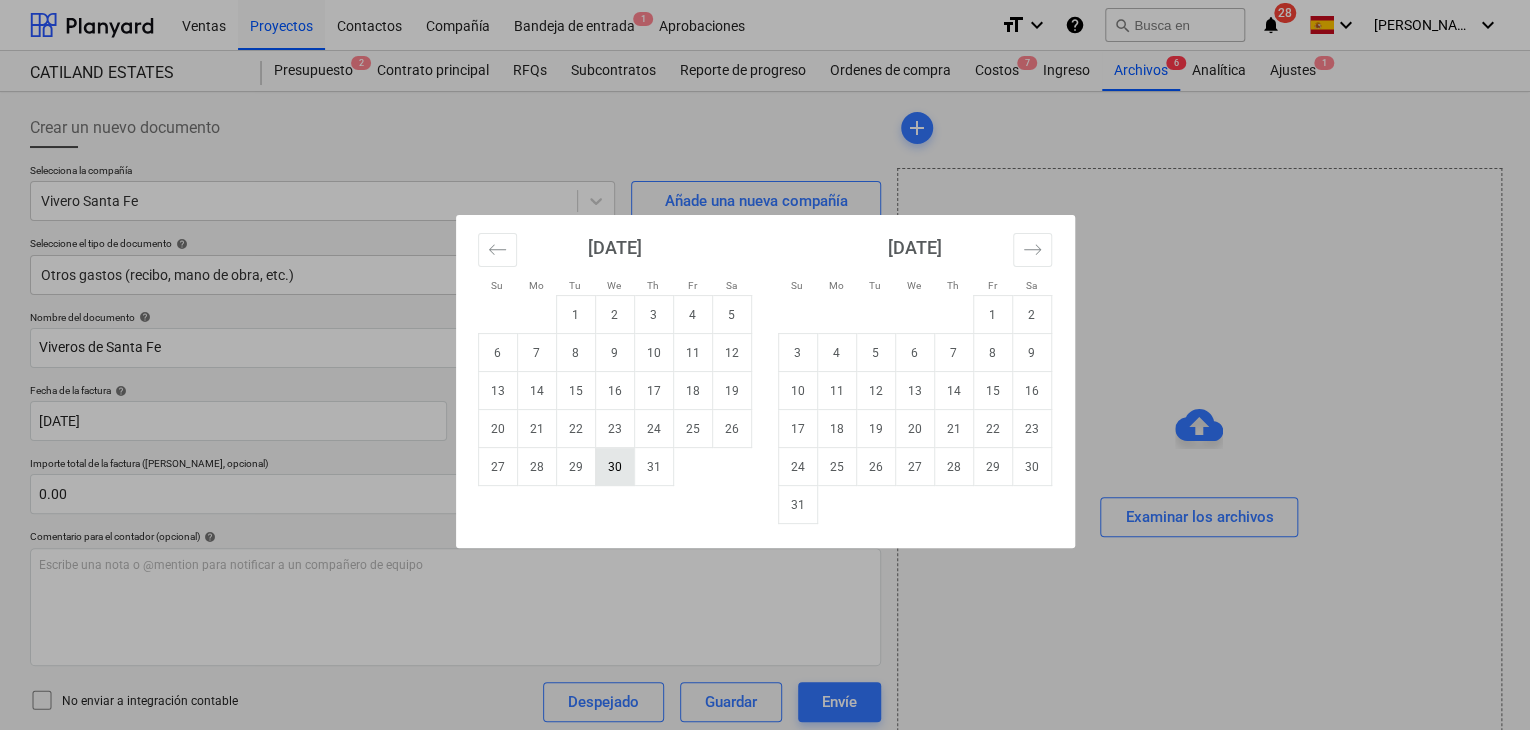 click on "30" at bounding box center [614, 467] 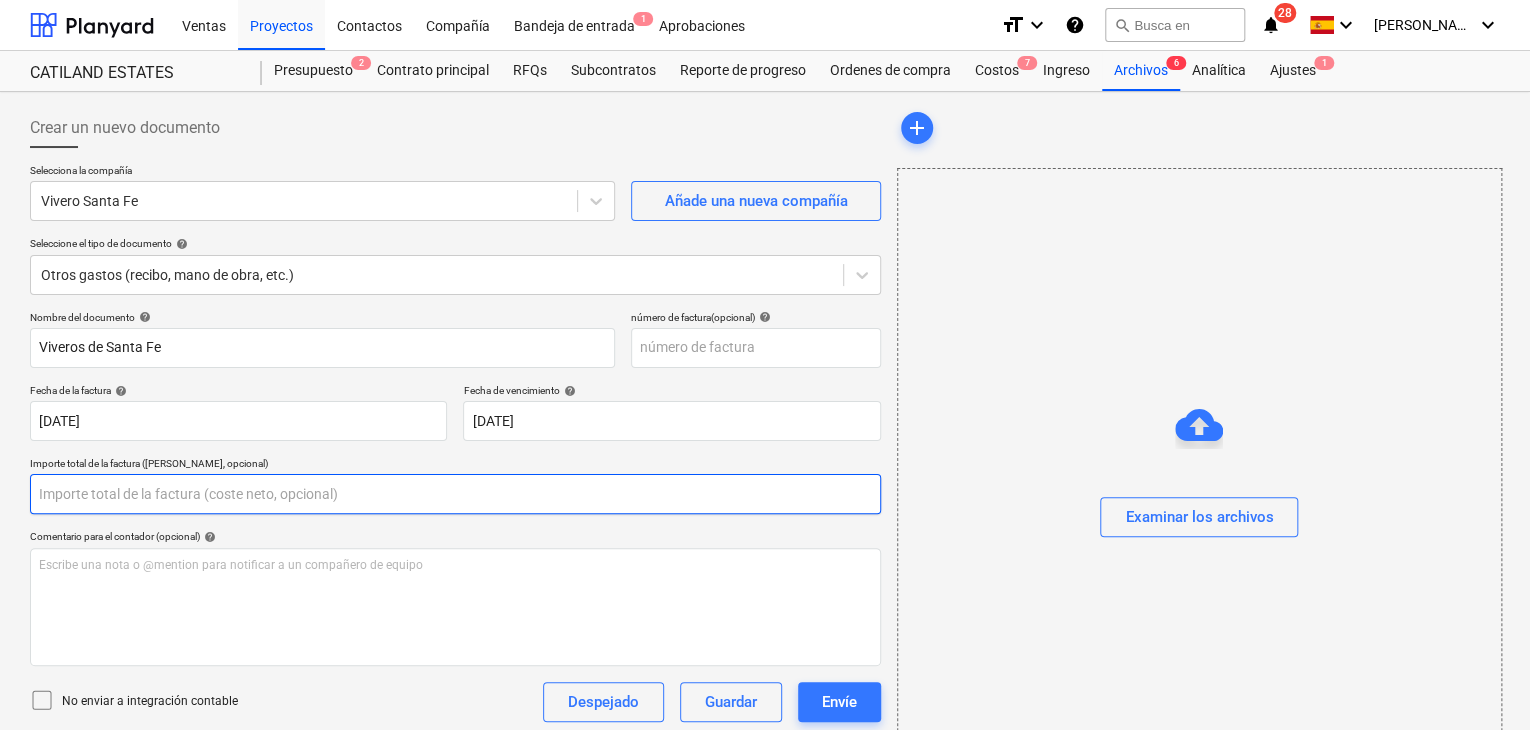 click at bounding box center [455, 494] 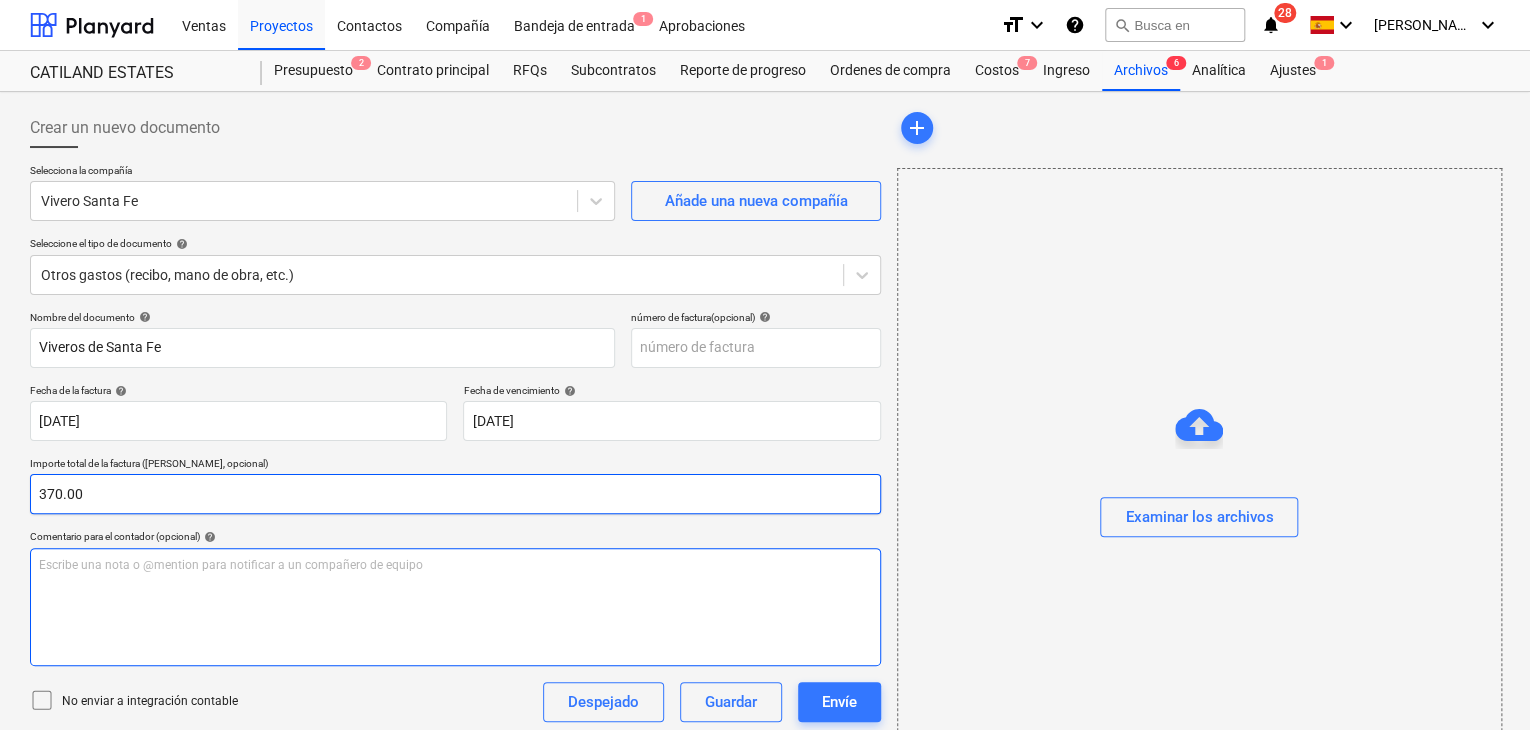 type on "370.00" 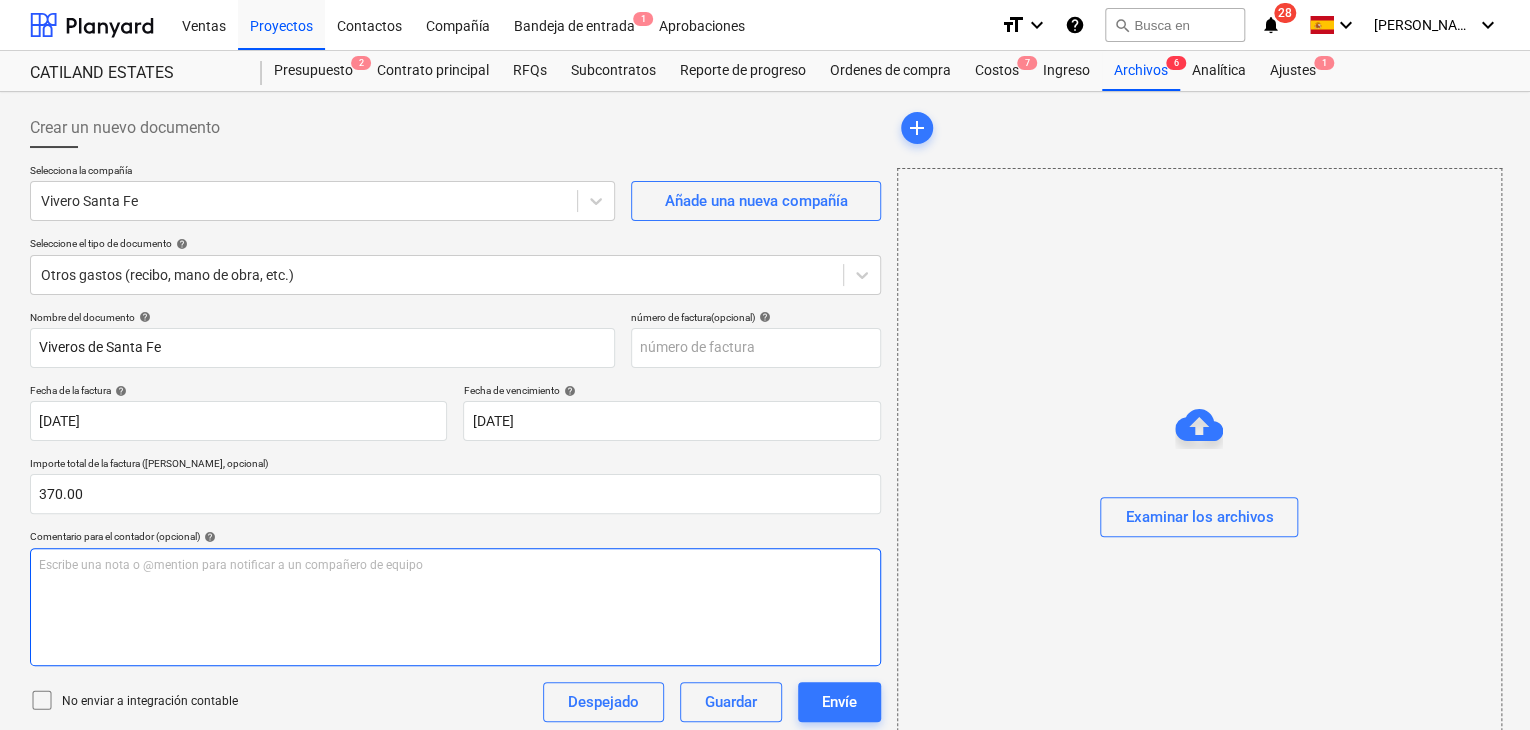 click on "Escribe una nota o @mention para notificar a un compañero de equipo ﻿" at bounding box center (455, 607) 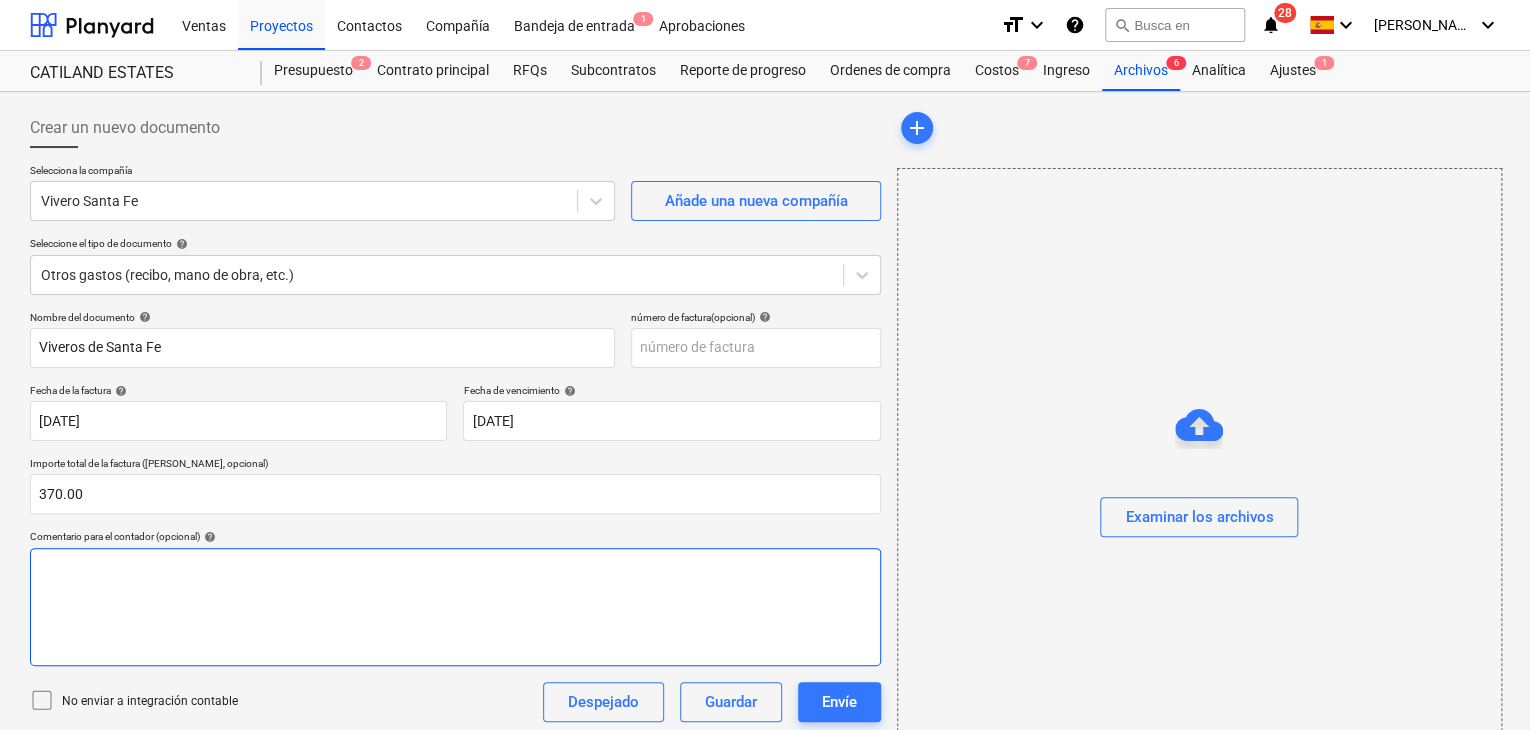 type 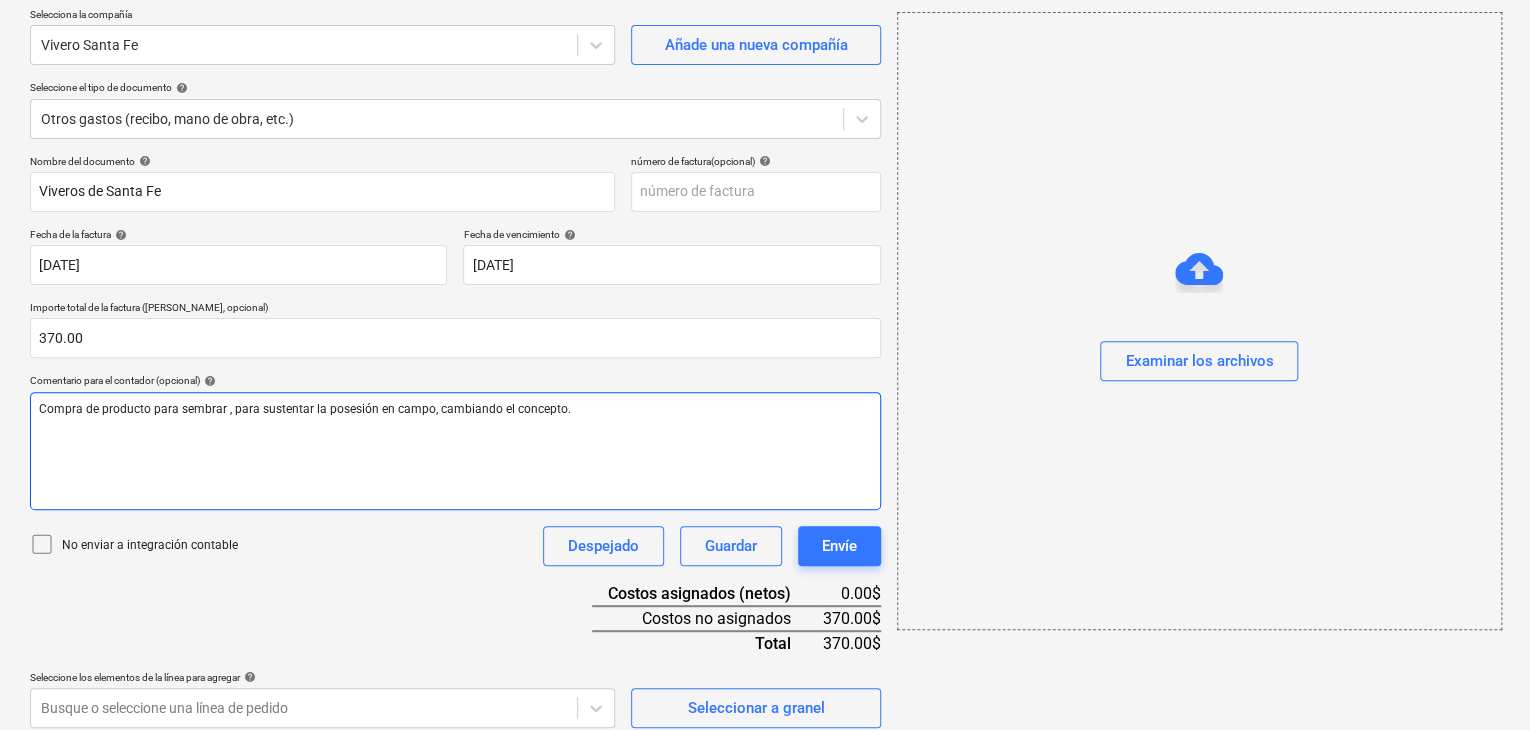 scroll, scrollTop: 169, scrollLeft: 0, axis: vertical 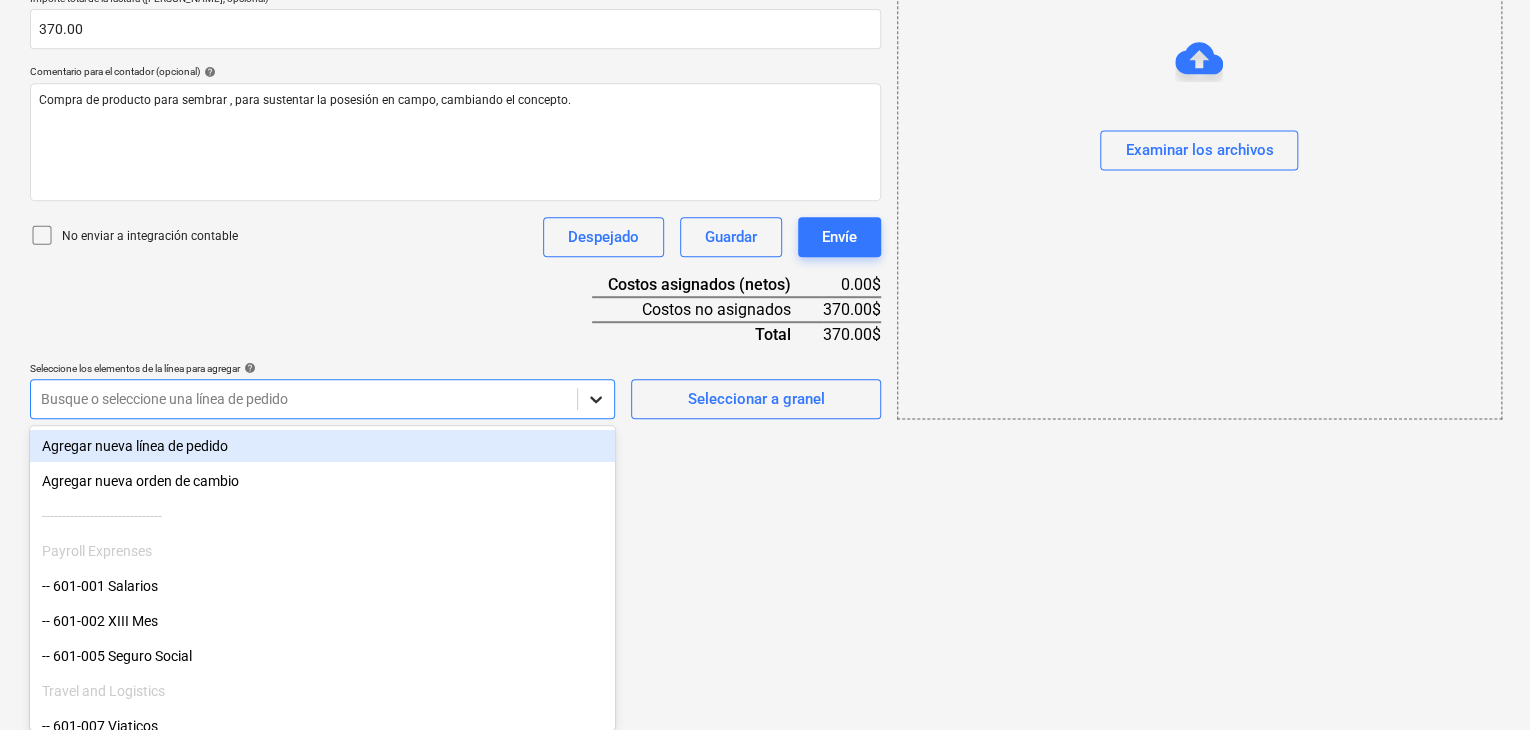 click on "Ventas Proyectos Contactos Compañía Bandeja de entrada 1 Aprobaciones format_size keyboard_arrow_down help search Busca en notifications 28 keyboard_arrow_down [PERSON_NAME][GEOGRAPHIC_DATA] keyboard_arrow_down CATILAND ESTATES [GEOGRAPHIC_DATA] ESTATES Presupuesto 2 Contrato principal RFQs Subcontratos Reporte de progreso Ordenes de compra Costos 7 Ingreso Archivos 6 Analítica Ajustes 1 Crear un nuevo documento Selecciona la compañía  Vivero Santa Fe   Añade una nueva compañía Seleccione el tipo de documento help Otros gastos (recibo, mano de obra, etc.) Nombre del documento help Viveros de Santa Fe número de factura  (opcional) help Fecha de la factura help [DATE] 23.07.2025 Press the down arrow key to interact with the calendar and
select a date. Press the question mark key to get the keyboard shortcuts for changing dates. Fecha de vencimiento help [DATE] [DATE] Importe total de la factura (coste neto, opcional) 370.00 Comentario para el contador (opcional) help No enviar a integración contable Despejado" at bounding box center (765, -100) 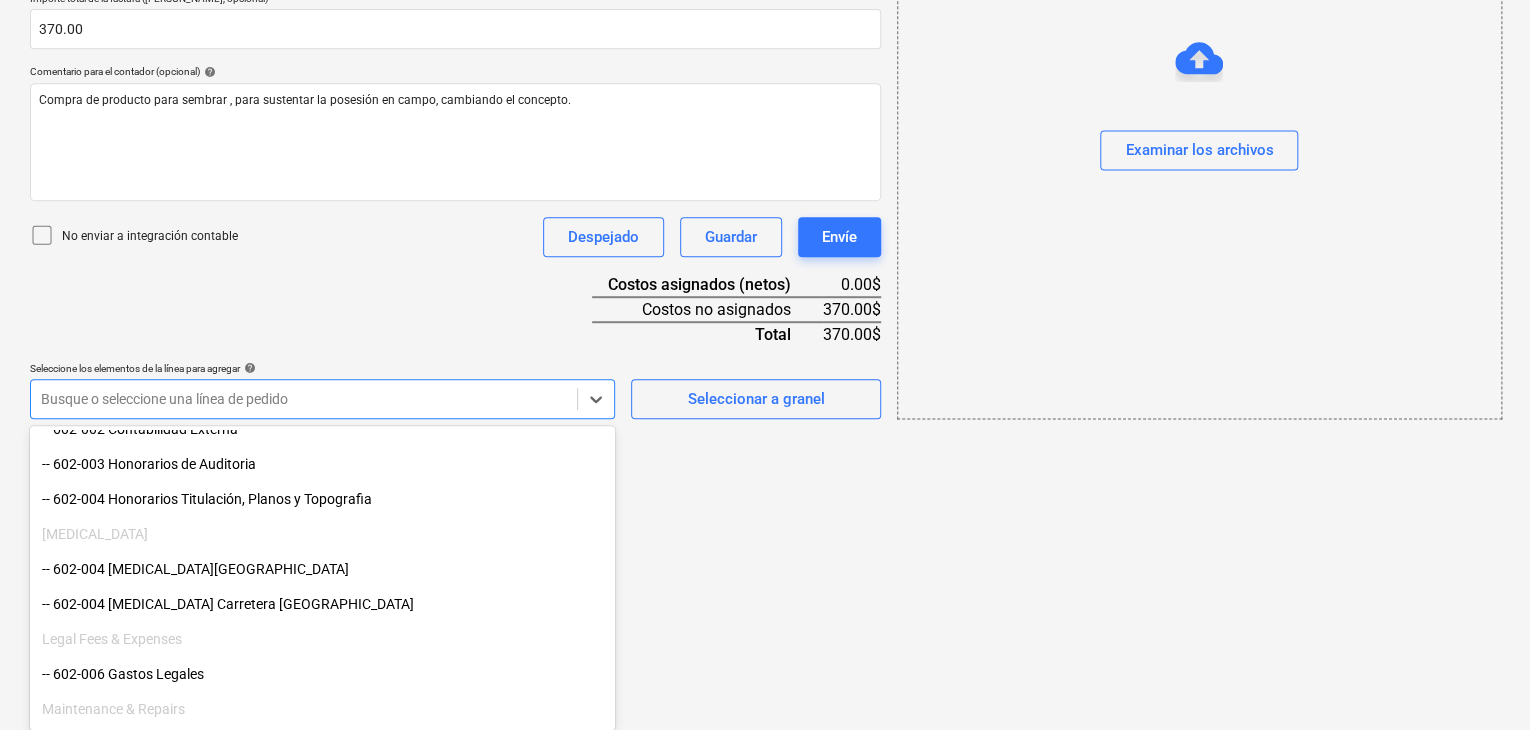 scroll, scrollTop: 500, scrollLeft: 0, axis: vertical 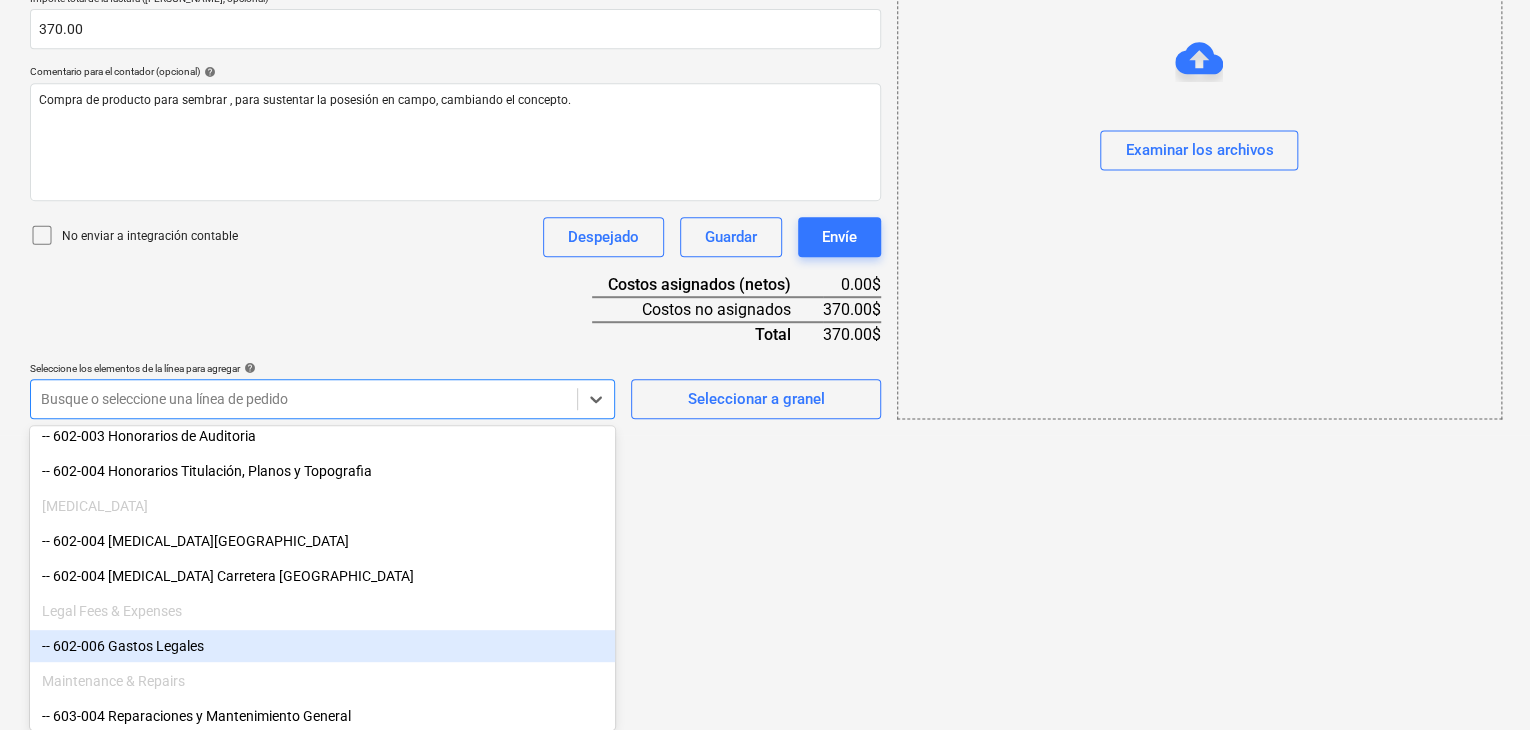click on "--  602-006 Gastos Legales" at bounding box center (322, 646) 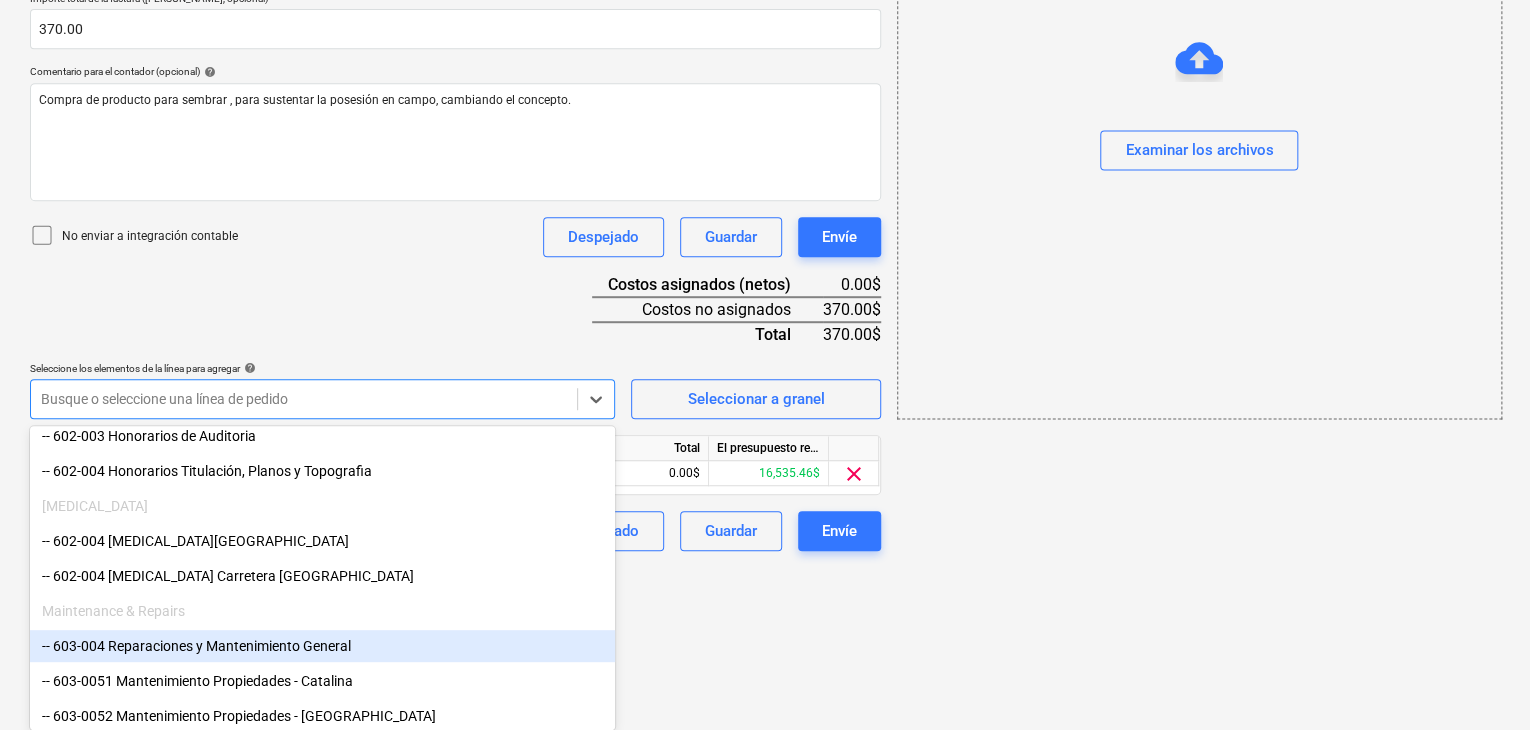 scroll, scrollTop: 301, scrollLeft: 0, axis: vertical 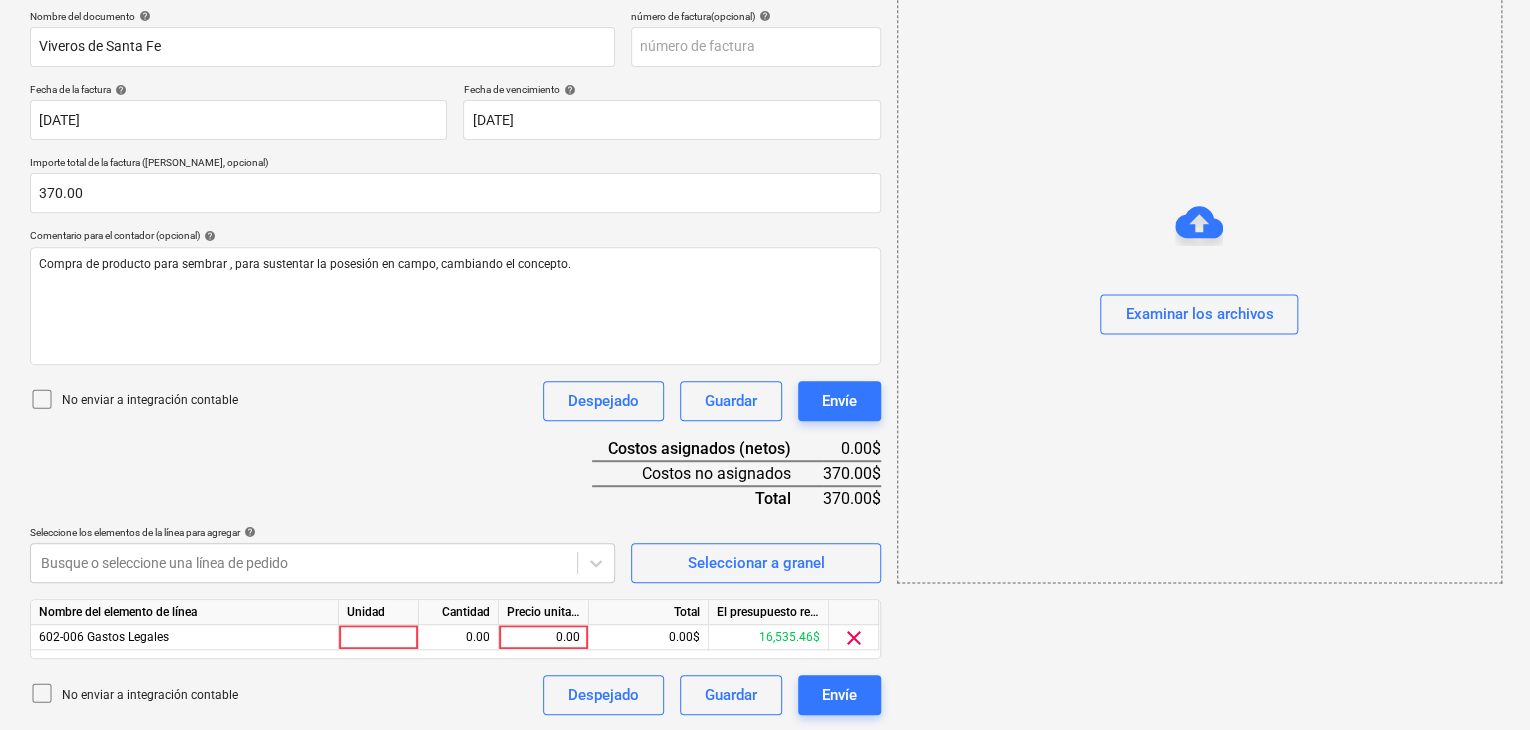 click on "Ventas Proyectos Contactos Compañía Bandeja de entrada 1 Aprobaciones format_size keyboard_arrow_down help search Busca en notifications 28 keyboard_arrow_down [PERSON_NAME][GEOGRAPHIC_DATA] keyboard_arrow_down CATILAND ESTATES [GEOGRAPHIC_DATA] ESTATES Presupuesto 2 Contrato principal RFQs Subcontratos Reporte de progreso Ordenes de compra Costos 7 Ingreso Archivos 6 Analítica Ajustes 1 Crear un nuevo documento Selecciona la compañía  Vivero Santa Fe   Añade una nueva compañía Seleccione el tipo de documento help Otros gastos (recibo, mano de obra, etc.) Nombre del documento help Viveros de Santa Fe número de factura  (opcional) help Fecha de la factura help [DATE] 23.07.2025 Press the down arrow key to interact with the calendar and
select a date. Press the question mark key to get the keyboard shortcuts for changing dates. Fecha de vencimiento help [DATE] [DATE] Importe total de la factura (coste neto, opcional) 370.00 Comentario para el contador (opcional) help No enviar a integración contable 0.00$" at bounding box center [765, 64] 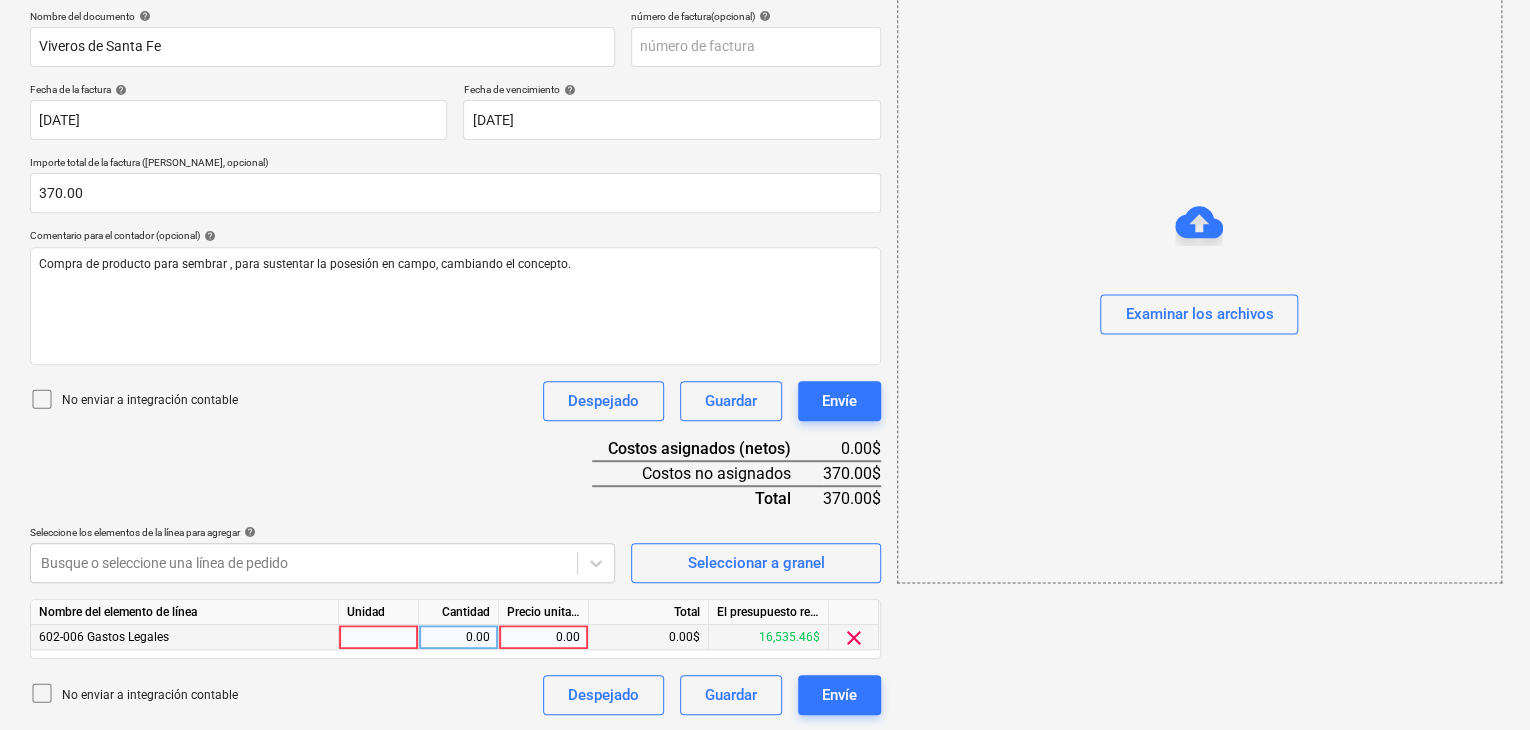 click at bounding box center (379, 637) 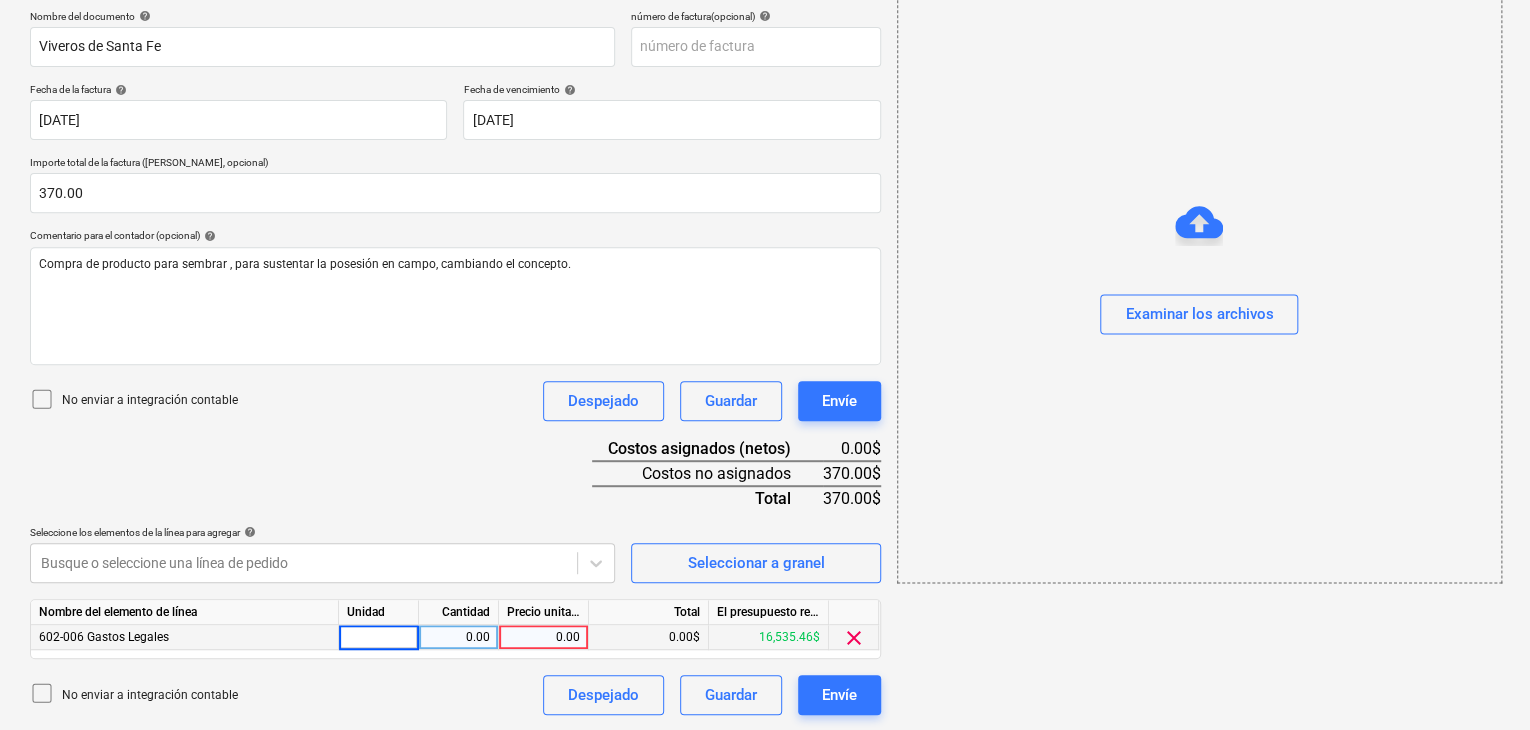 type on "1" 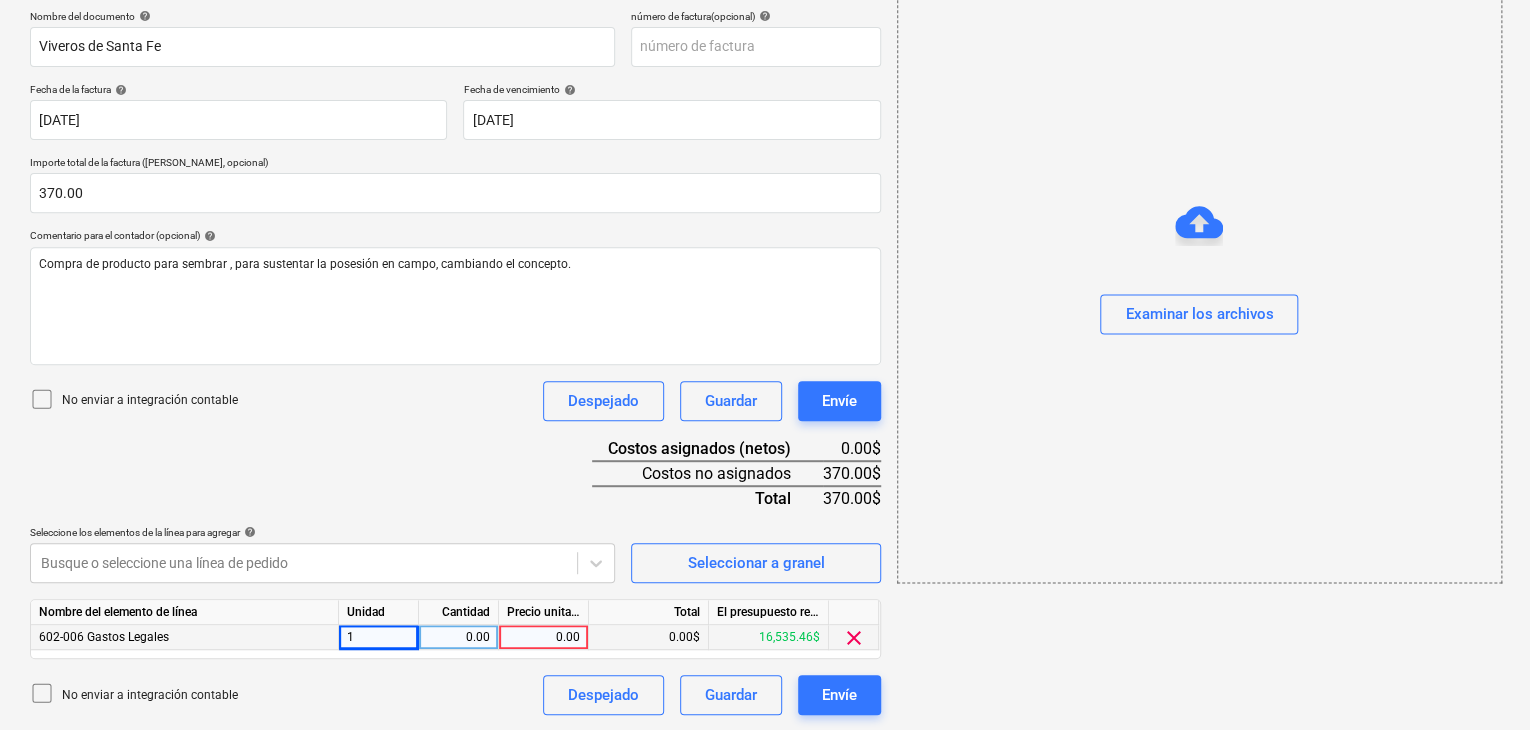 click on "0.00" at bounding box center [458, 637] 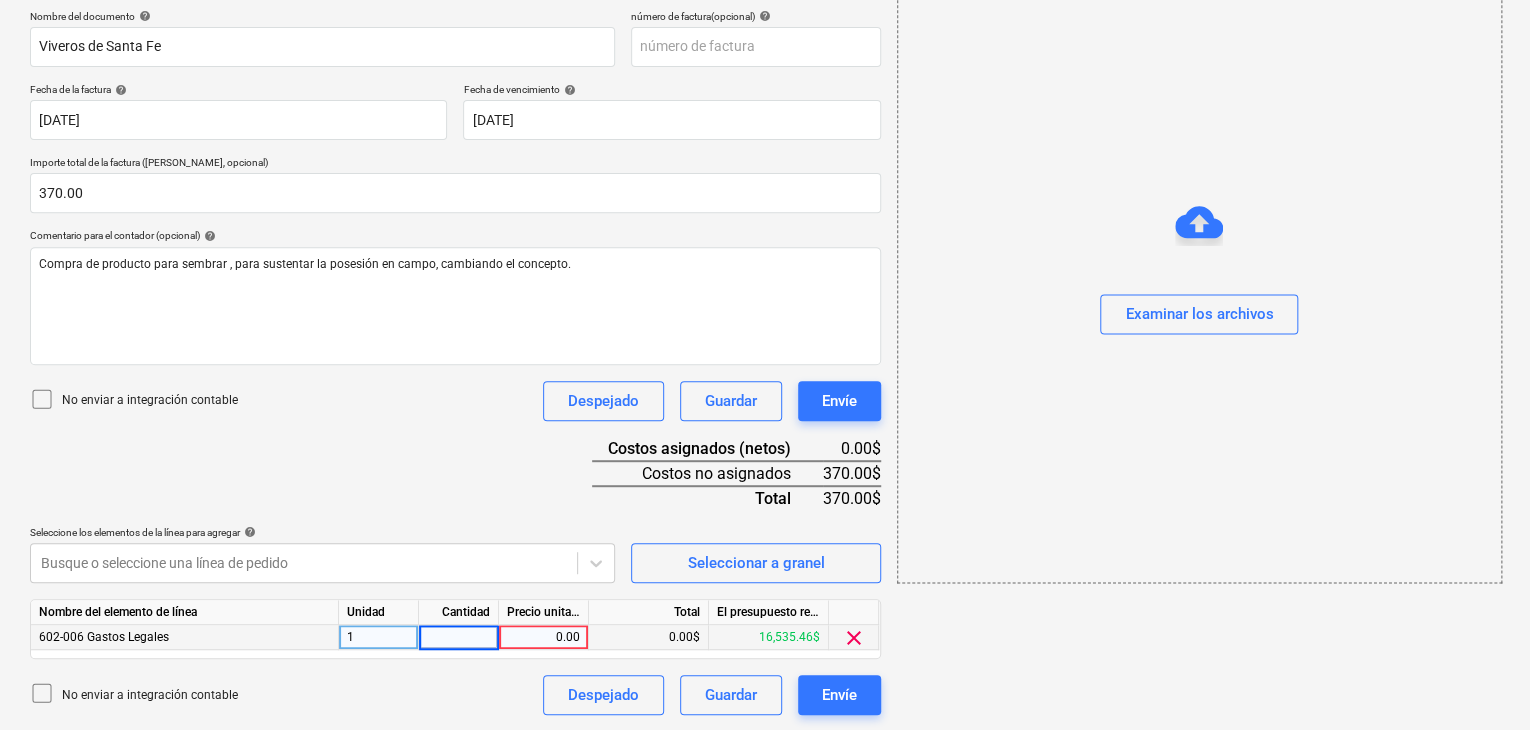 type on "1" 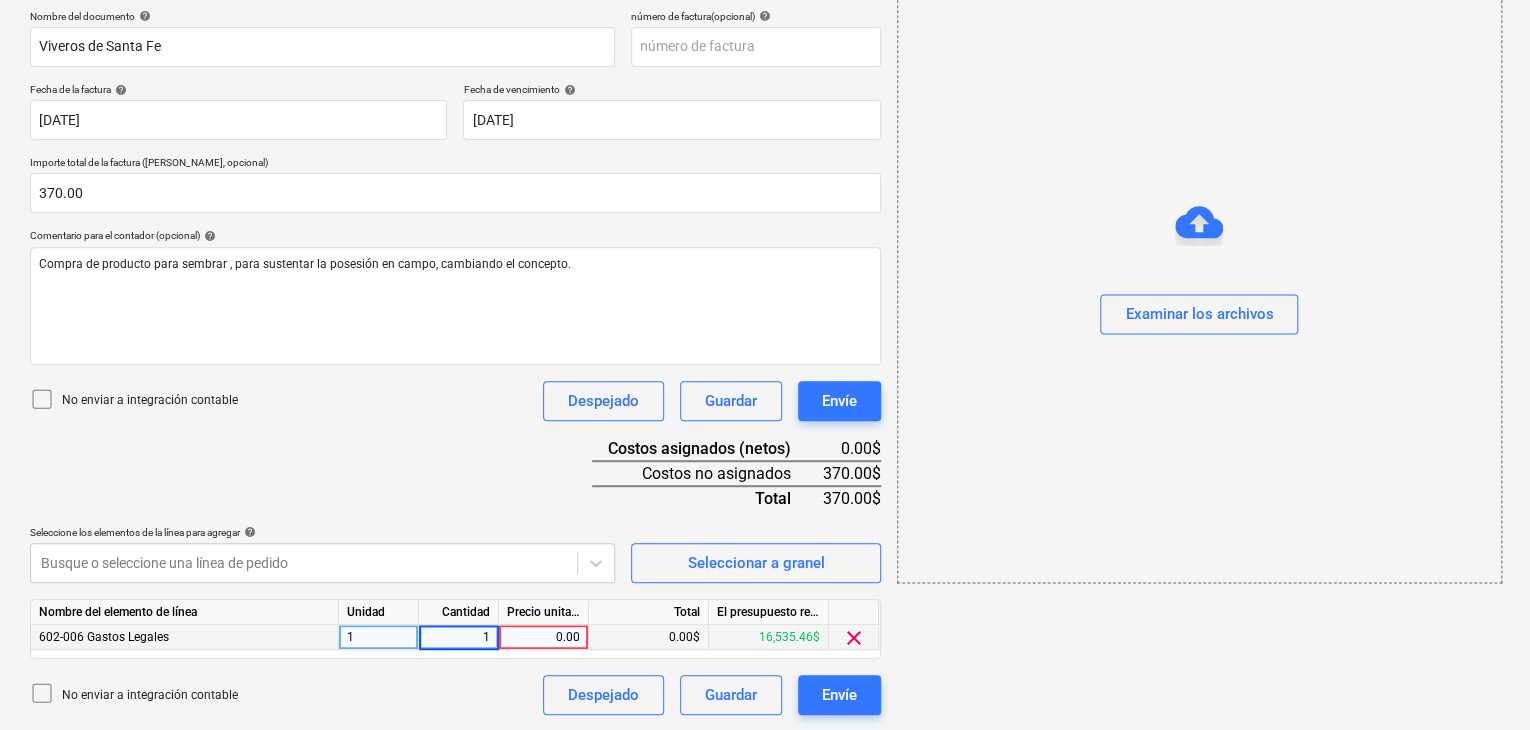 click on "0.00" at bounding box center (543, 637) 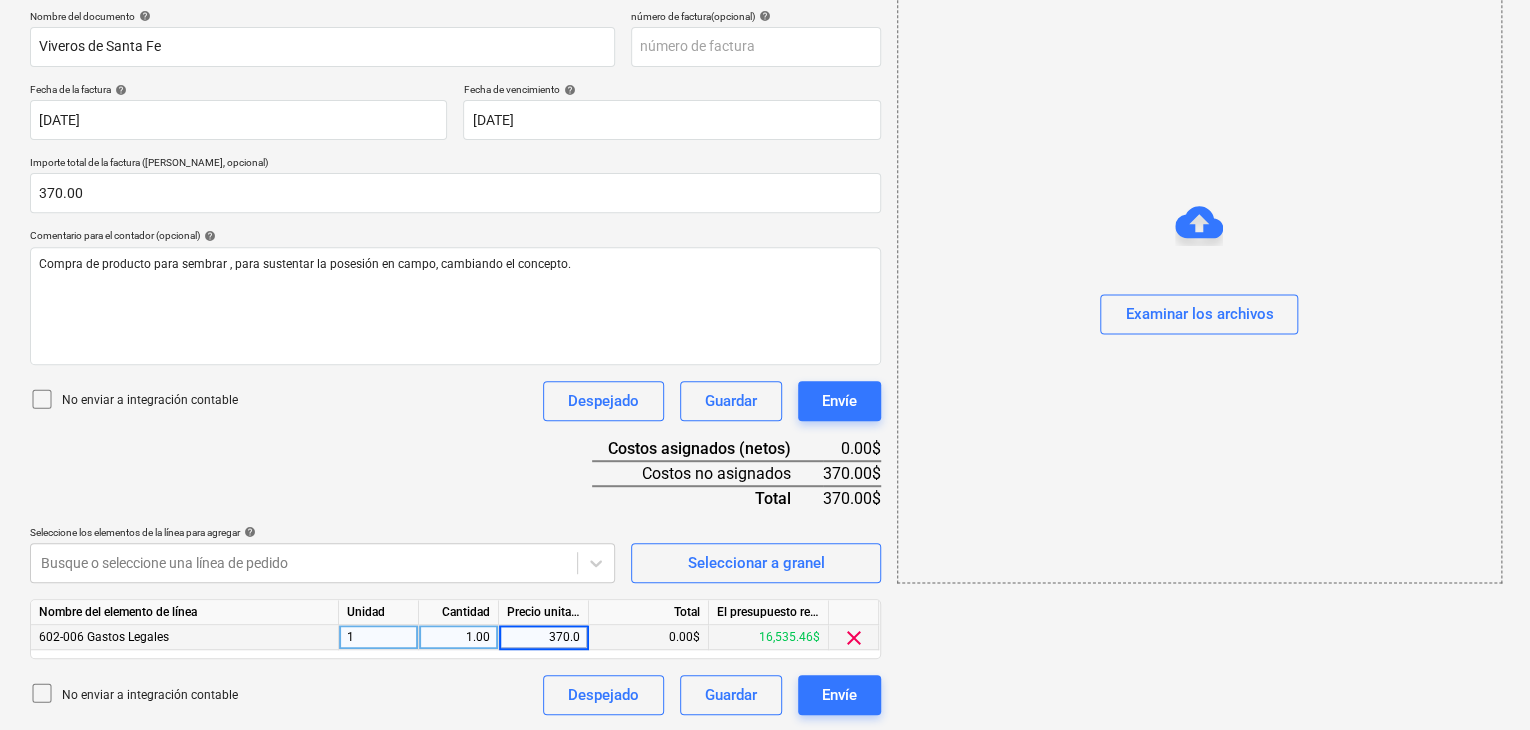 type on "370.00" 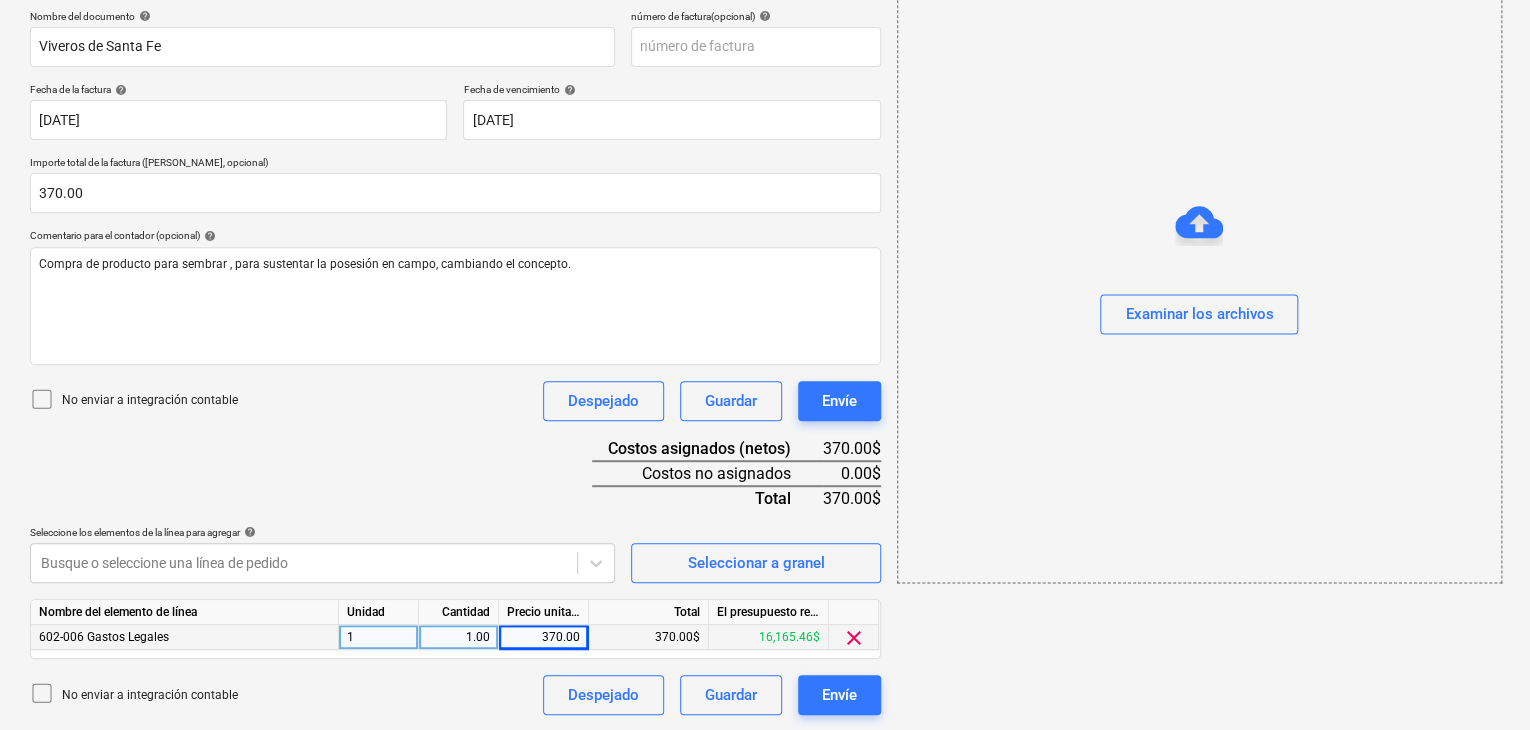 click on "370.00$" at bounding box center (649, 637) 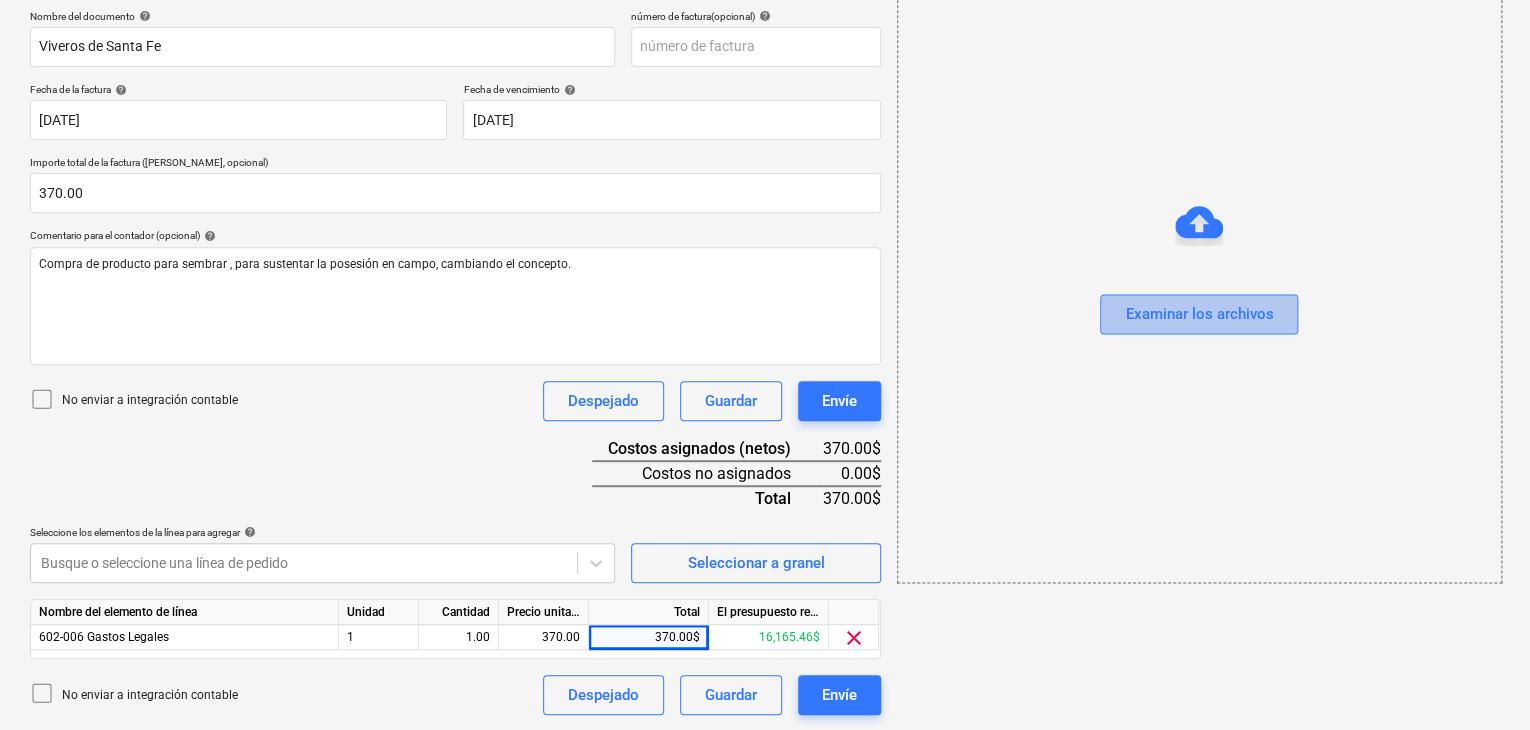 click on "Examinar los archivos" at bounding box center [1199, 314] 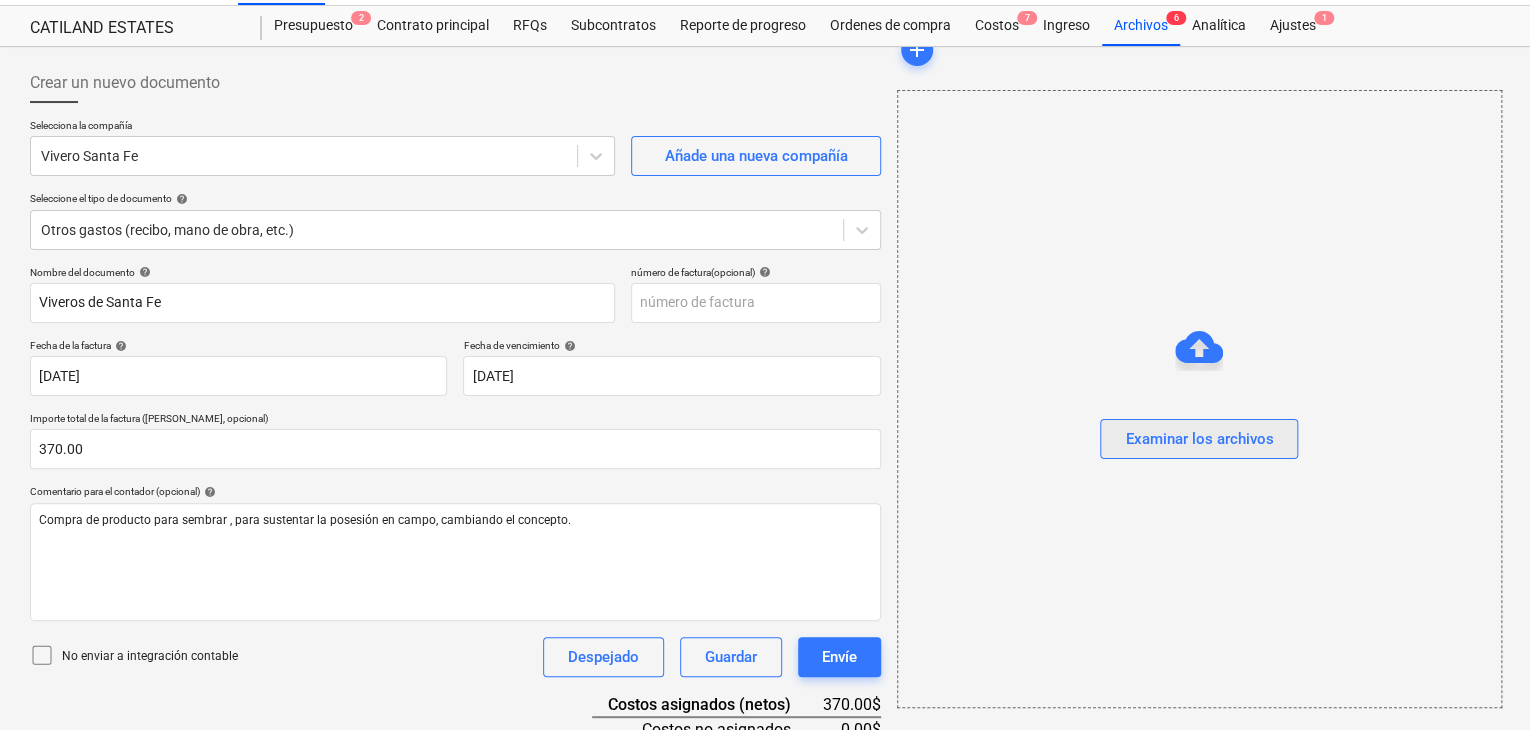 scroll, scrollTop: 1, scrollLeft: 0, axis: vertical 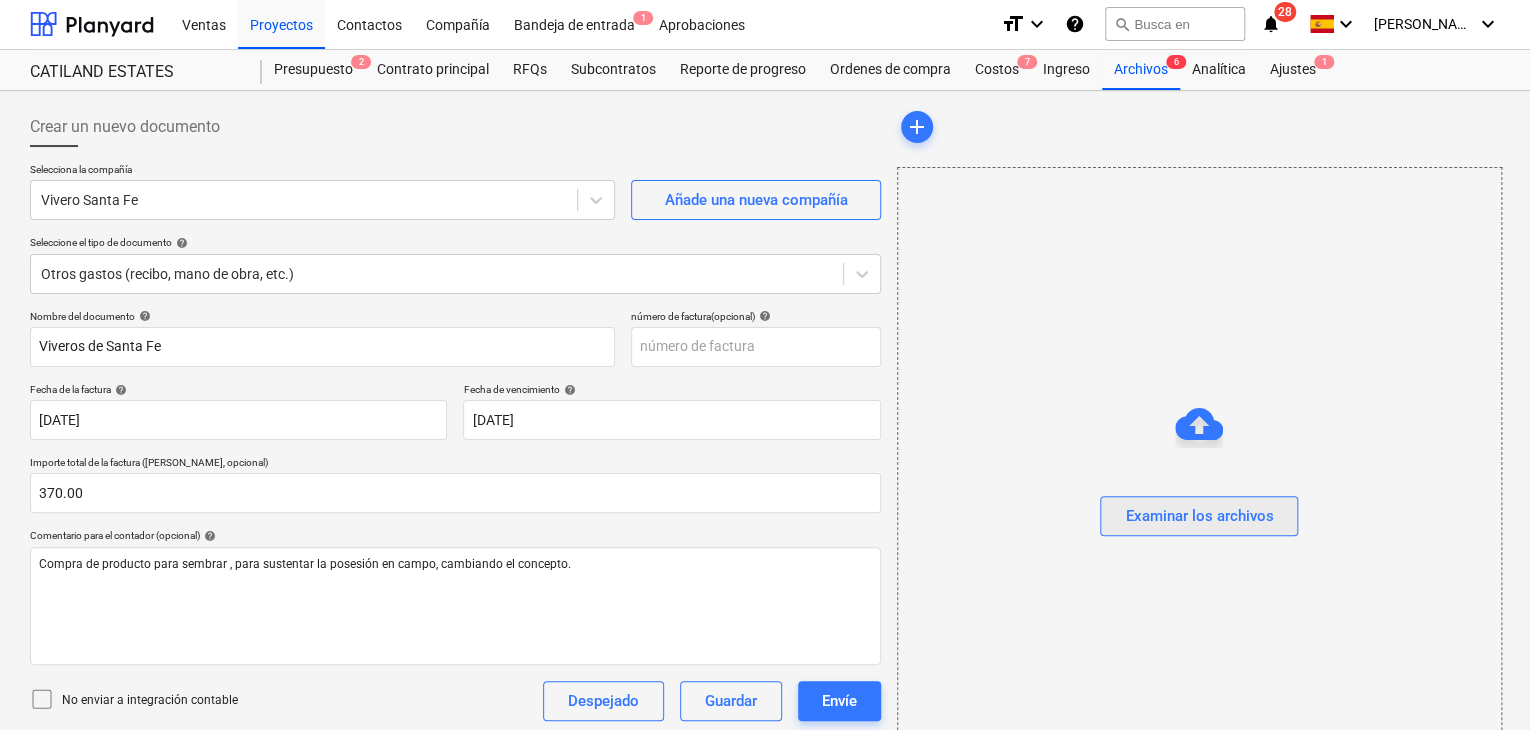 click on "Examinar los archivos" at bounding box center (1199, 516) 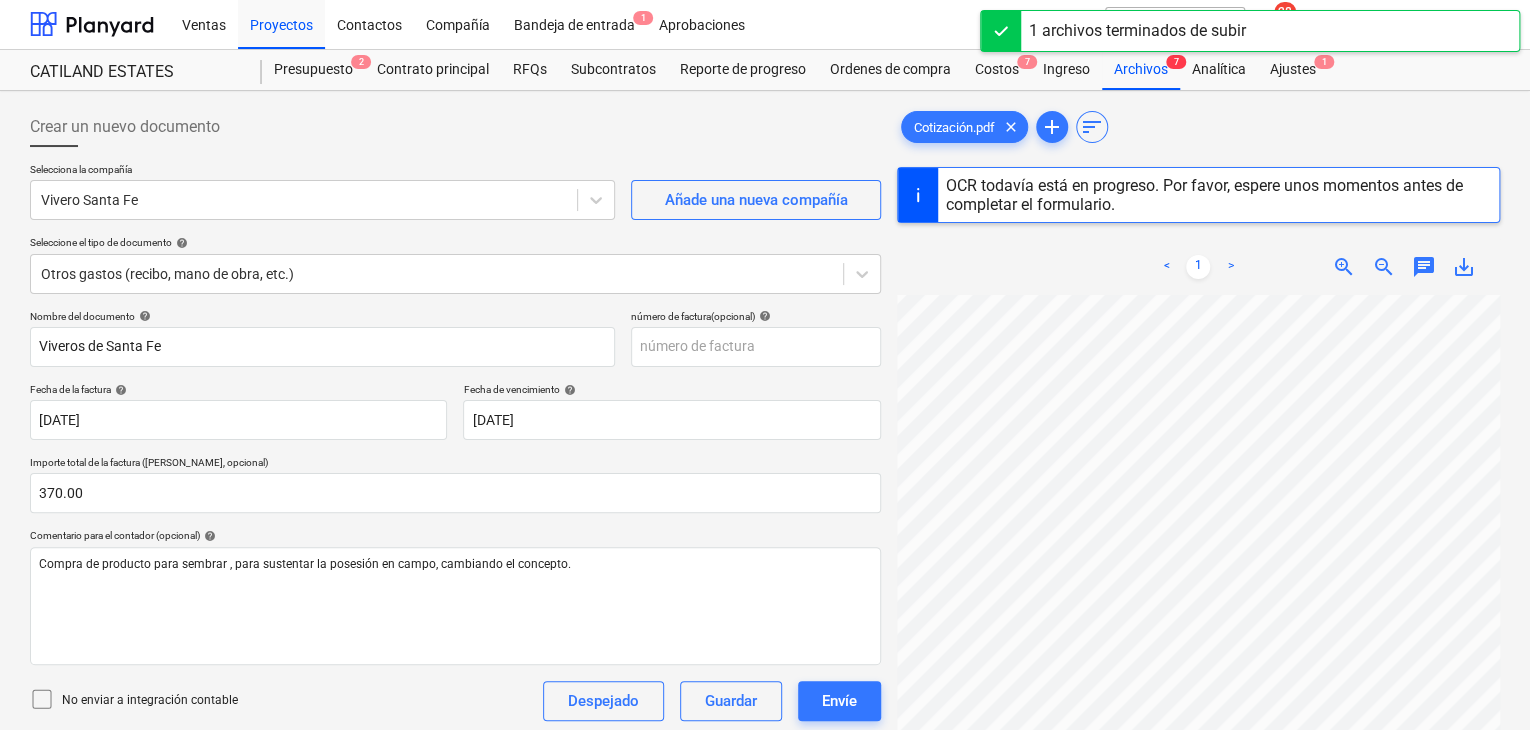 scroll, scrollTop: 200, scrollLeft: 0, axis: vertical 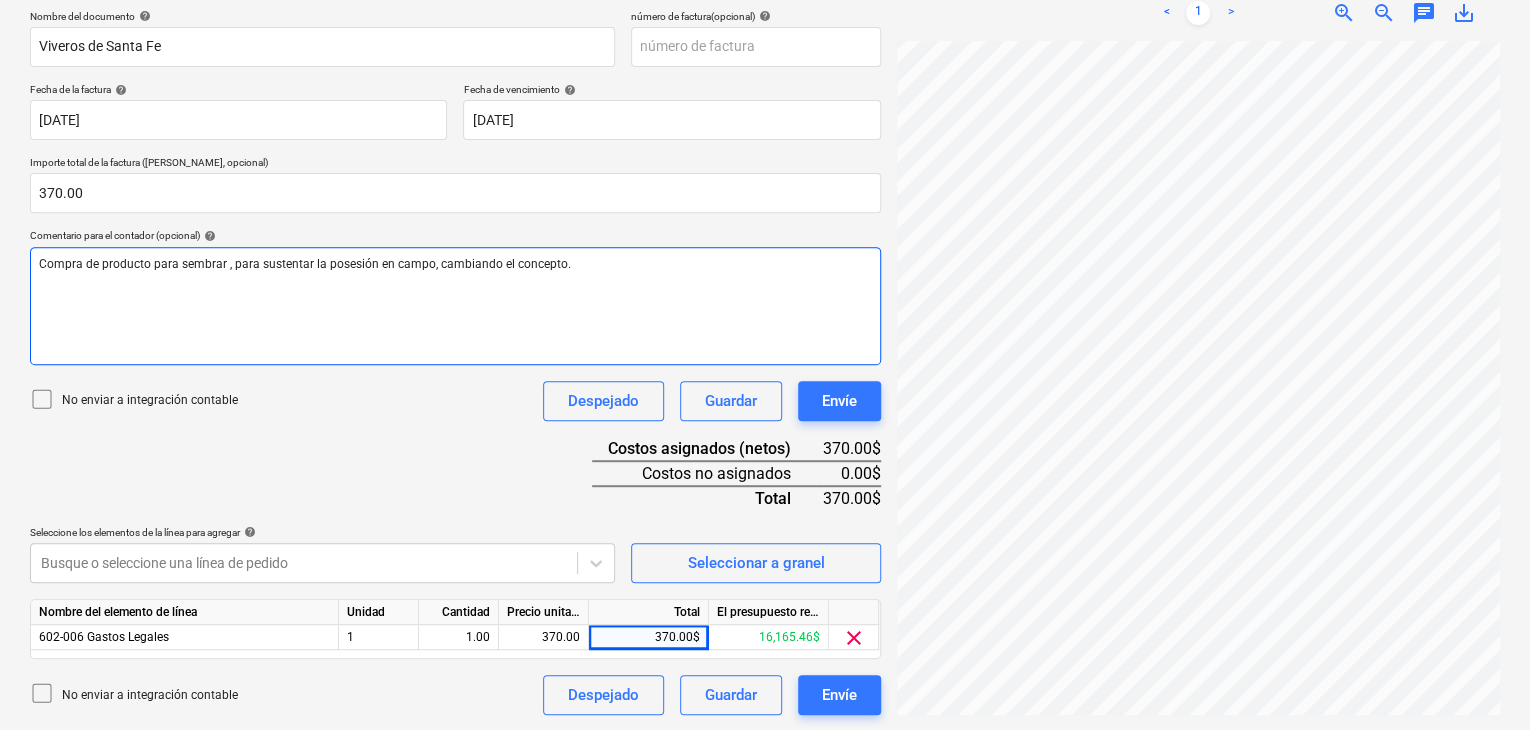click on "Compra de producto para sembrar , para sustentar la posesión en campo, cambiando el concepto." at bounding box center [305, 264] 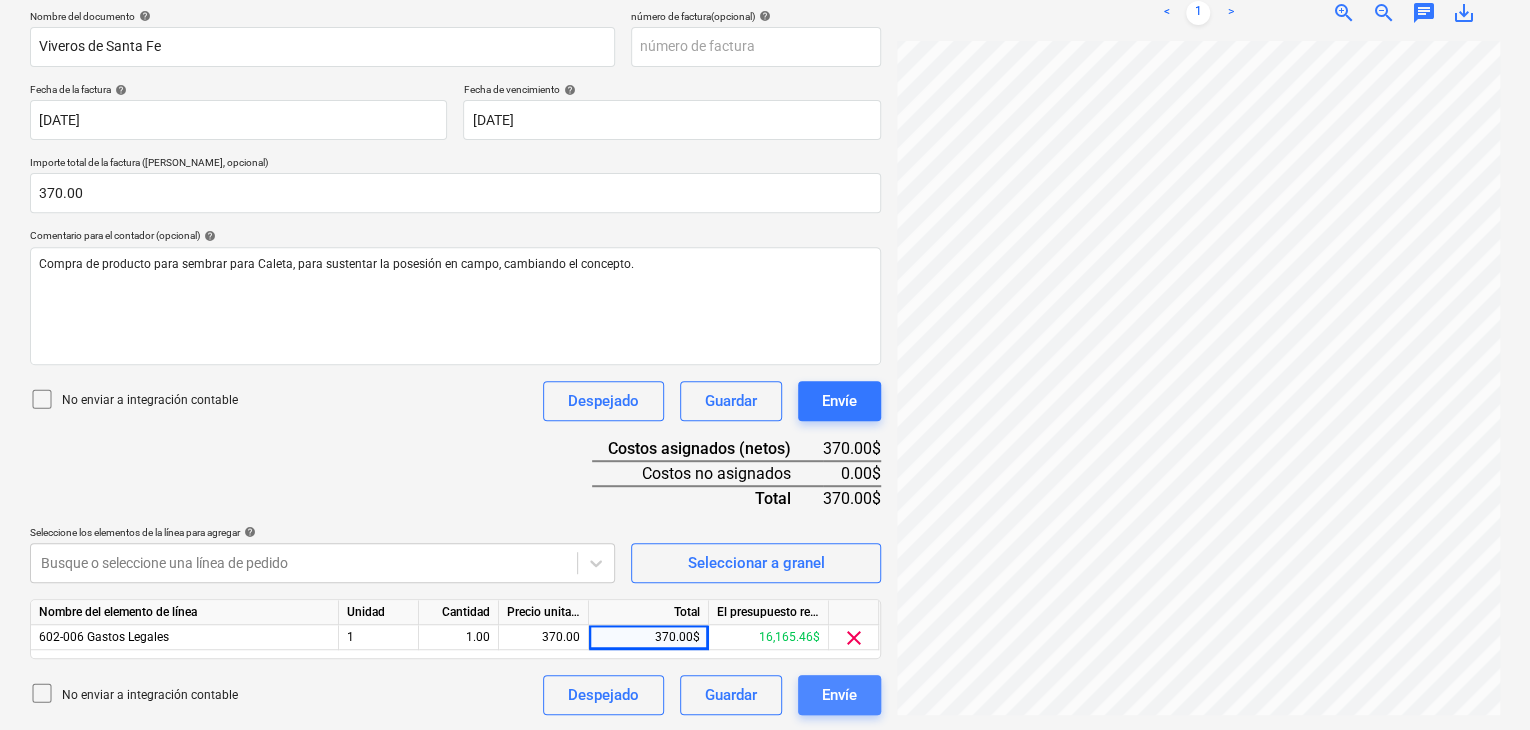 click on "Envíe" at bounding box center [839, 695] 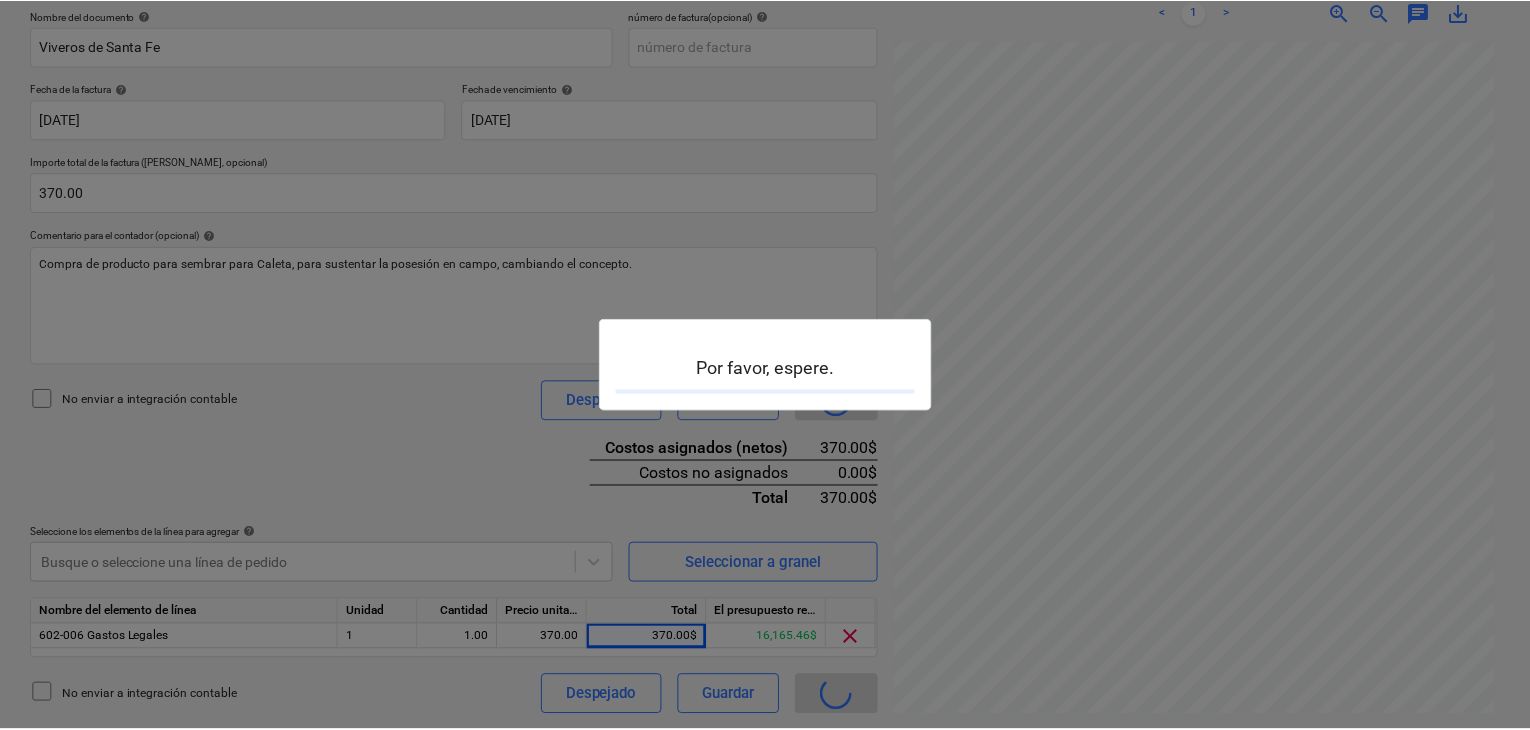scroll, scrollTop: 0, scrollLeft: 0, axis: both 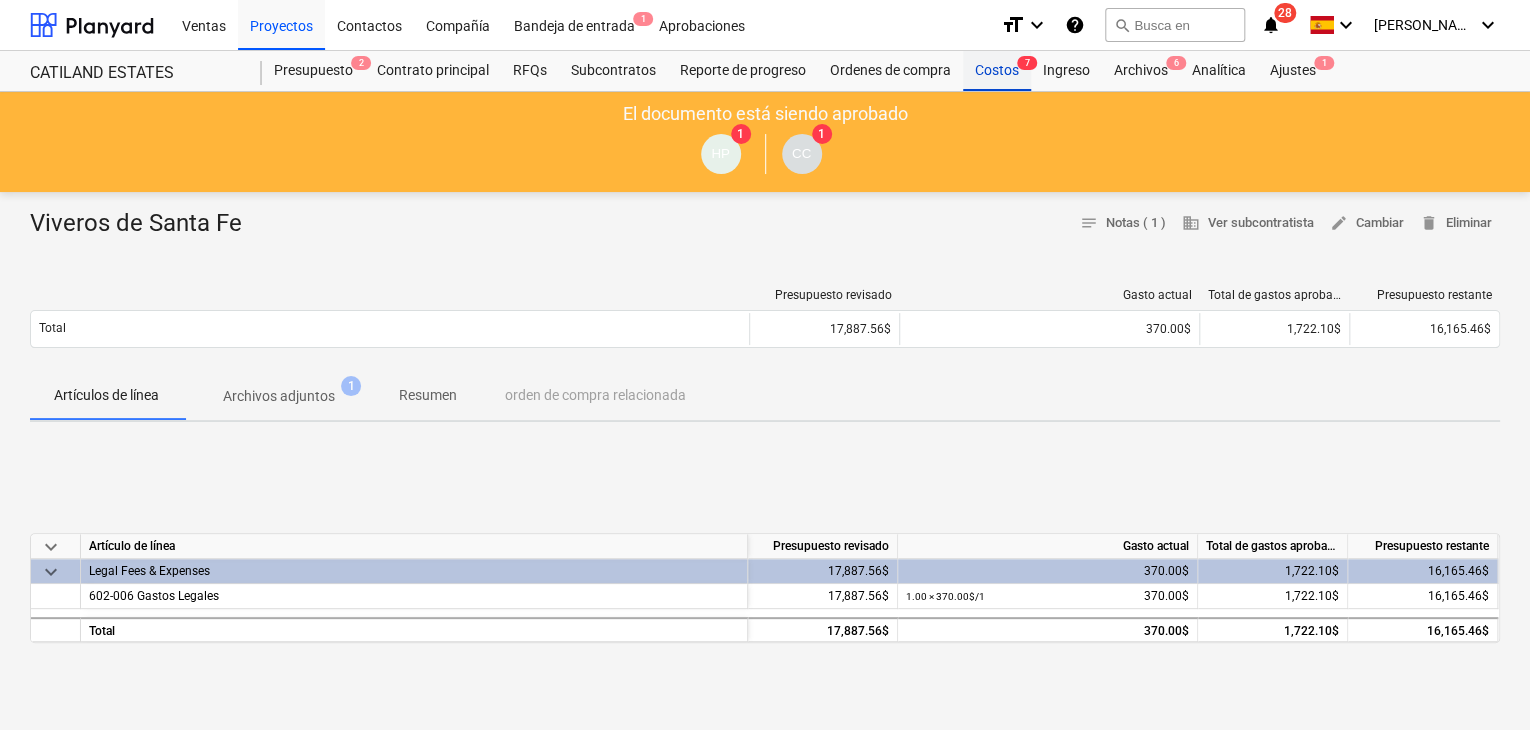click on "Costos 7" at bounding box center [997, 71] 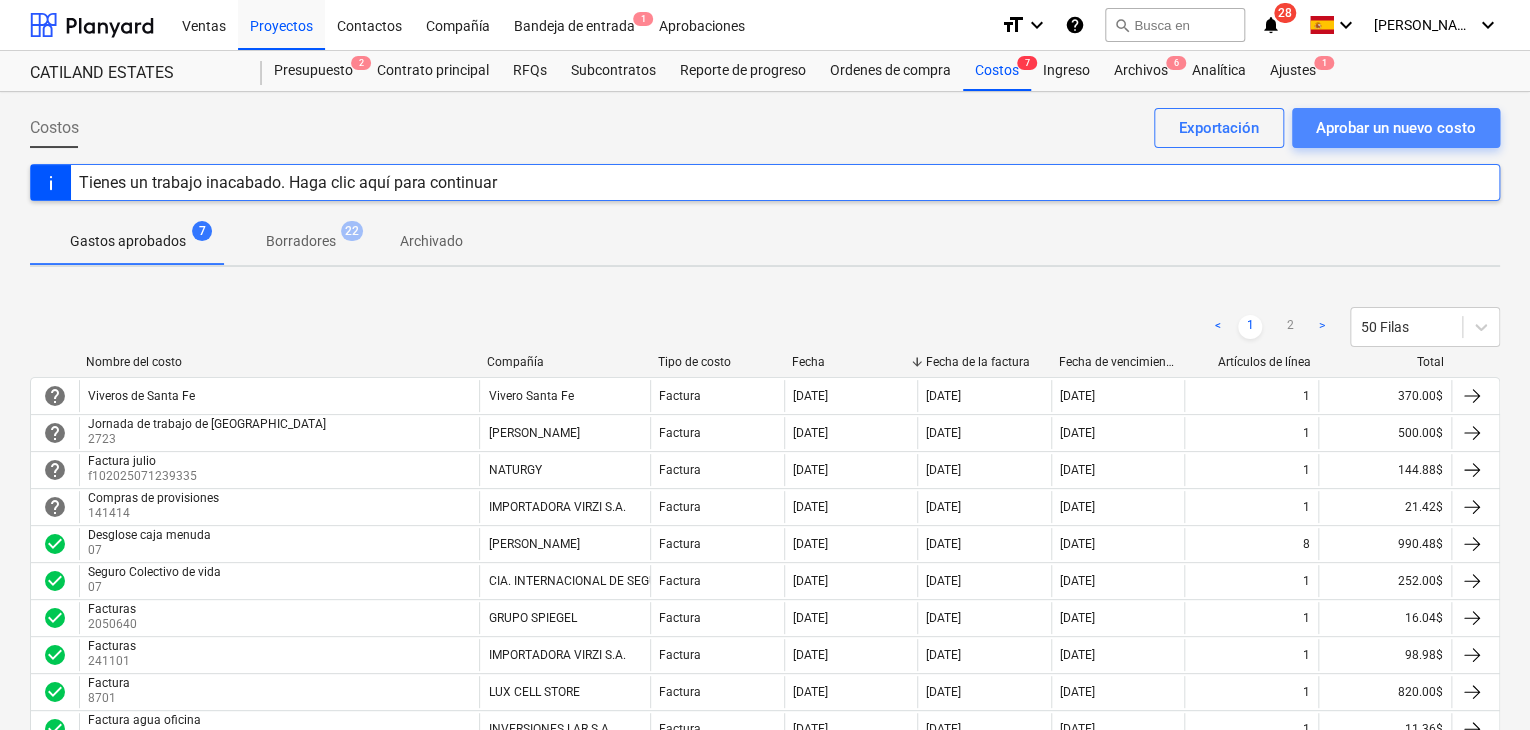 click on "Aprobar un nuevo costo" at bounding box center (1396, 128) 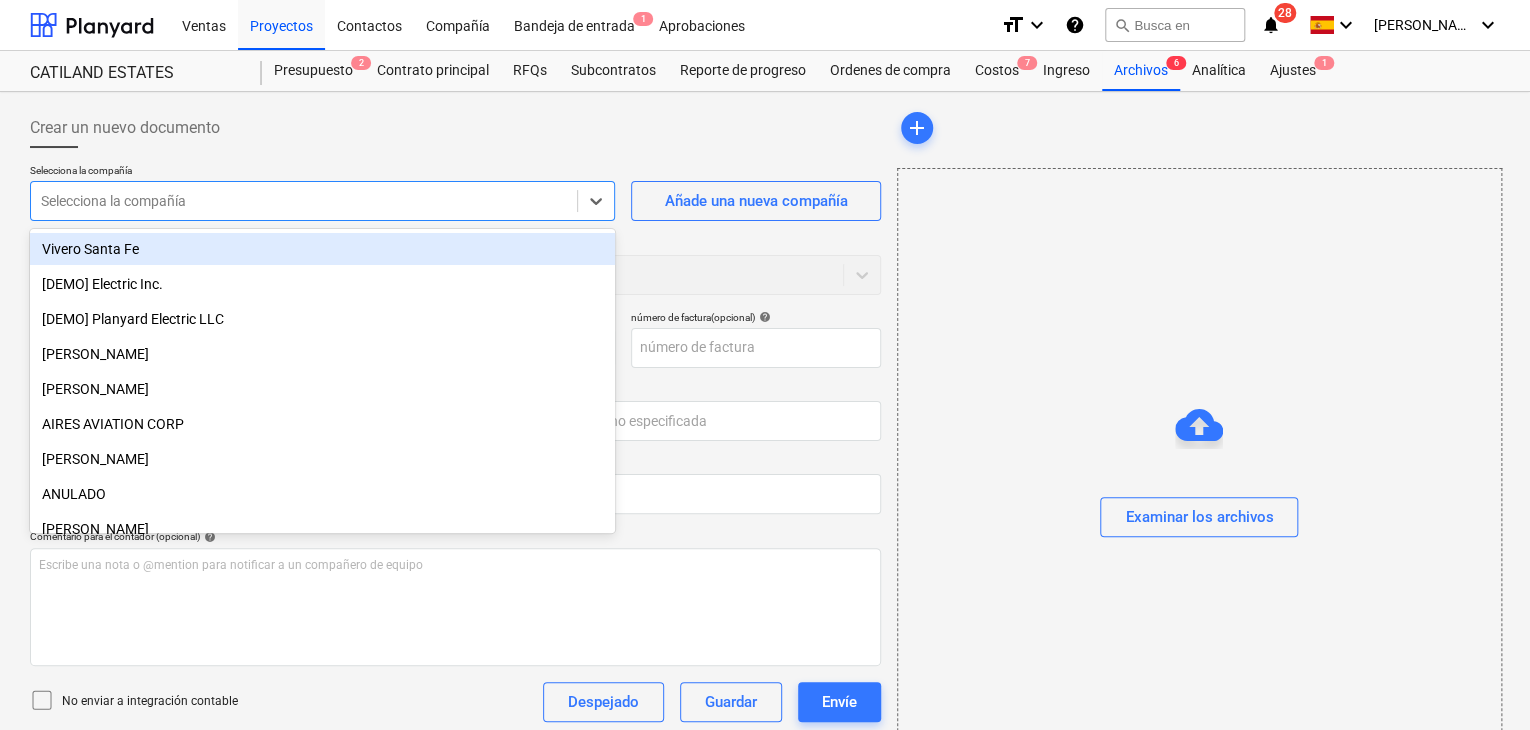 click at bounding box center [304, 201] 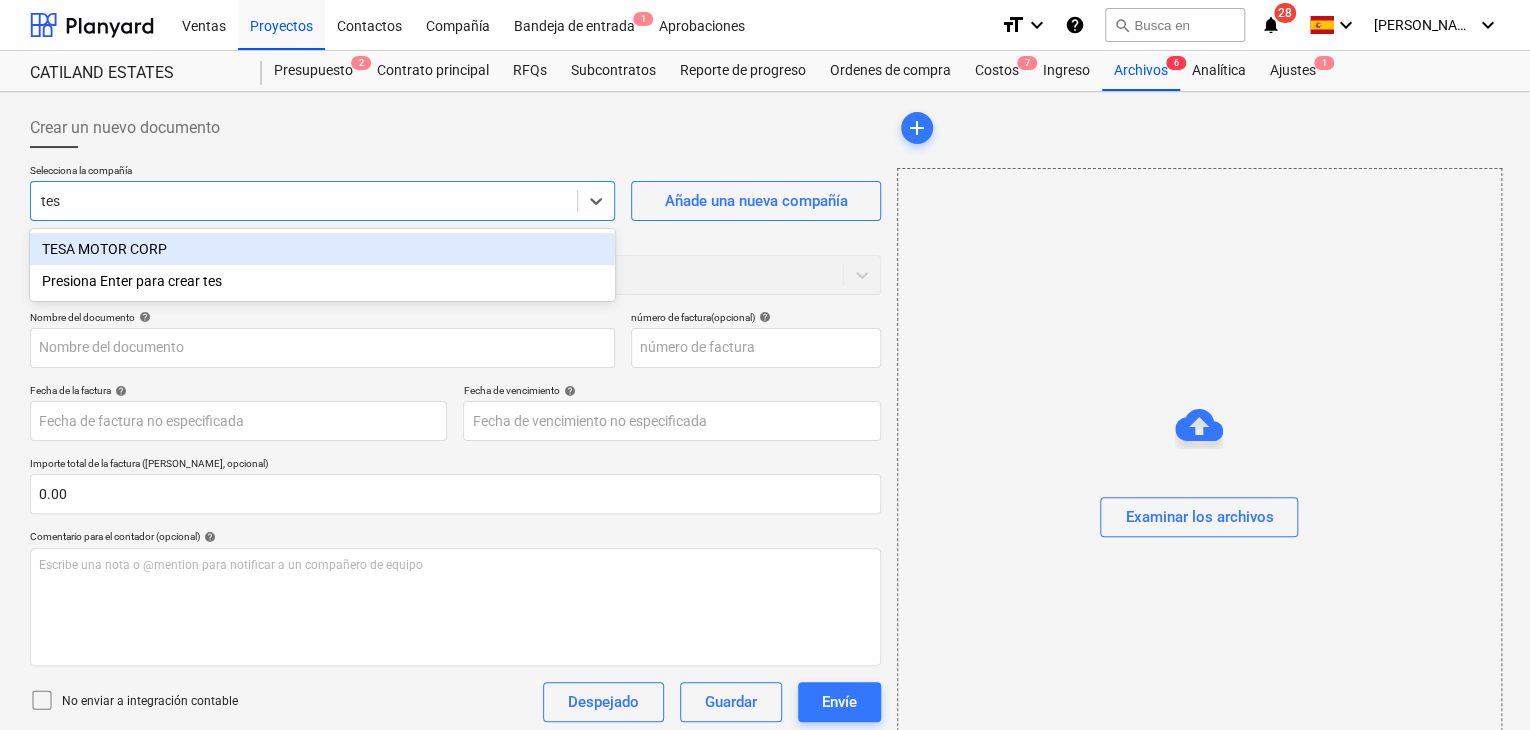 type on "tesa" 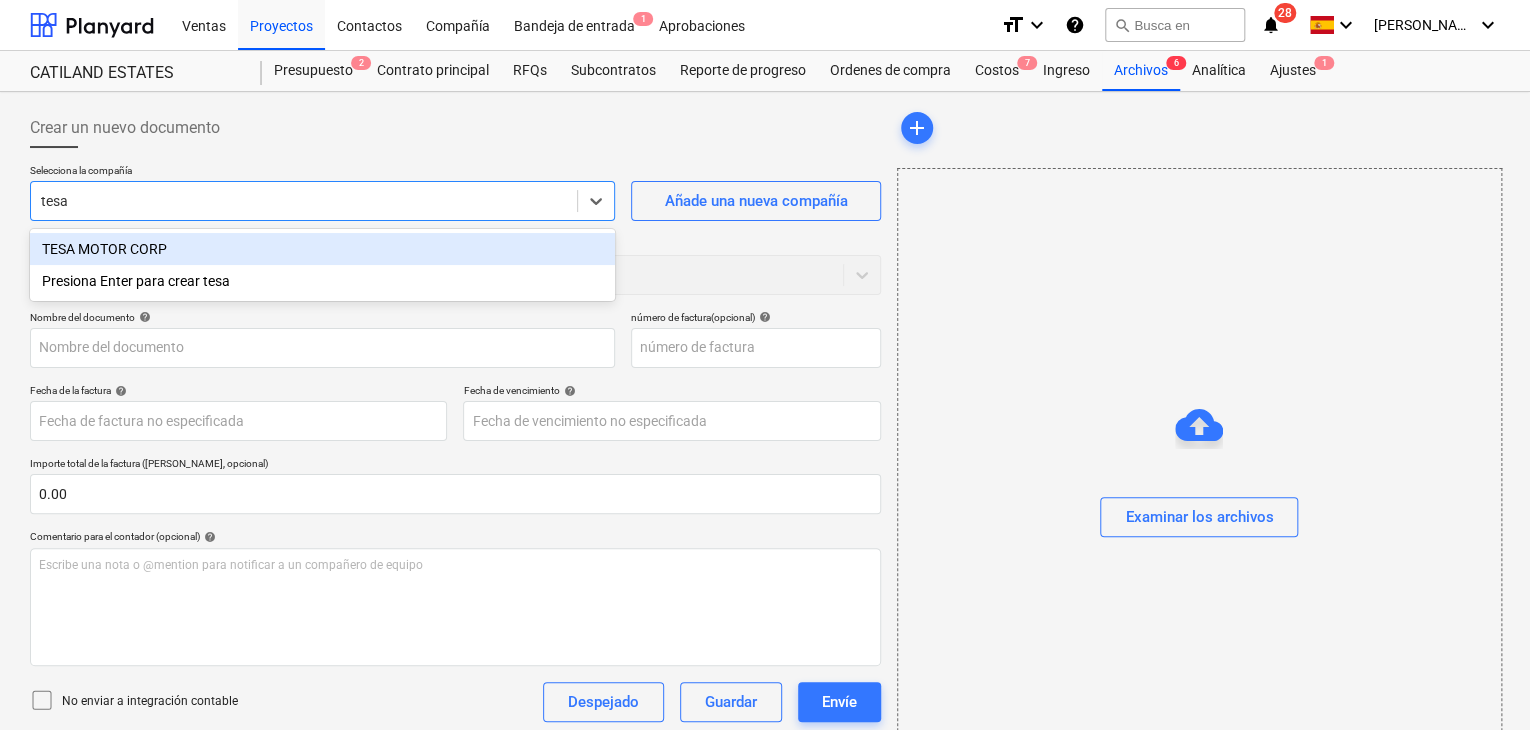click on "TESA MOTOR CORP" at bounding box center [322, 249] 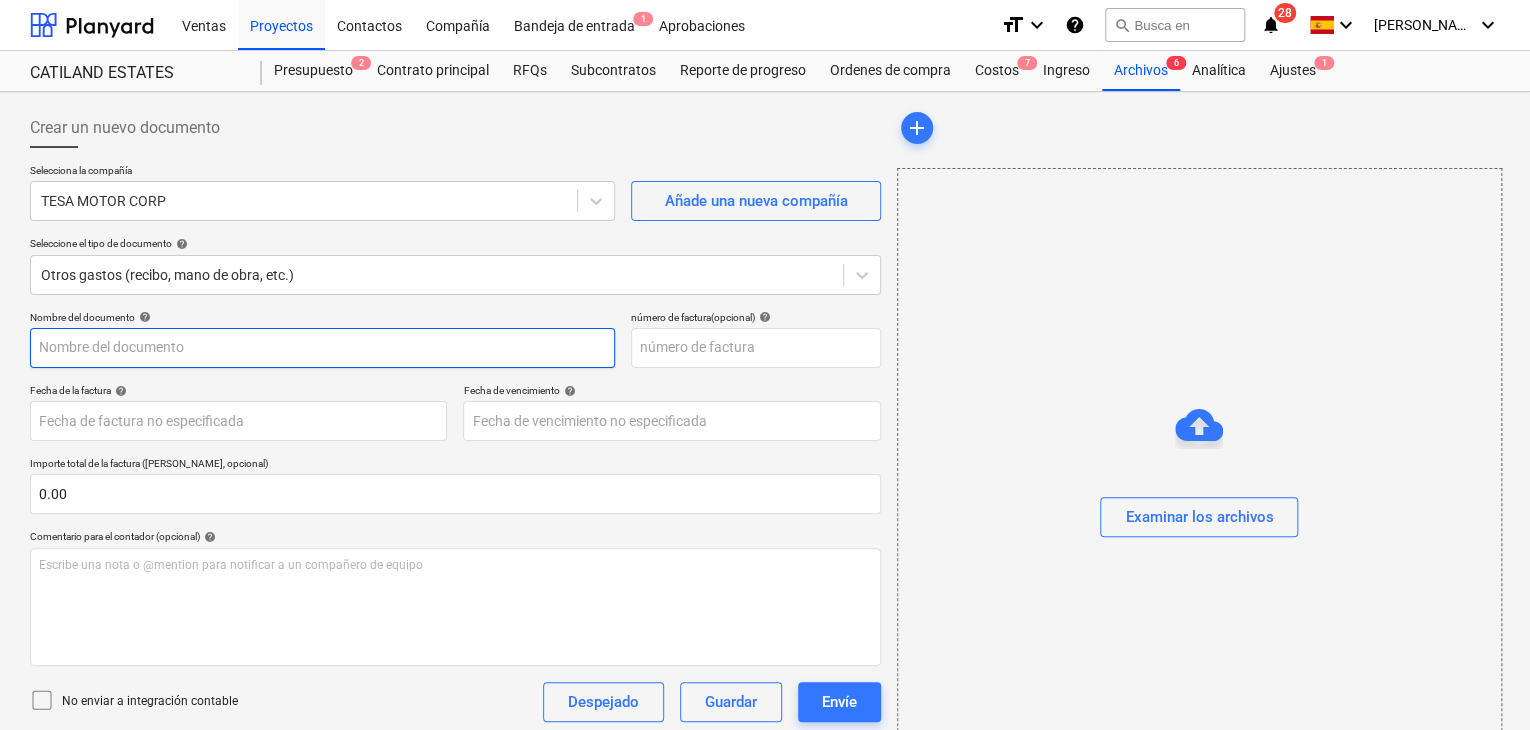click at bounding box center [322, 348] 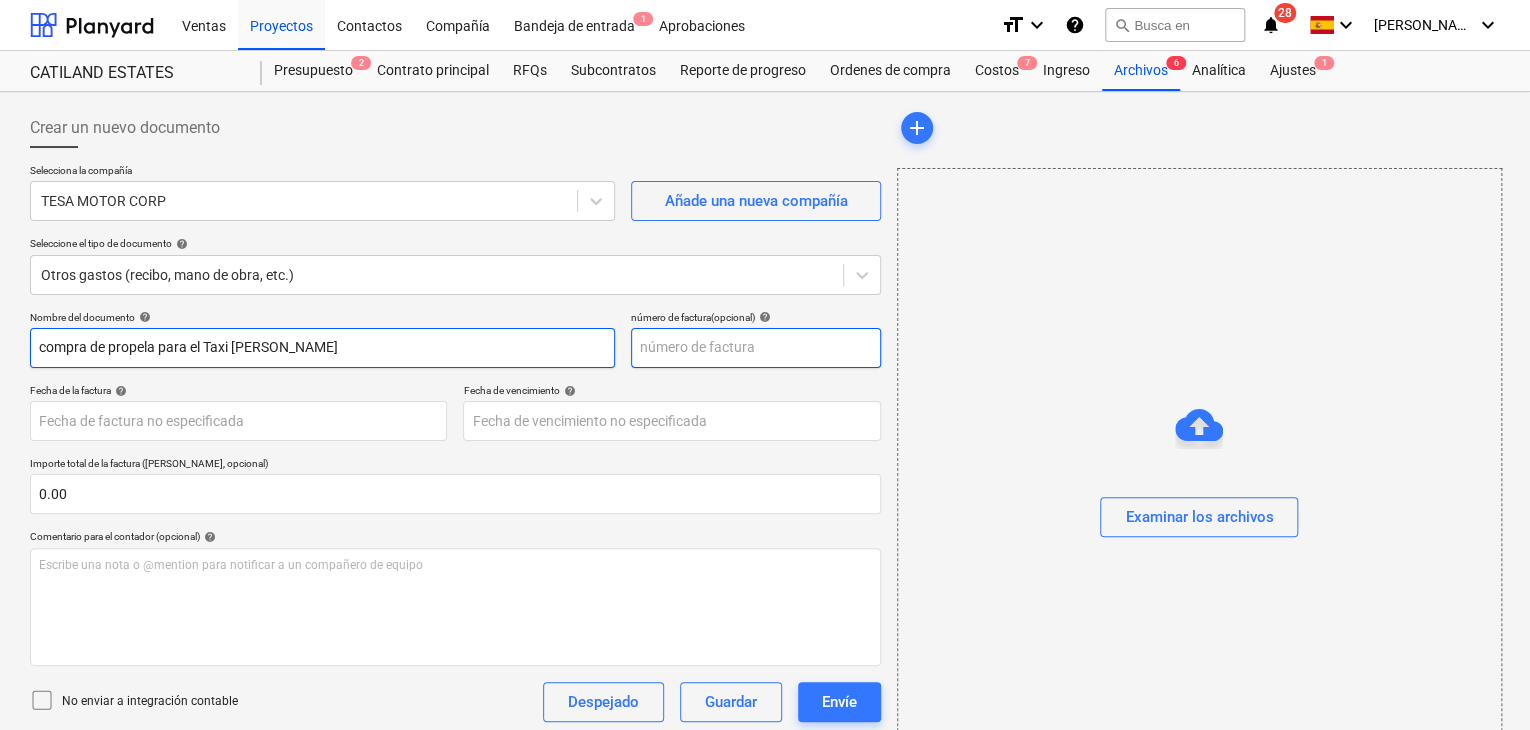 type on "compra de propela para el Taxi [PERSON_NAME]" 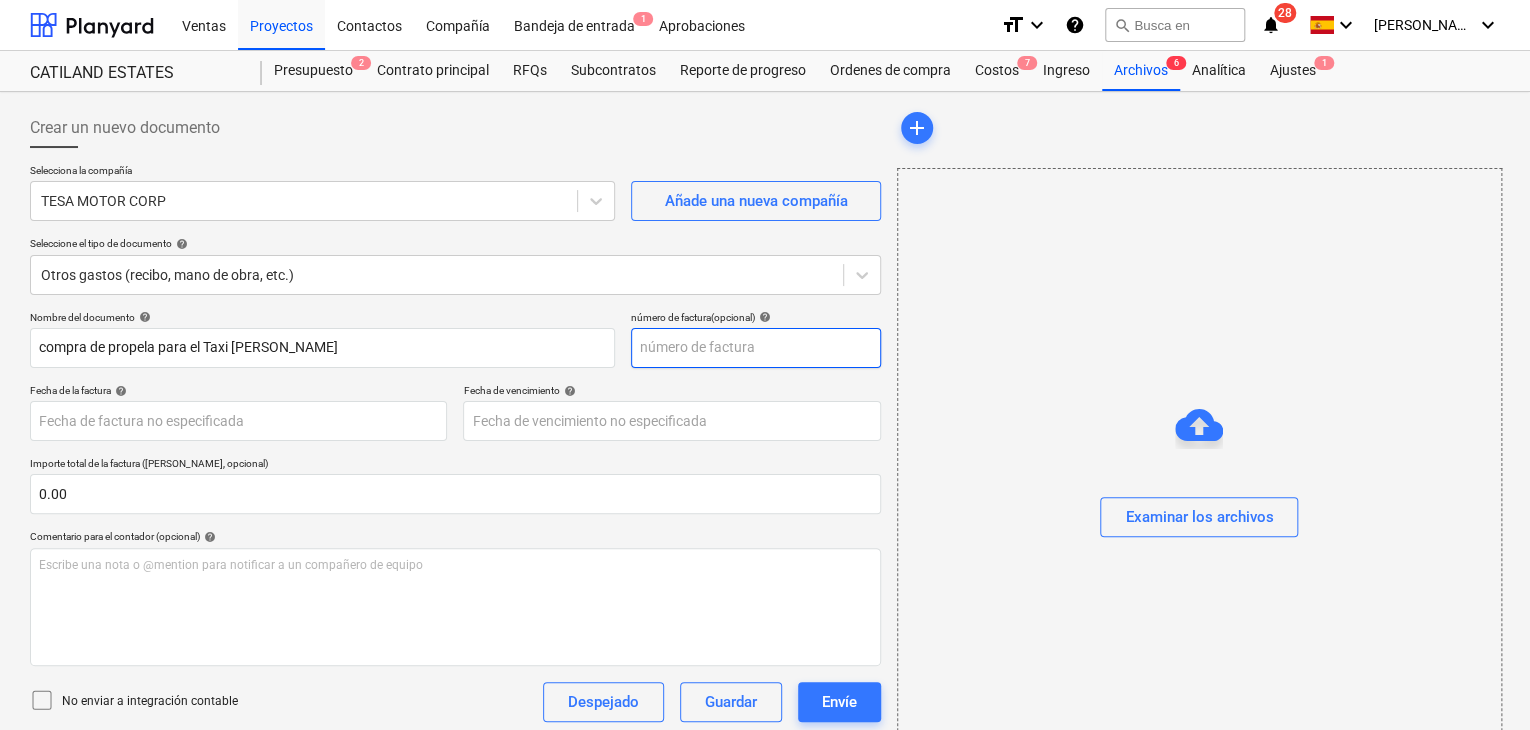 click at bounding box center [756, 348] 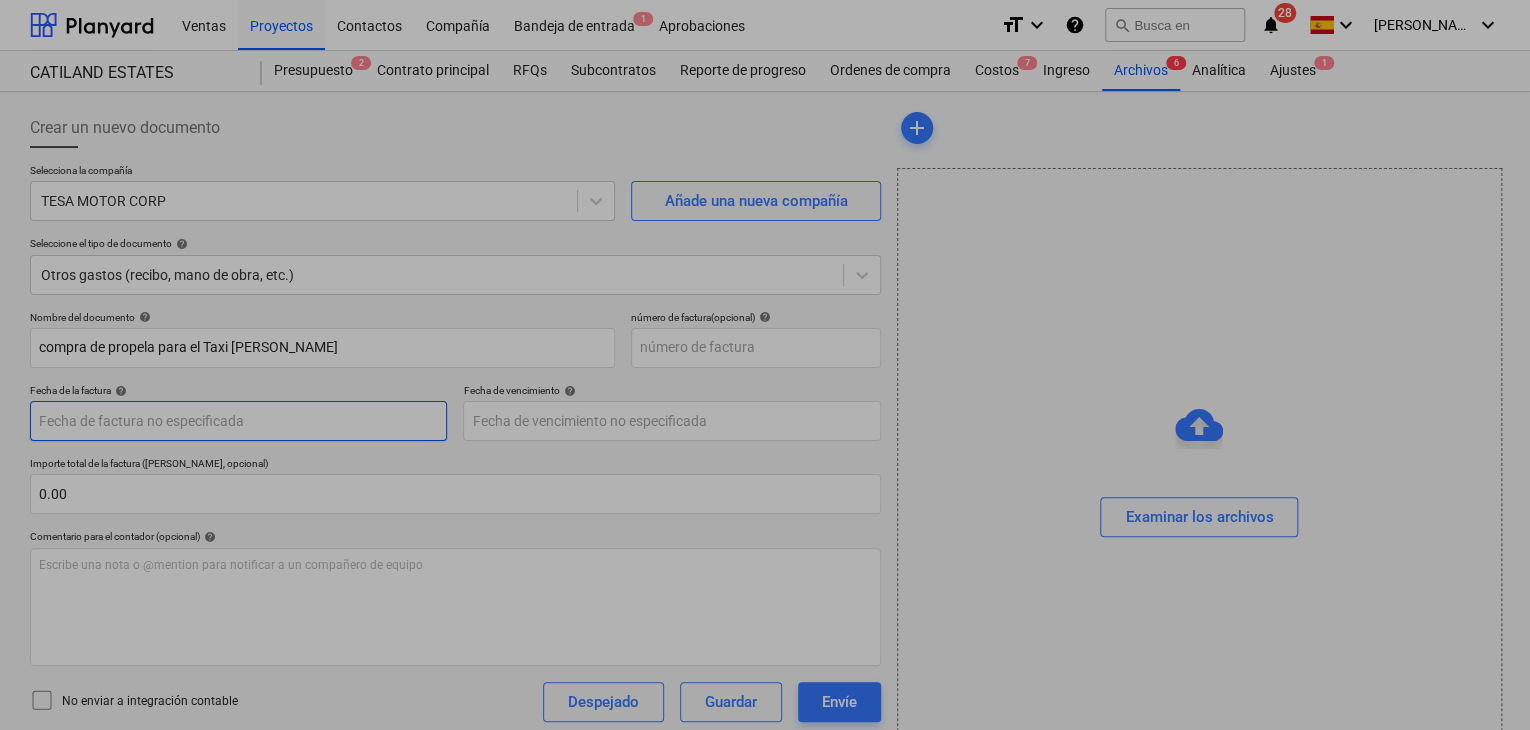 click on "Ventas Proyectos Contactos Compañía Bandeja de entrada 1 Aprobaciones format_size keyboard_arrow_down help search Busca en notifications 28 keyboard_arrow_down [PERSON_NAME][GEOGRAPHIC_DATA] keyboard_arrow_down CATILAND ESTATES [GEOGRAPHIC_DATA] ESTATES Presupuesto 2 Contrato principal RFQs Subcontratos Reporte de progreso Ordenes de compra Costos 7 Ingreso Archivos 6 Analítica Ajustes 1 Crear un nuevo documento Selecciona la compañía TESA MOTOR CORP   Añade una nueva compañía Seleccione el tipo de documento help Otros gastos (recibo, mano de obra, etc.) Nombre del documento help compra de propela para el Taxi [PERSON_NAME] número de factura  (opcional) help Fecha de la factura help Press the down arrow key to interact with the calendar and
select a date. Press the question mark key to get the keyboard shortcuts for changing dates. Fecha de vencimiento help Press the down arrow key to interact with the calendar and
select a date. Press the question mark key to get the keyboard shortcuts for changing dates. 0.00 help ﻿ 0.00$" at bounding box center [765, 365] 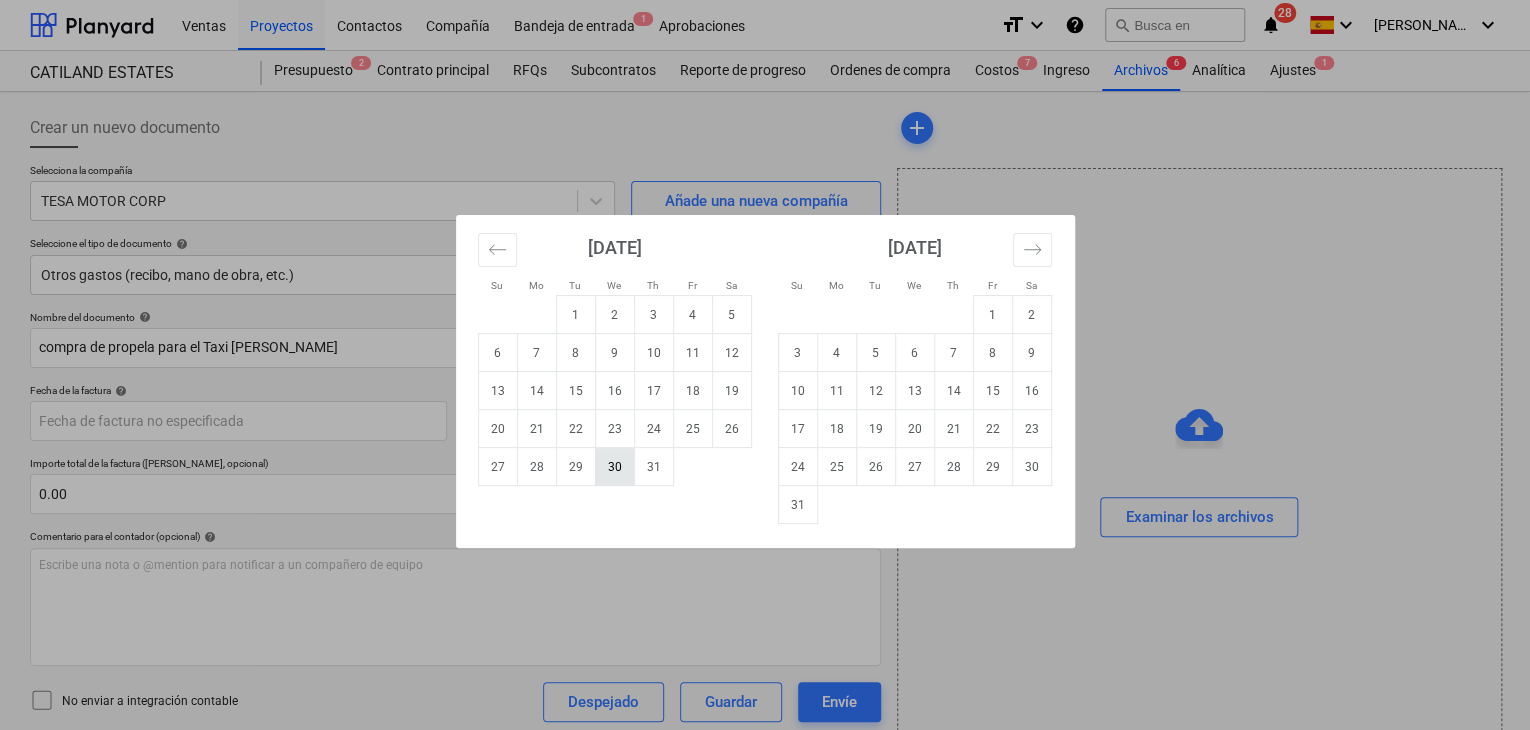 click on "30" at bounding box center [614, 467] 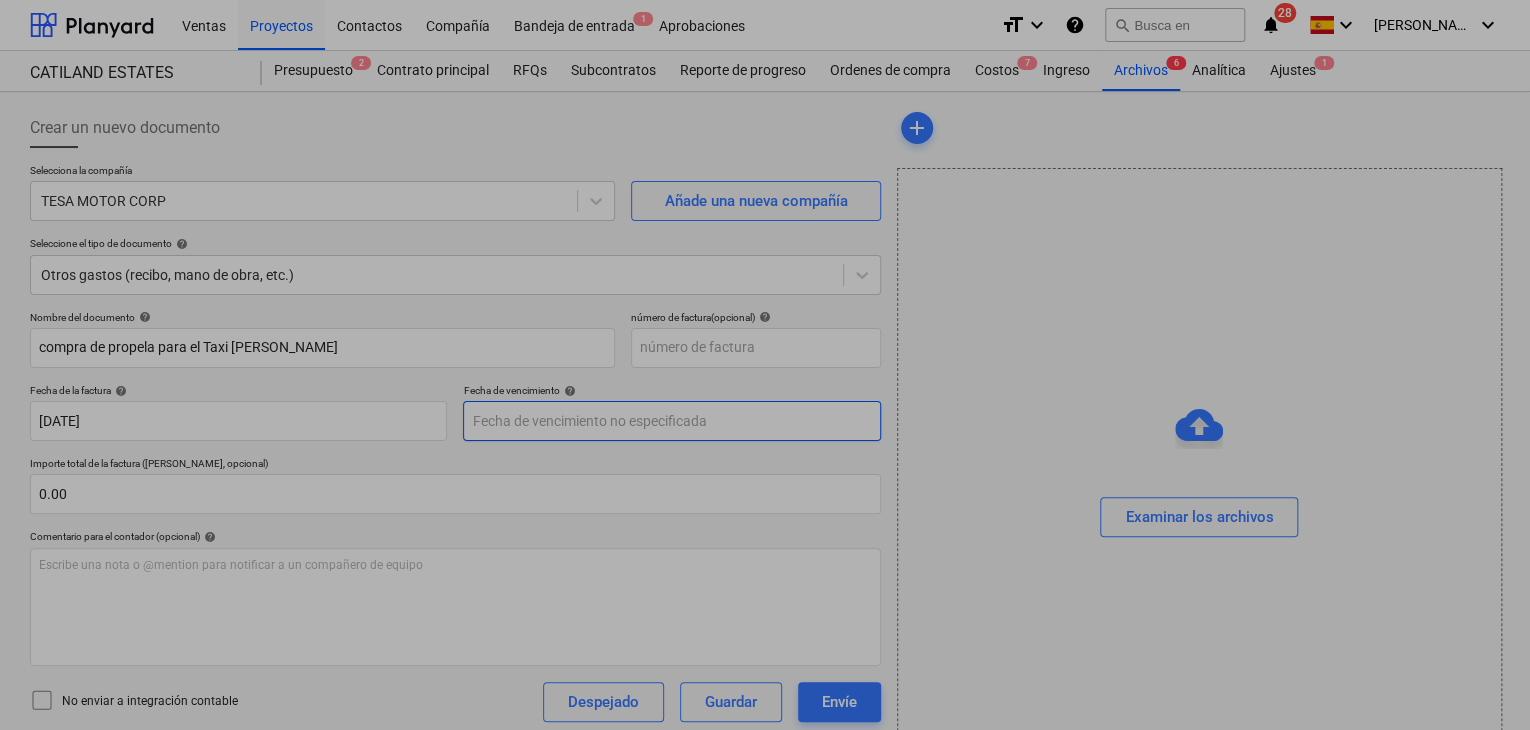 click on "Ventas Proyectos Contactos Compañía Bandeja de entrada 1 Aprobaciones format_size keyboard_arrow_down help search Busca en notifications 28 keyboard_arrow_down [PERSON_NAME][GEOGRAPHIC_DATA] keyboard_arrow_down CATILAND ESTATES [GEOGRAPHIC_DATA] ESTATES Presupuesto 2 Contrato principal RFQs Subcontratos Reporte de progreso Ordenes de compra Costos 7 Ingreso Archivos 6 Analítica Ajustes 1 Crear un nuevo documento Selecciona la compañía TESA MOTOR CORP   Añade una nueva compañía Seleccione el tipo de documento help Otros gastos (recibo, mano de obra, etc.) Nombre del documento help compra de propela para el Taxi [PERSON_NAME] número de factura  (opcional) help Fecha de la factura help [DATE] [DATE] Press the down arrow key to interact with the calendar and
select a date. Press the question mark key to get the keyboard shortcuts for changing dates. Fecha de vencimiento help Importe total de la factura (coste neto, opcional) 0.00 Comentario para el contador (opcional) help ﻿ No enviar a integración contable Despejado" at bounding box center [765, 365] 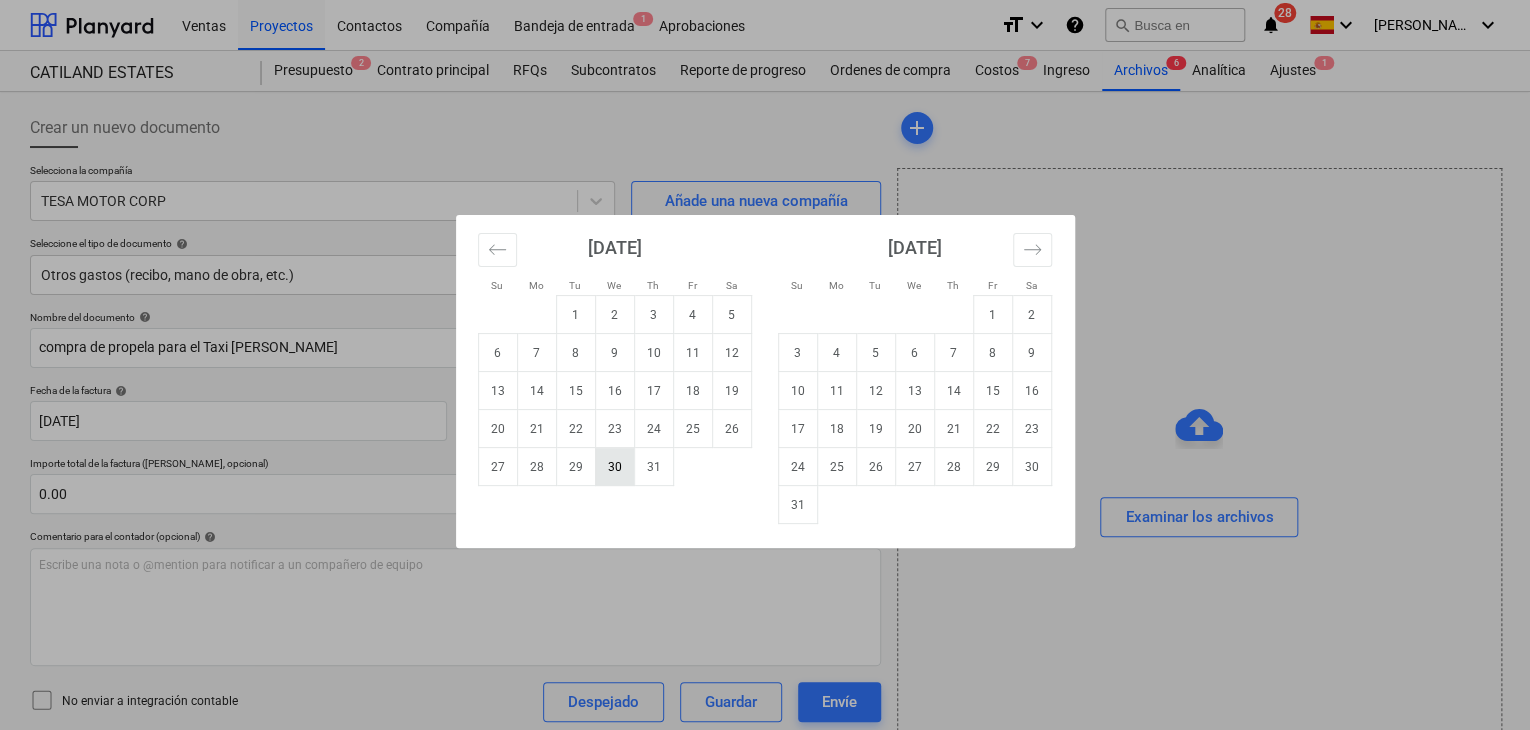 click on "30" at bounding box center [614, 467] 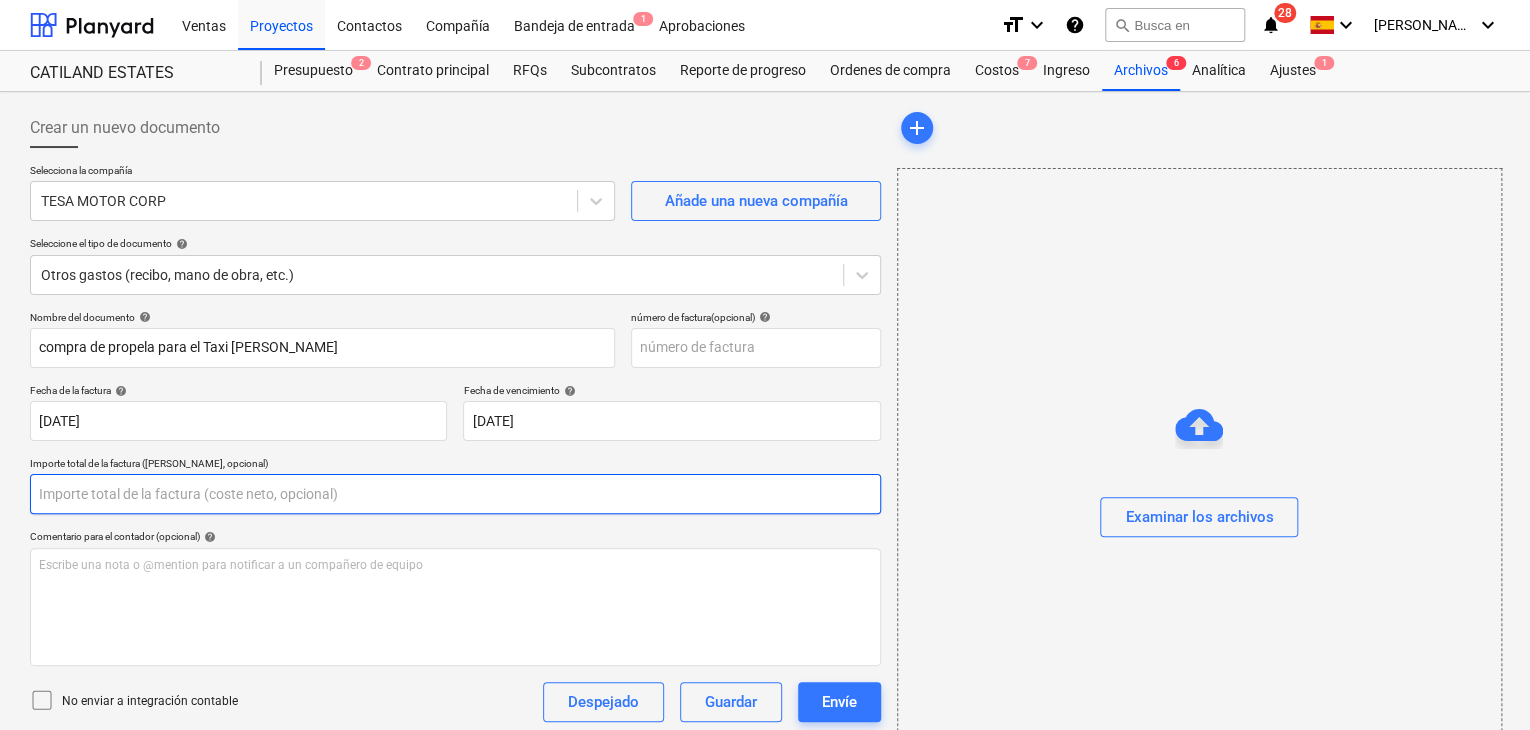 click at bounding box center [455, 494] 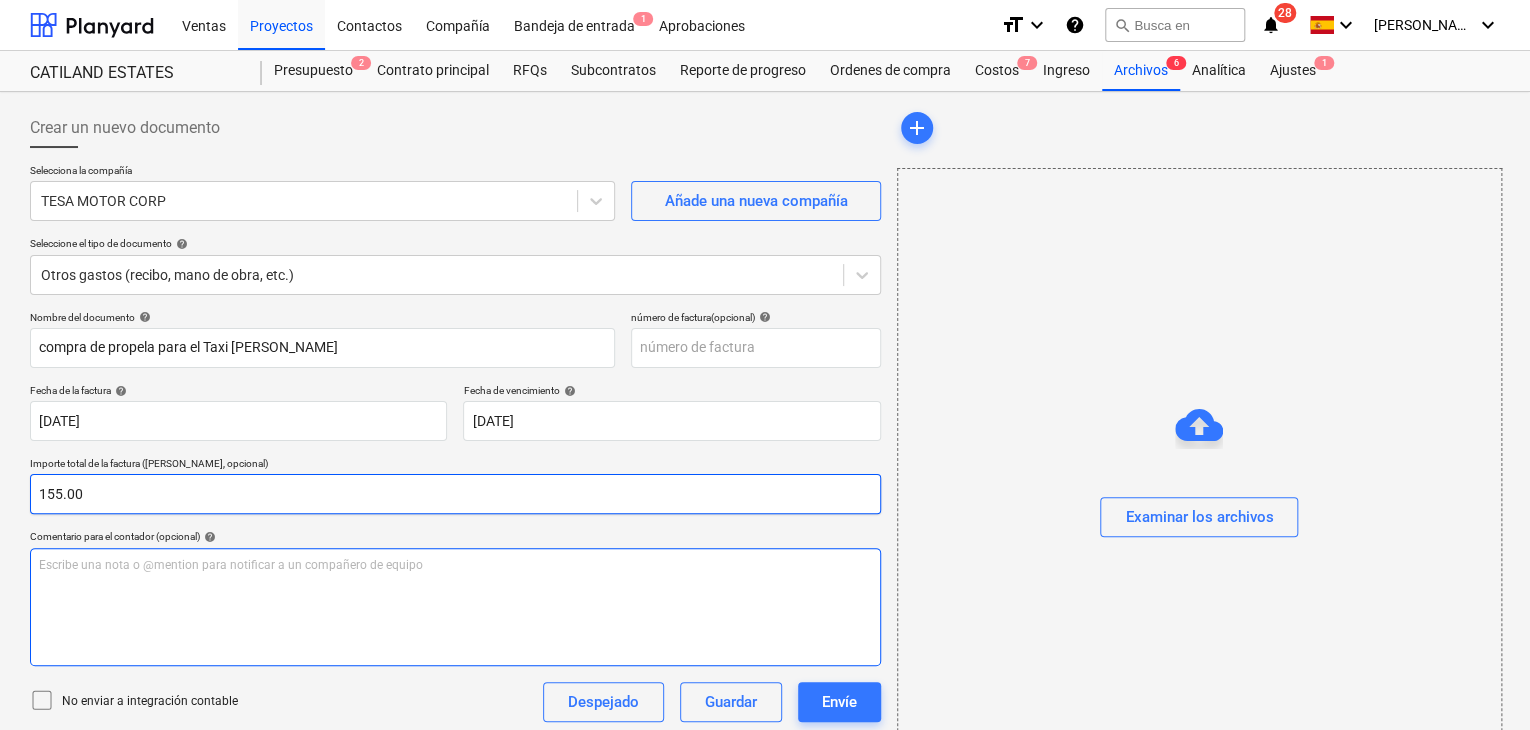 type on "155.00" 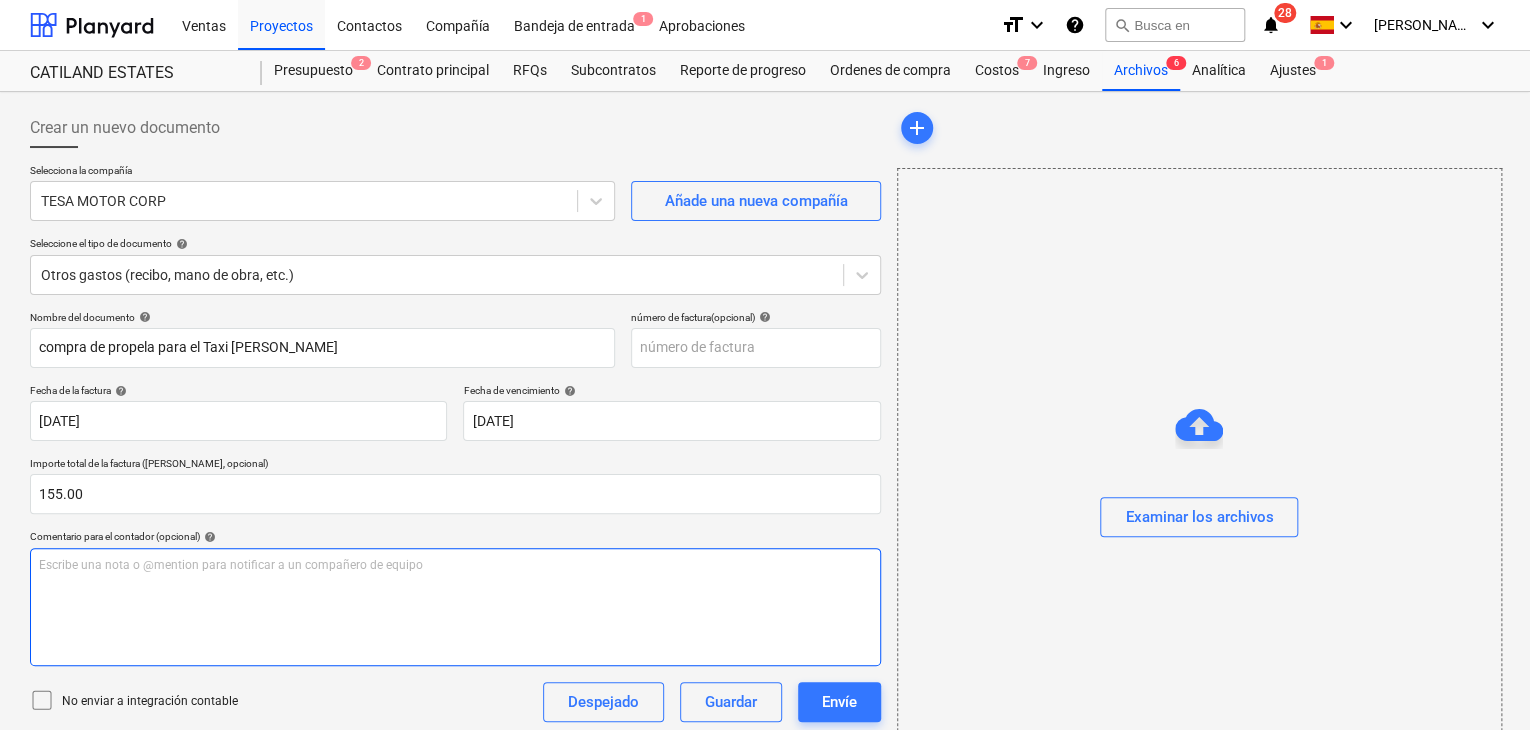 click on "Escribe una nota o @mention para notificar a un compañero de equipo ﻿" at bounding box center (455, 565) 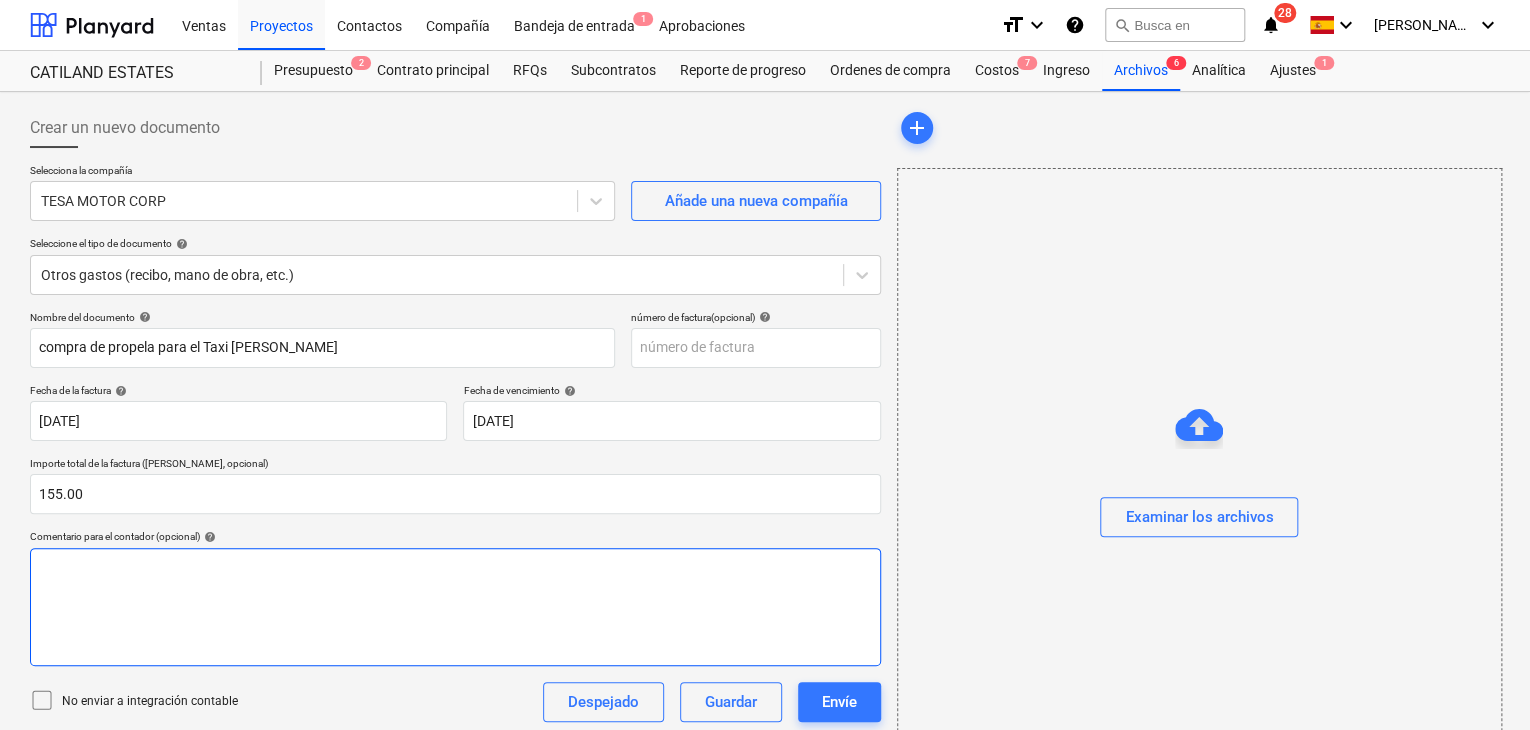 type 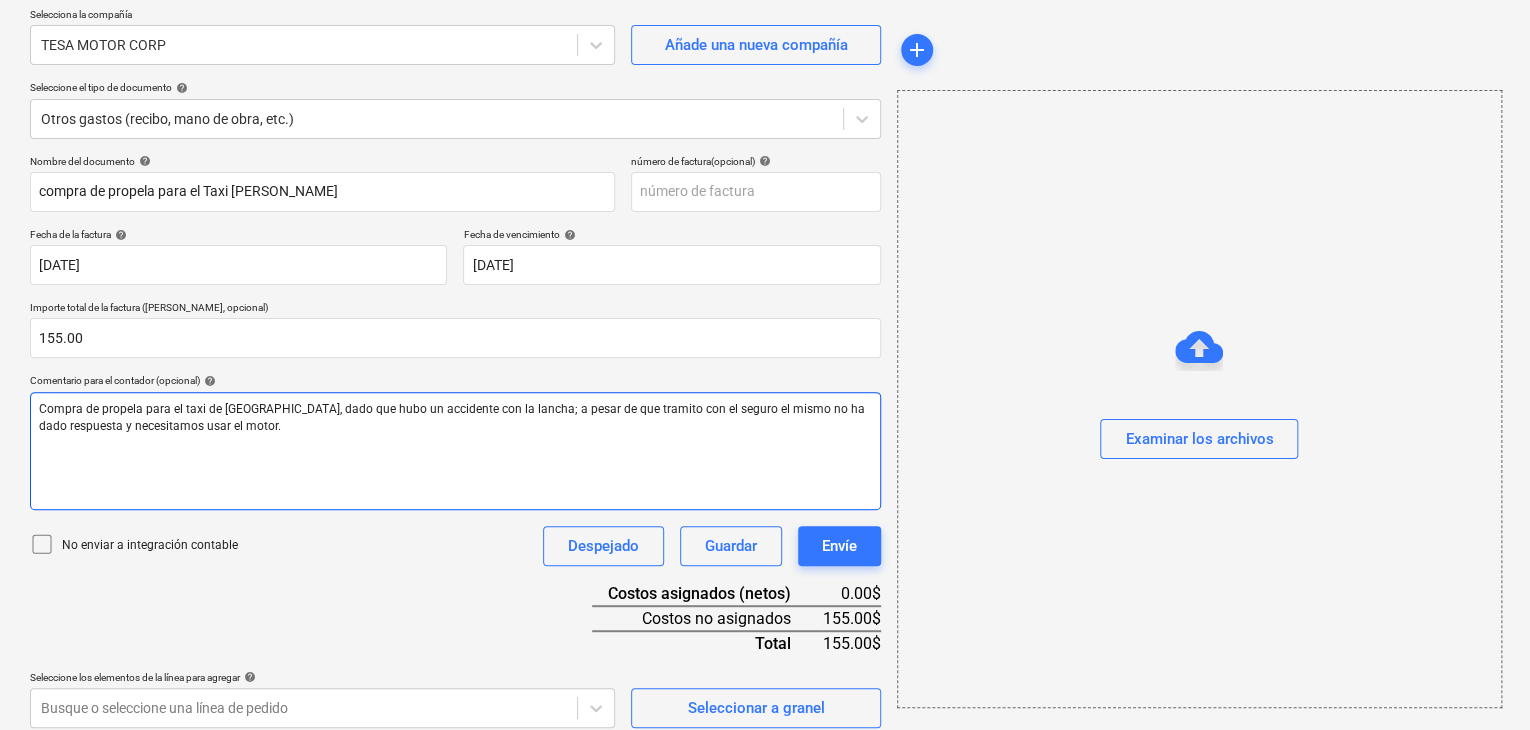 scroll, scrollTop: 169, scrollLeft: 0, axis: vertical 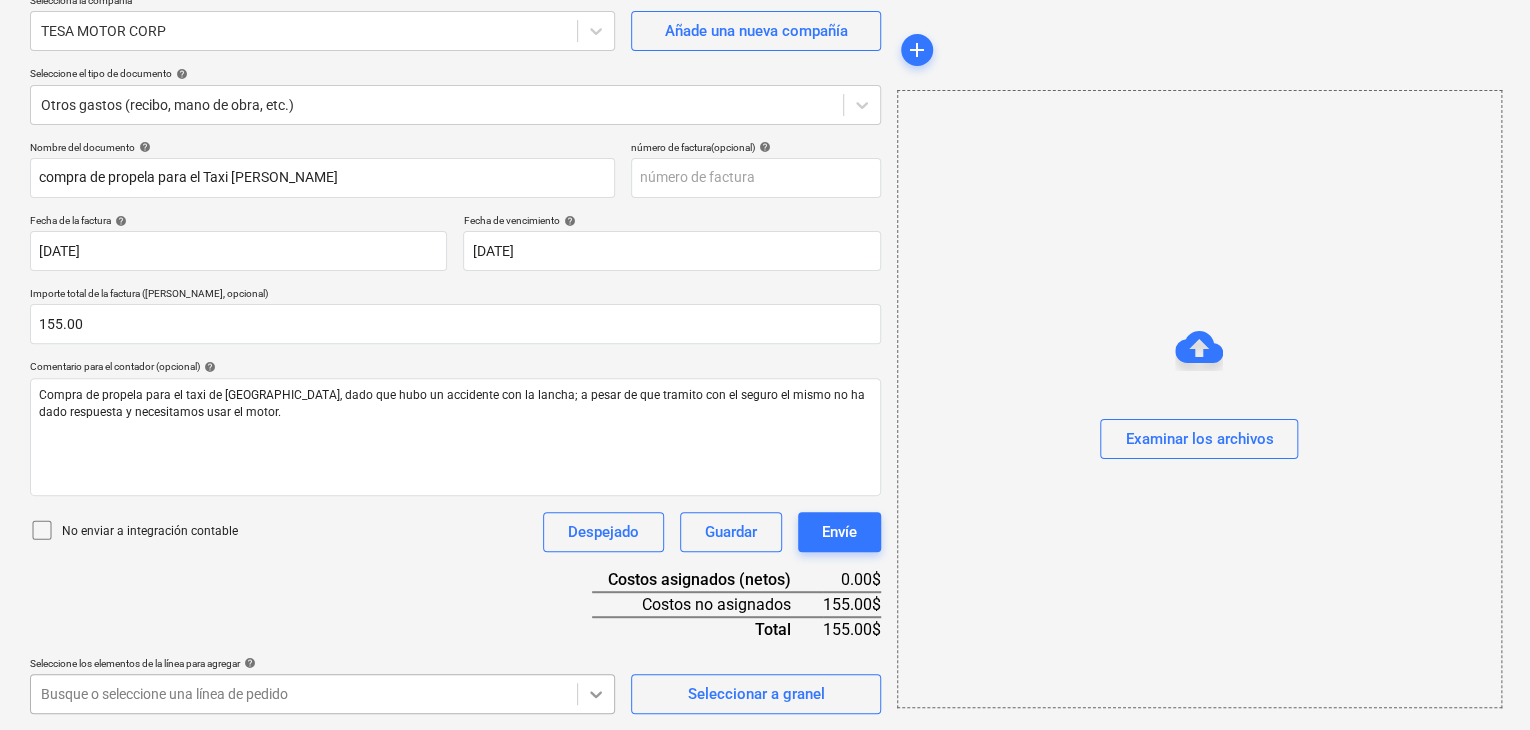 click on "Ventas Proyectos Contactos Compañía Bandeja de entrada 1 Aprobaciones format_size keyboard_arrow_down help search Busca en notifications 28 keyboard_arrow_down [PERSON_NAME][GEOGRAPHIC_DATA] keyboard_arrow_down CATILAND ESTATES [GEOGRAPHIC_DATA] ESTATES Presupuesto 2 Contrato principal RFQs Subcontratos Reporte de progreso Ordenes de compra Costos 7 Ingreso Archivos 6 Analítica Ajustes 1 Crear un nuevo documento Selecciona la compañía TESA MOTOR CORP   Añade una nueva compañía Seleccione el tipo de documento help Otros gastos (recibo, mano de obra, etc.) Nombre del documento help compra de propela para el Taxi [PERSON_NAME] número de factura  (opcional) help Fecha de la factura help [DATE] [DATE] Press the down arrow key to interact with the calendar and
select a date. Press the question mark key to get the keyboard shortcuts for changing dates. Fecha de vencimiento help [DATE] [DATE] Importe total de la factura (coste neto, opcional) 155.00 Comentario para el contador (opcional) help Despejado Guardar Envíe" at bounding box center [765, 195] 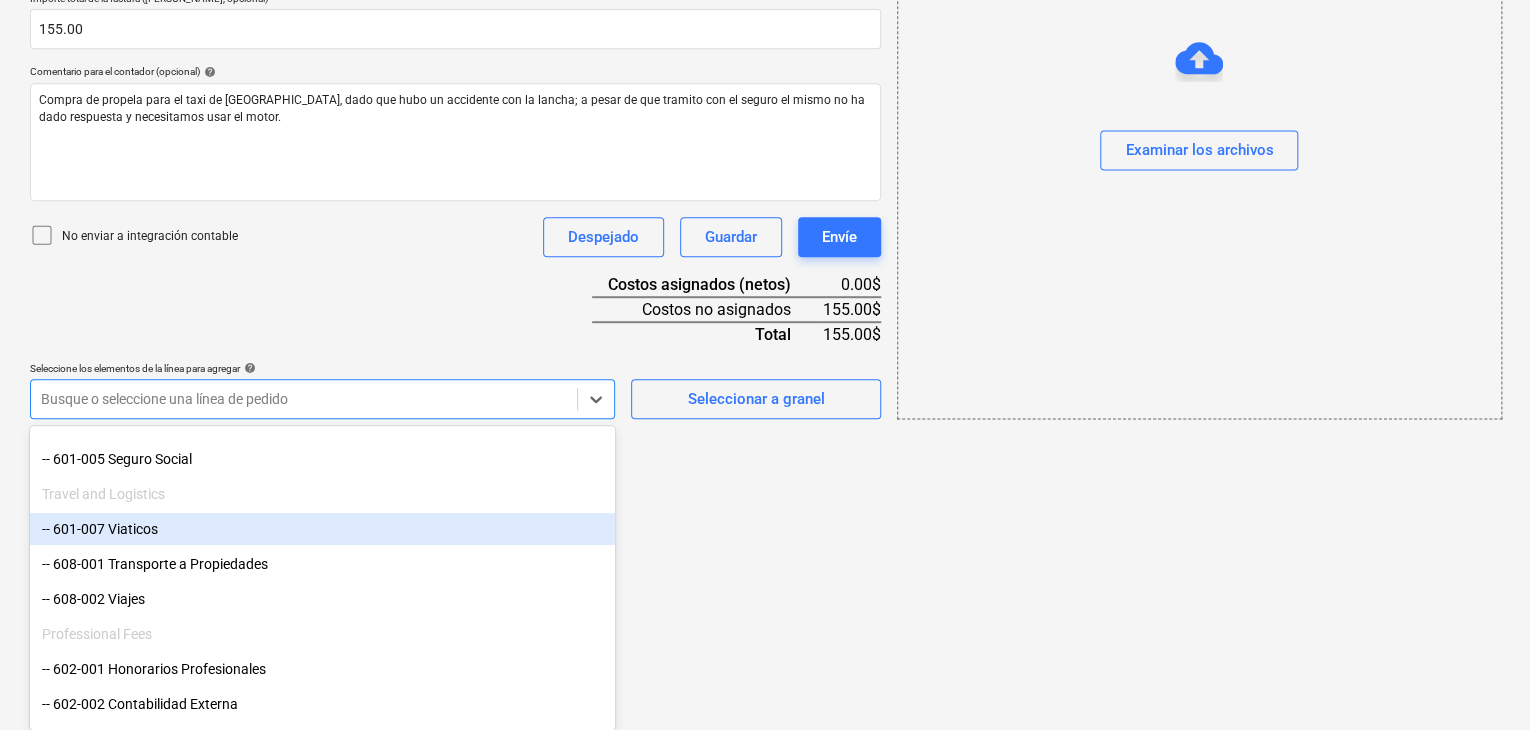 scroll, scrollTop: 200, scrollLeft: 0, axis: vertical 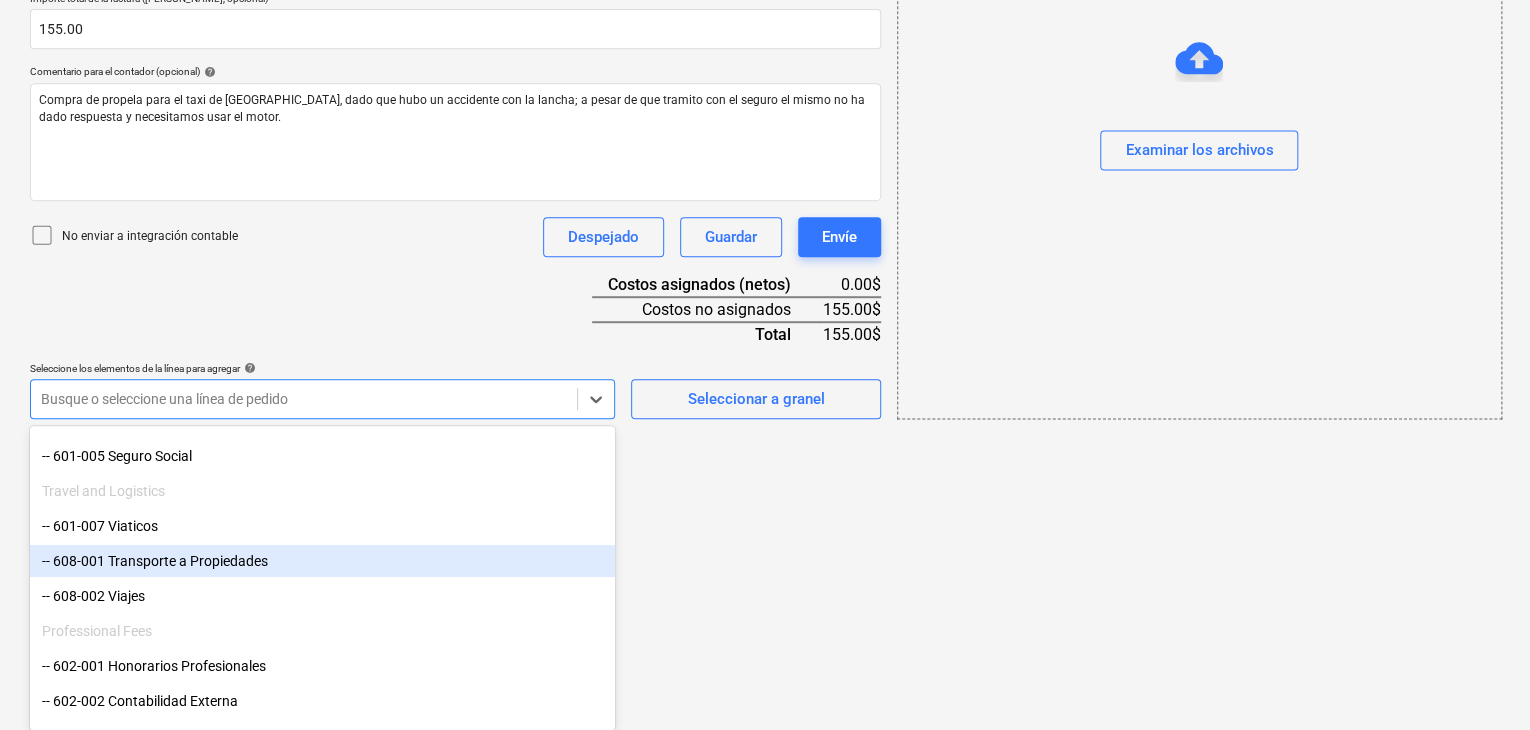 click on "--  608-001 Transporte a Propiedades" at bounding box center (322, 561) 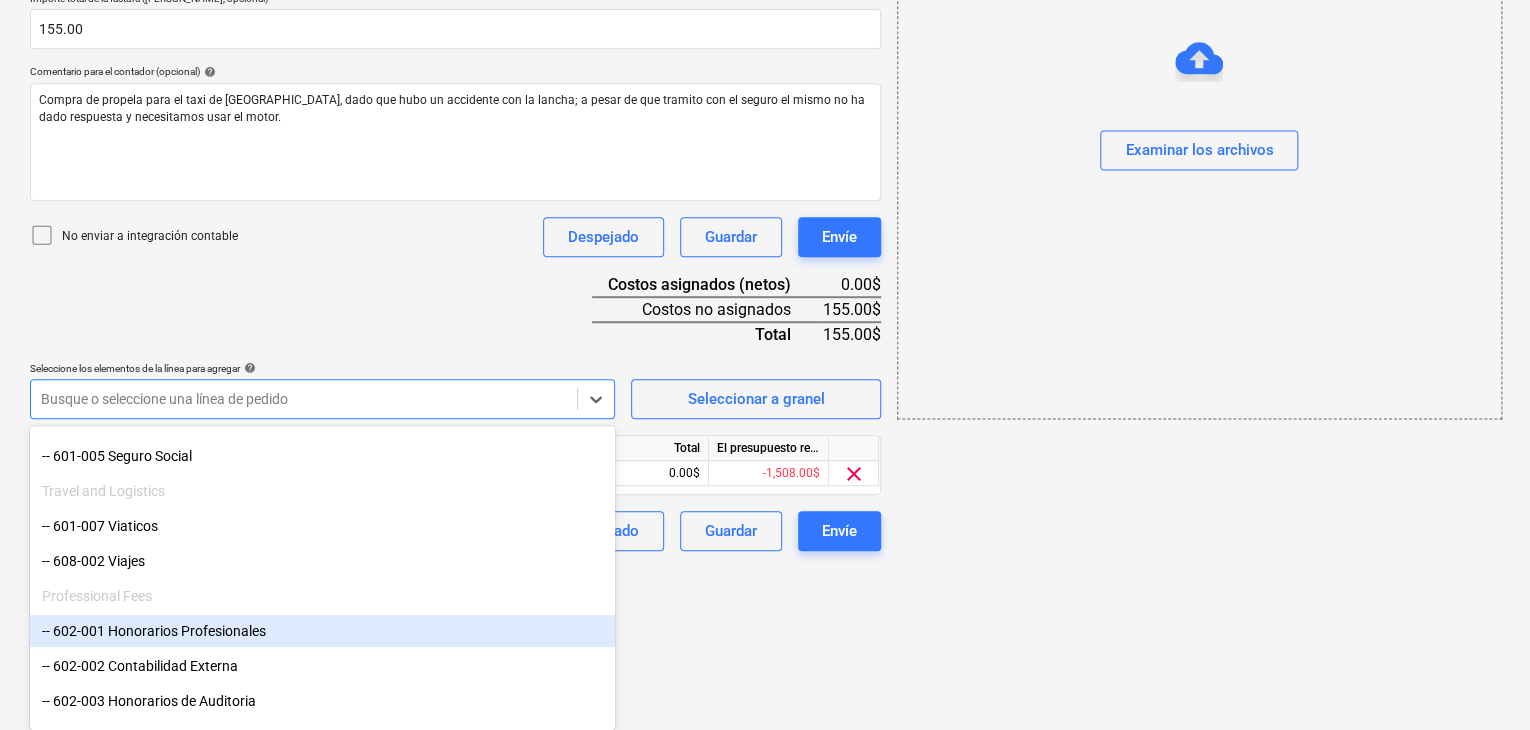 scroll, scrollTop: 301, scrollLeft: 0, axis: vertical 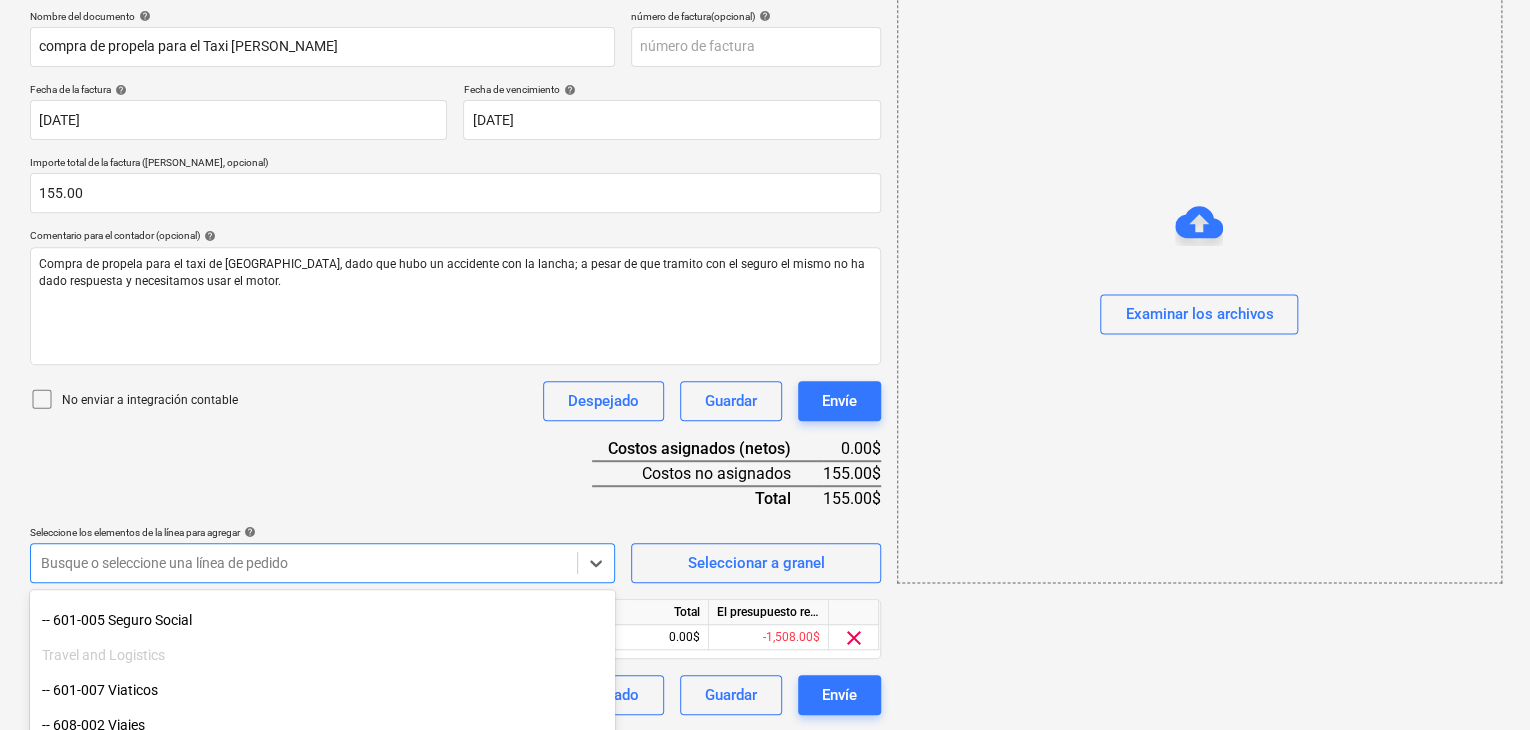 click on "Ventas Proyectos Contactos Compañía Bandeja de entrada 1 Aprobaciones format_size keyboard_arrow_down help search Busca en notifications 28 keyboard_arrow_down [PERSON_NAME][GEOGRAPHIC_DATA] keyboard_arrow_down CATILAND ESTATES [GEOGRAPHIC_DATA] ESTATES Presupuesto 2 Contrato principal RFQs Subcontratos Reporte de progreso Ordenes de compra Costos 7 Ingreso Archivos 6 Analítica Ajustes 1 Crear un nuevo documento Selecciona la compañía TESA MOTOR CORP   Añade una nueva compañía Seleccione el tipo de documento help Otros gastos (recibo, mano de obra, etc.) Nombre del documento help compra de propela para el Taxi [PERSON_NAME] número de factura  (opcional) help Fecha de la factura help [DATE] [DATE] Press the down arrow key to interact with the calendar and
select a date. Press the question mark key to get the keyboard shortcuts for changing dates. Fecha de vencimiento help [DATE] [DATE] Importe total de la factura (coste neto, opcional) 155.00 Comentario para el contador (opcional) help Despejado Guardar" at bounding box center [765, 64] 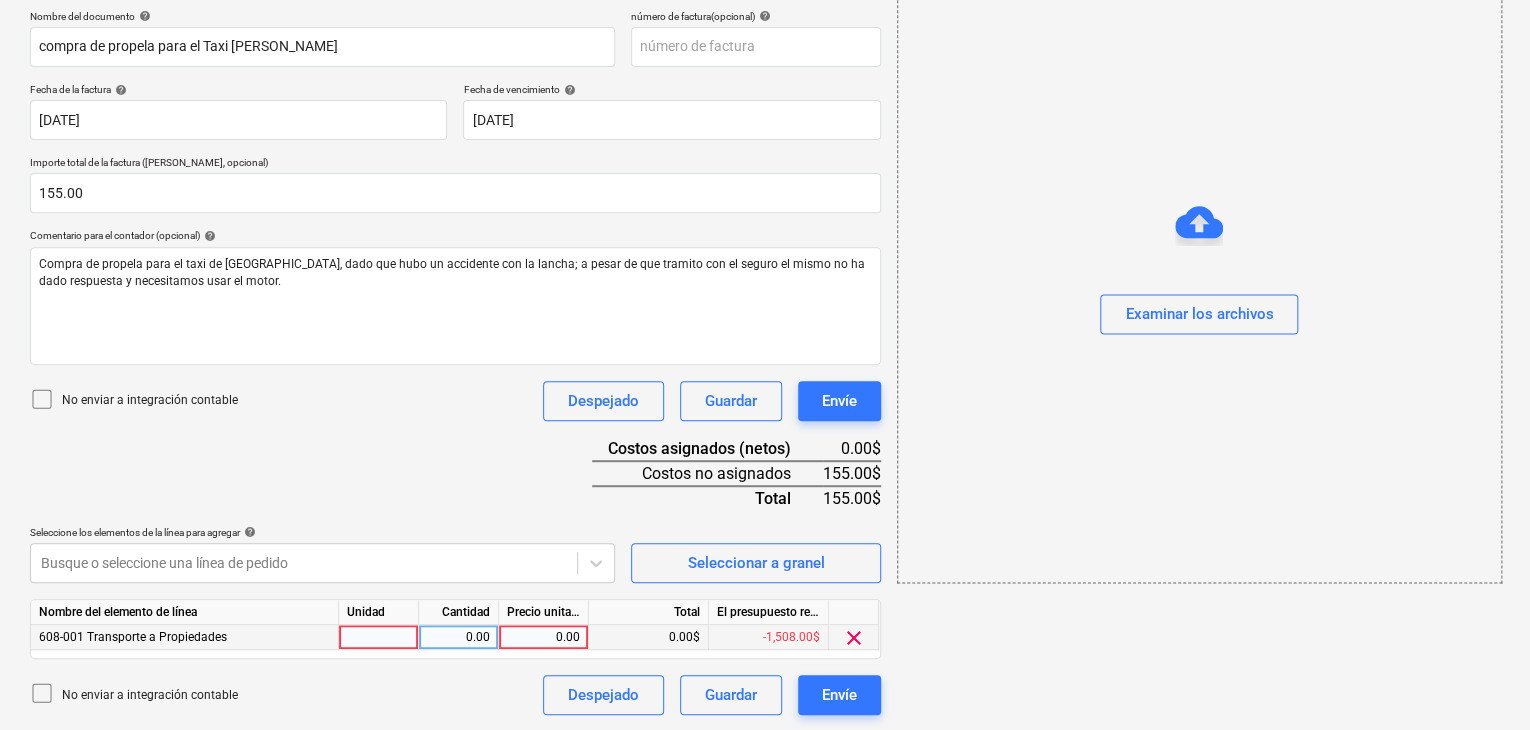 click on "608-001 Transporte a Propiedades" at bounding box center (185, 637) 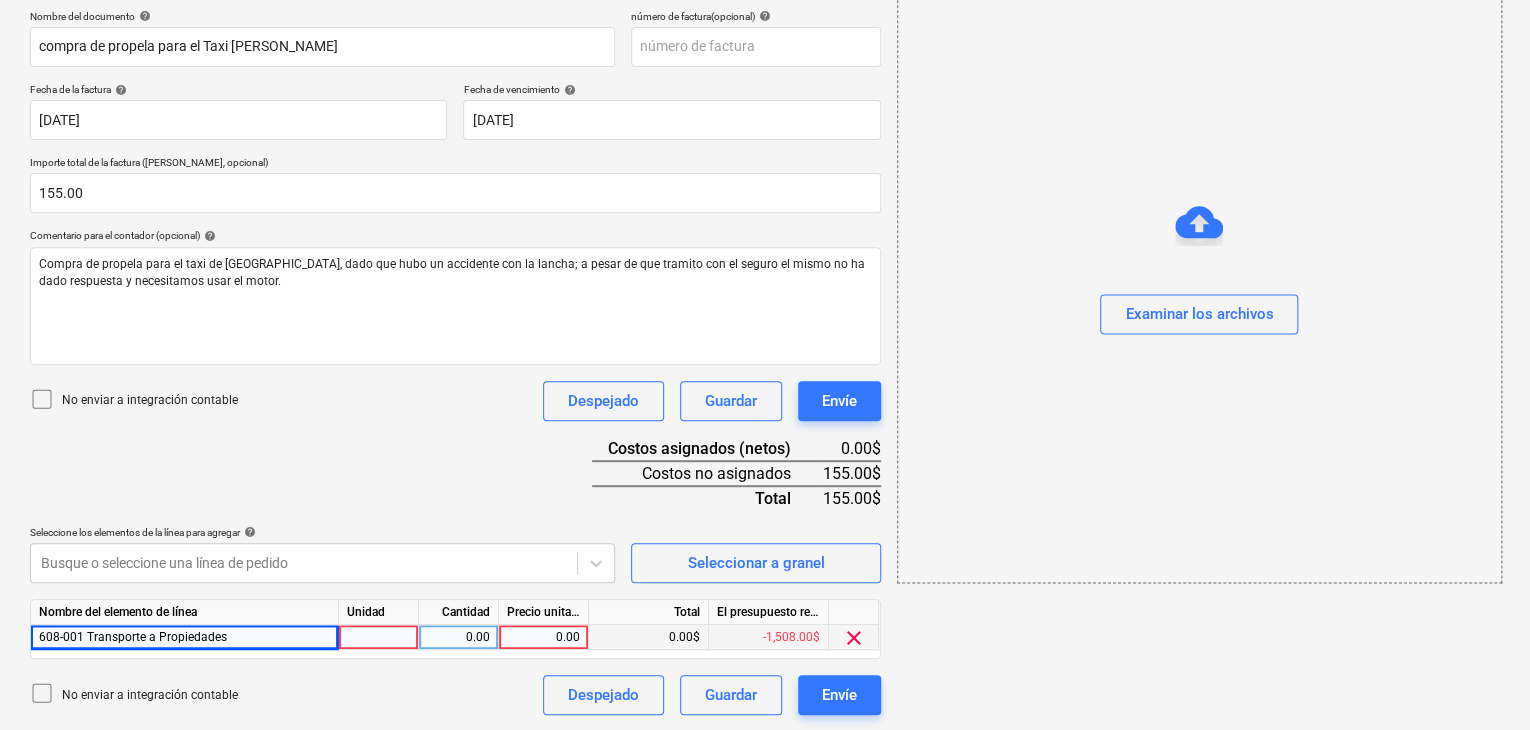 click on "clear" at bounding box center [854, 638] 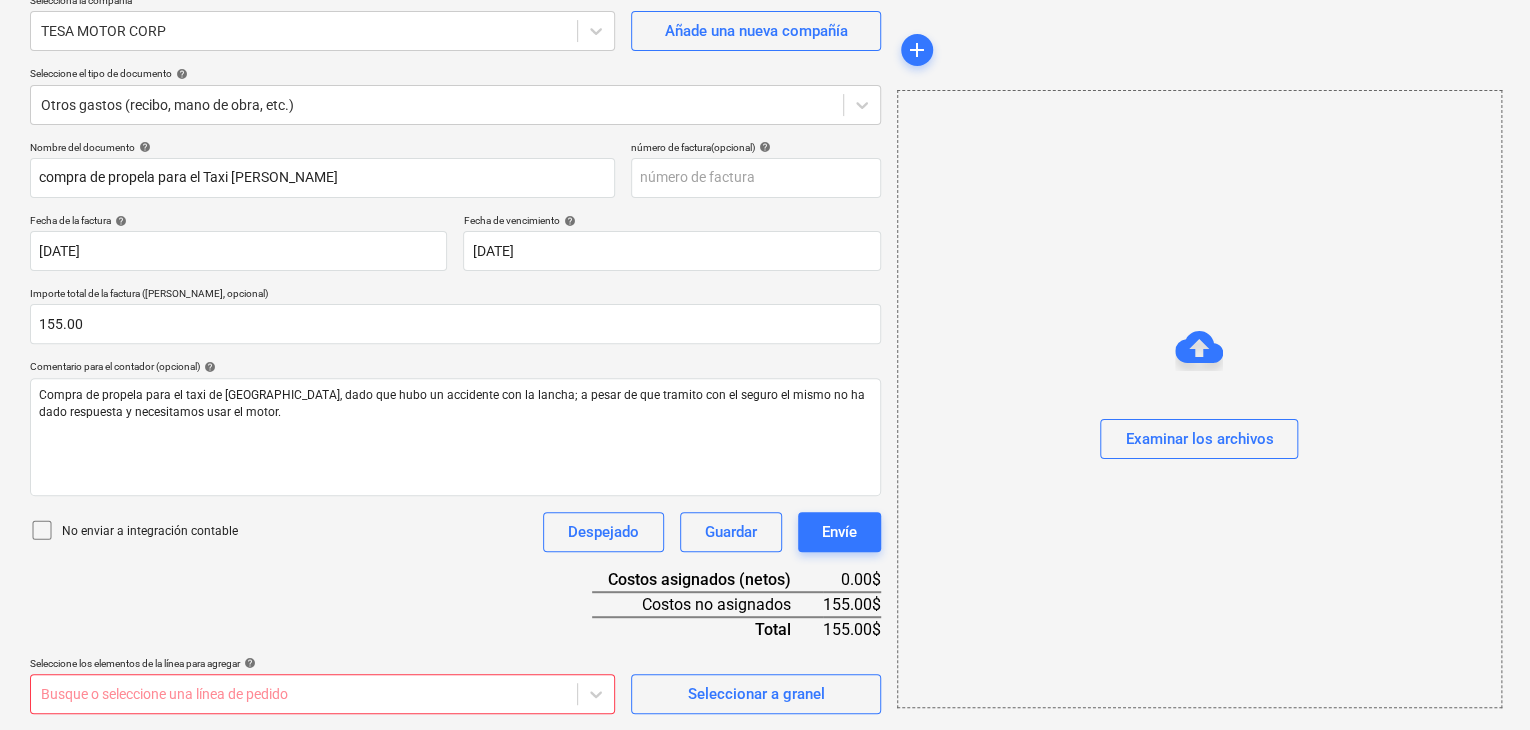 scroll, scrollTop: 169, scrollLeft: 0, axis: vertical 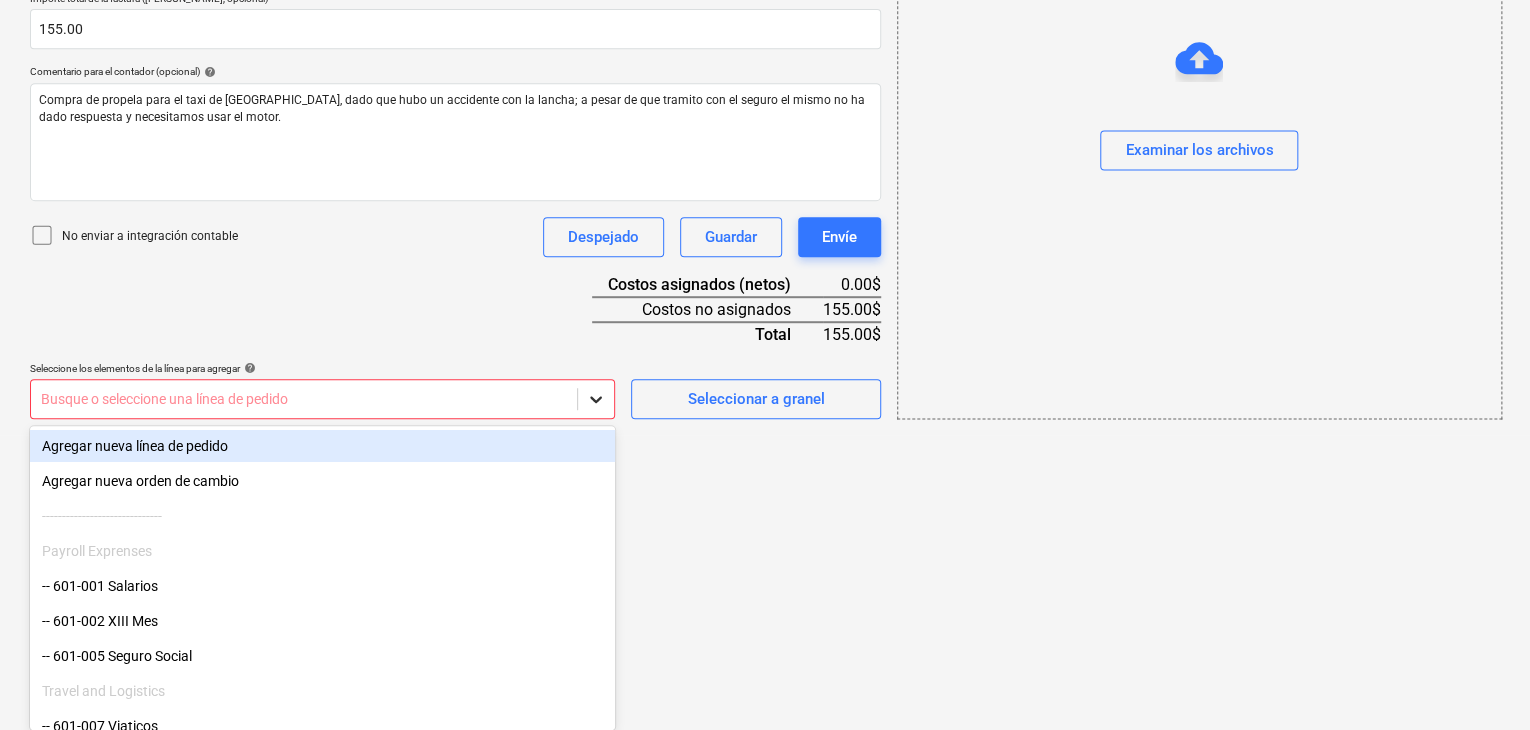 click on "Ventas Proyectos Contactos Compañía Bandeja de entrada 1 Aprobaciones format_size keyboard_arrow_down help search Busca en notifications 28 keyboard_arrow_down [PERSON_NAME][GEOGRAPHIC_DATA] keyboard_arrow_down CATILAND ESTATES [GEOGRAPHIC_DATA] ESTATES Presupuesto 2 Contrato principal RFQs Subcontratos Reporte de progreso Ordenes de compra Costos 7 Ingreso Archivos 6 Analítica Ajustes 1 Crear un nuevo documento Selecciona la compañía TESA MOTOR CORP   Añade una nueva compañía Seleccione el tipo de documento help Otros gastos (recibo, mano de obra, etc.) Nombre del documento help compra de propela para el Taxi [PERSON_NAME] número de factura  (opcional) help Fecha de la factura help [DATE] [DATE] Press the down arrow key to interact with the calendar and
select a date. Press the question mark key to get the keyboard shortcuts for changing dates. Fecha de vencimiento help [DATE] [DATE] Importe total de la factura (coste neto, opcional) 155.00 Comentario para el contador (opcional) help Despejado Guardar Envíe" at bounding box center (765, -100) 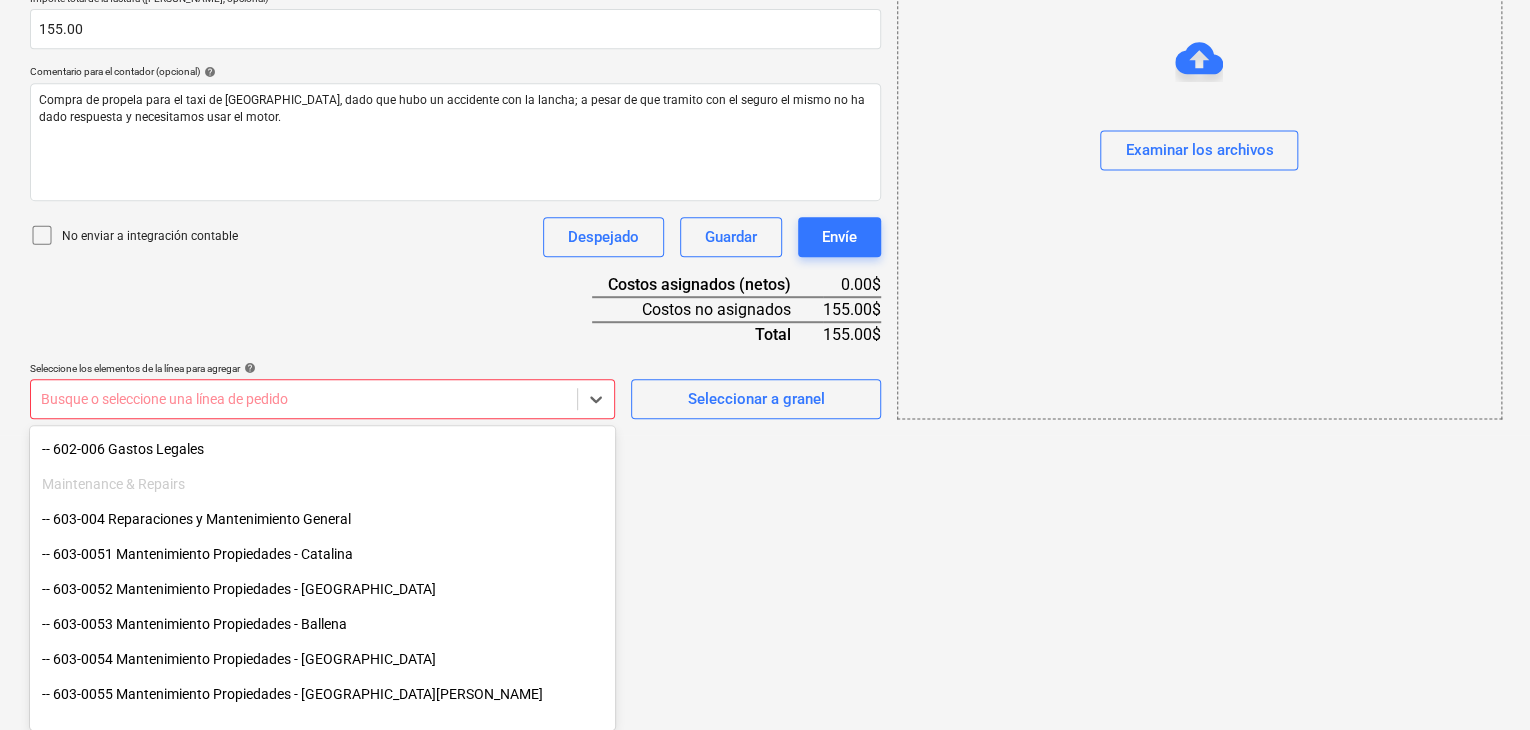 scroll, scrollTop: 700, scrollLeft: 0, axis: vertical 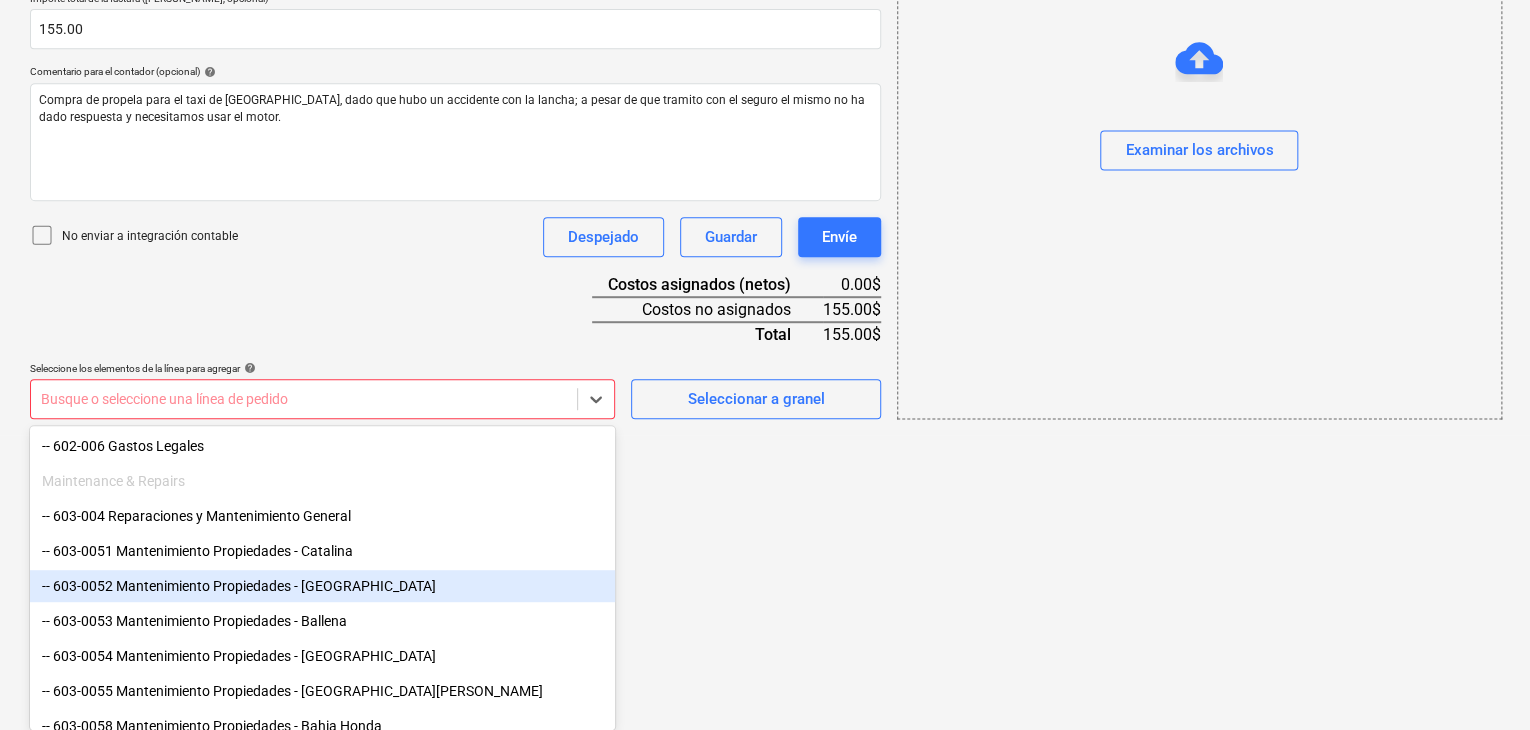 click on "--  603-0052 Mantenimiento Propiedades - [GEOGRAPHIC_DATA]" at bounding box center (322, 586) 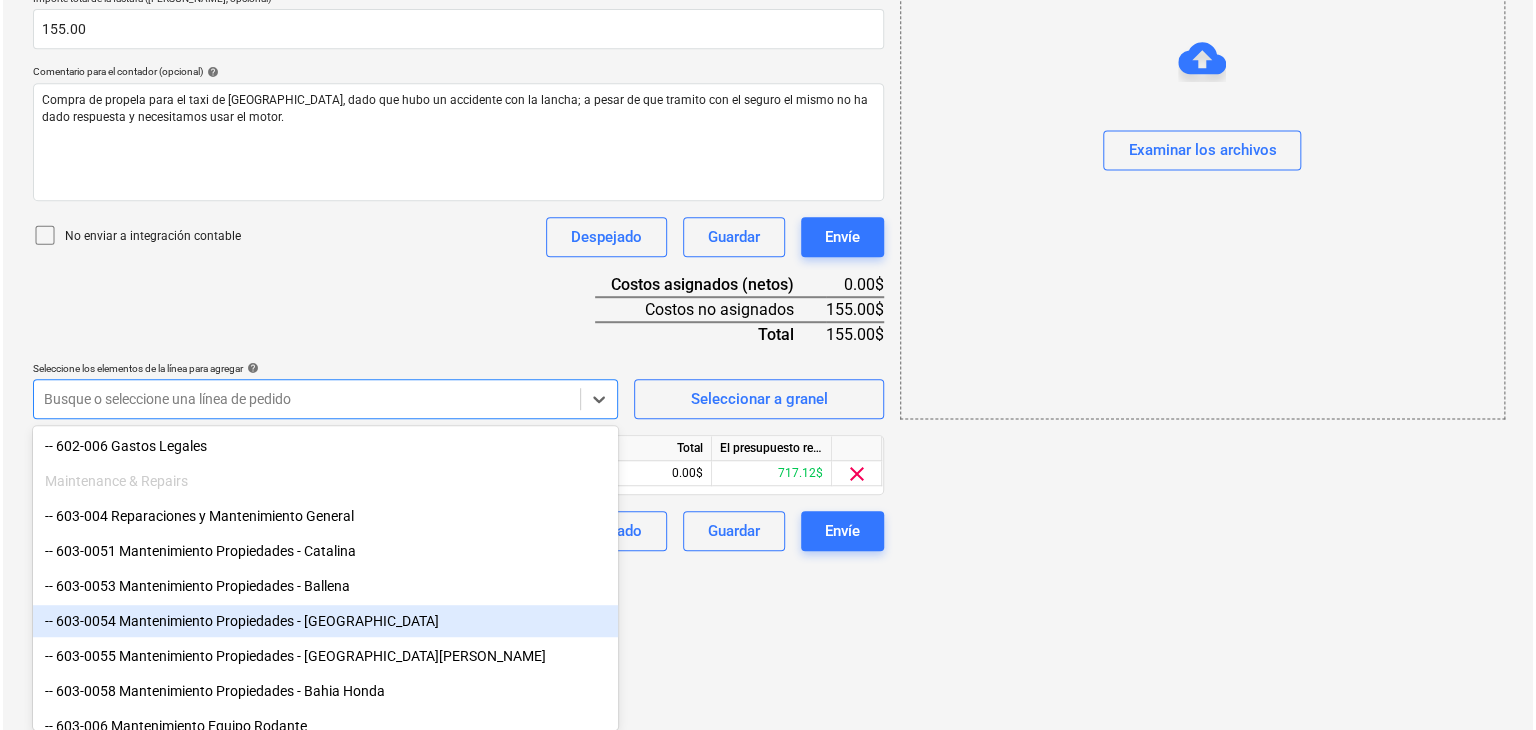 scroll, scrollTop: 301, scrollLeft: 0, axis: vertical 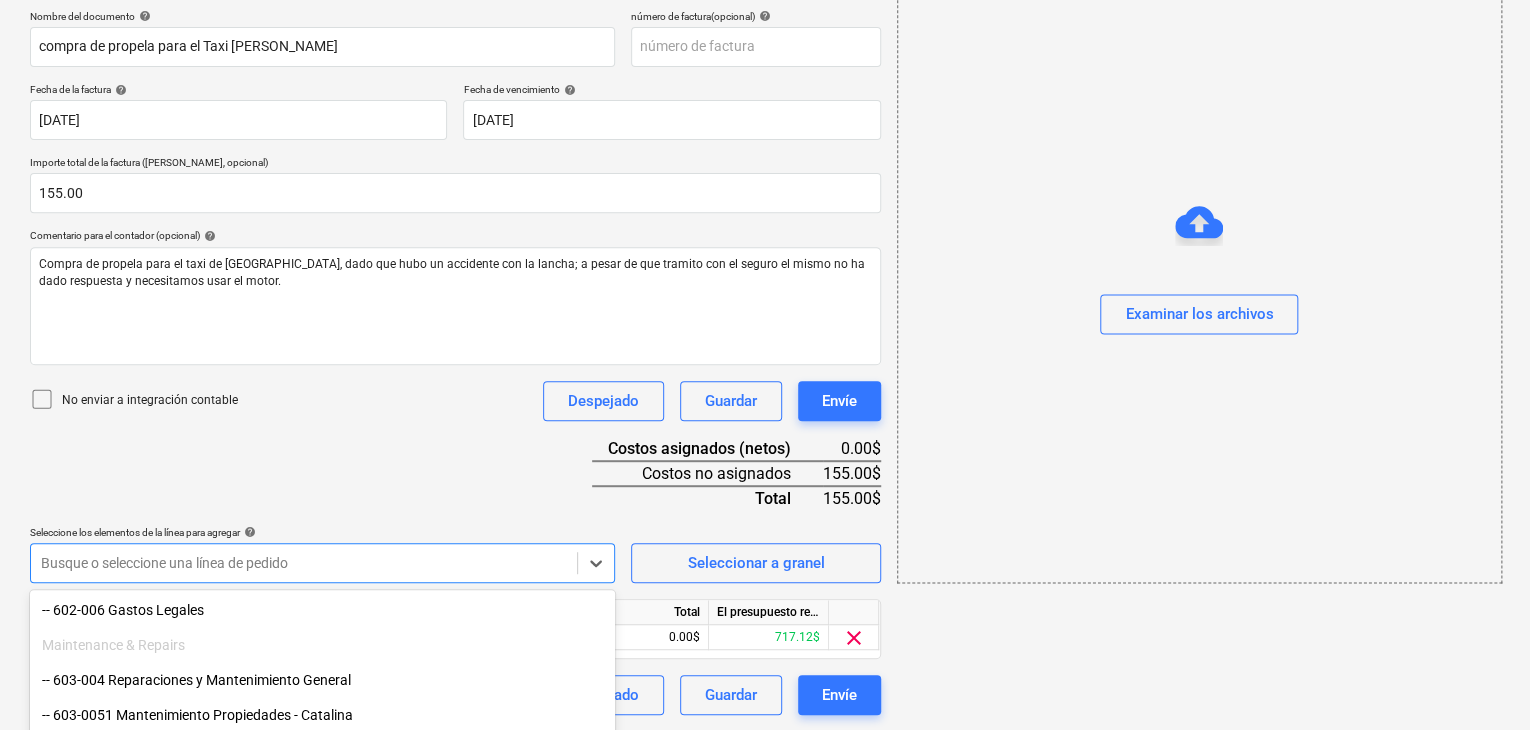click on "Ventas Proyectos Contactos Compañía Bandeja de entrada 1 Aprobaciones format_size keyboard_arrow_down help search Busca en notifications 28 keyboard_arrow_down [PERSON_NAME][GEOGRAPHIC_DATA] keyboard_arrow_down CATILAND ESTATES [GEOGRAPHIC_DATA] ESTATES Presupuesto 2 Contrato principal RFQs Subcontratos Reporte de progreso Ordenes de compra Costos 7 Ingreso Archivos 6 Analítica Ajustes 1 Crear un nuevo documento Selecciona la compañía TESA MOTOR CORP   Añade una nueva compañía Seleccione el tipo de documento help Otros gastos (recibo, mano de obra, etc.) Nombre del documento help compra de propela para el Taxi [PERSON_NAME] número de factura  (opcional) help Fecha de la factura help [DATE] [DATE] Press the down arrow key to interact with the calendar and
select a date. Press the question mark key to get the keyboard shortcuts for changing dates. Fecha de vencimiento help [DATE] [DATE] Importe total de la factura (coste neto, opcional) 155.00 Comentario para el contador (opcional) help Despejado Guardar" at bounding box center (765, 64) 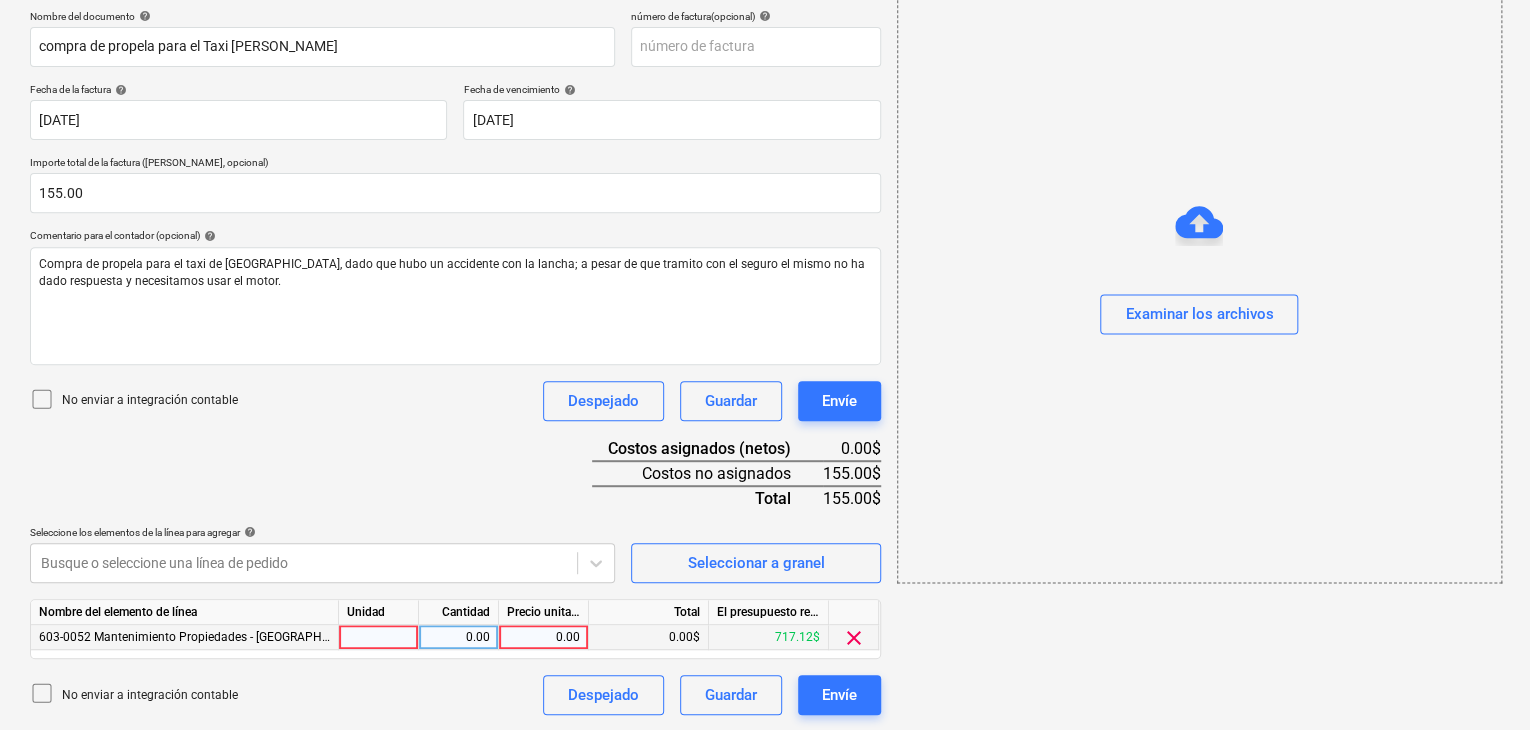 click at bounding box center (379, 637) 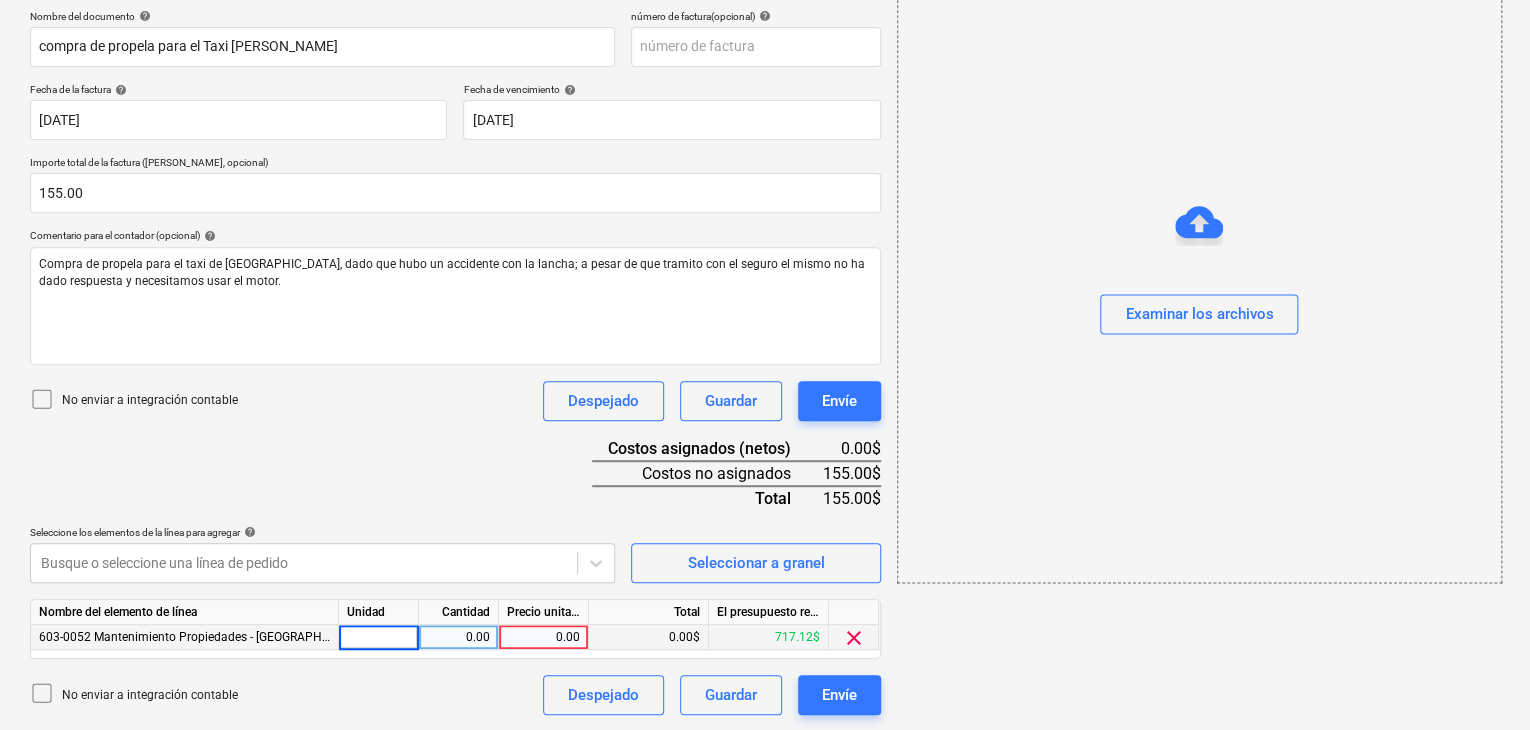 type on "1" 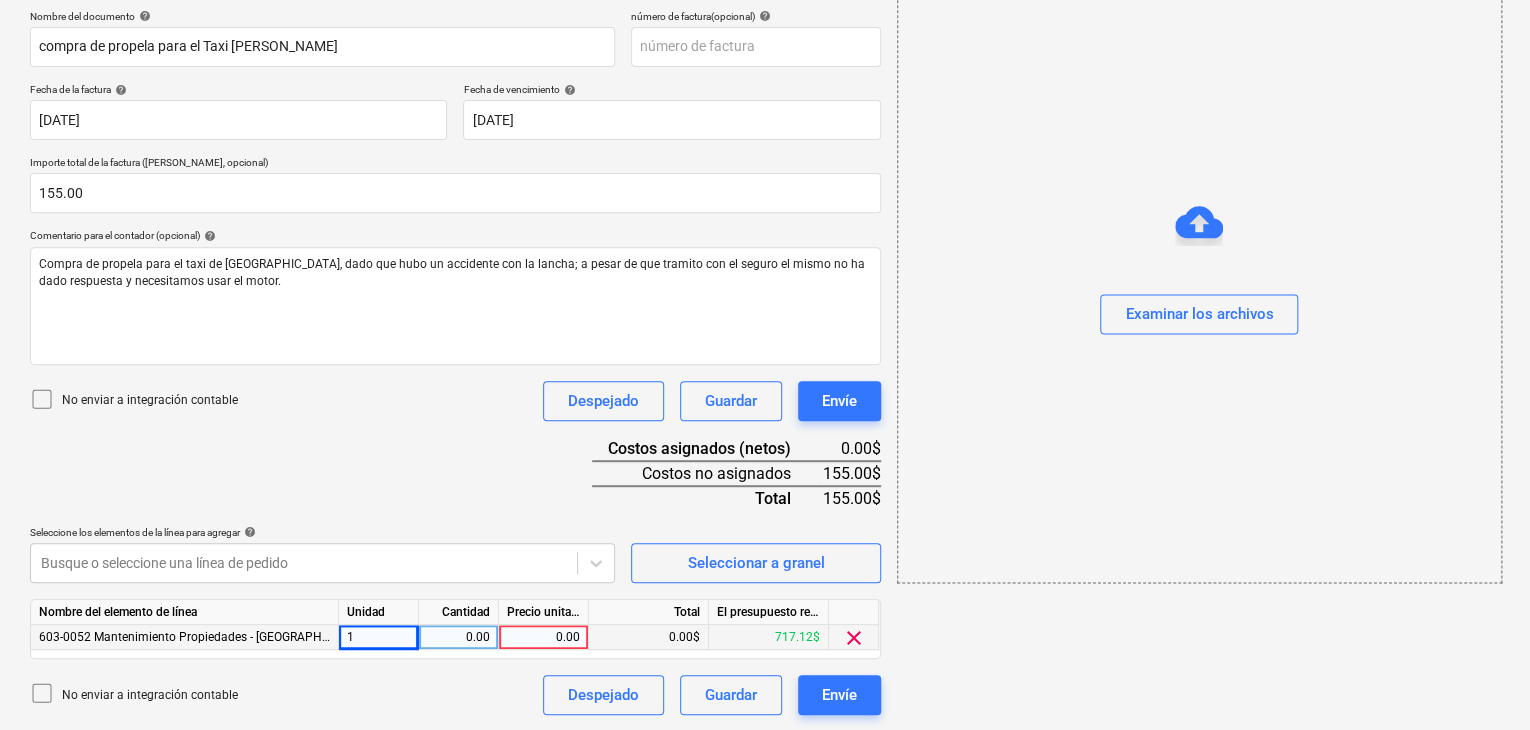 click on "0.00" at bounding box center (458, 637) 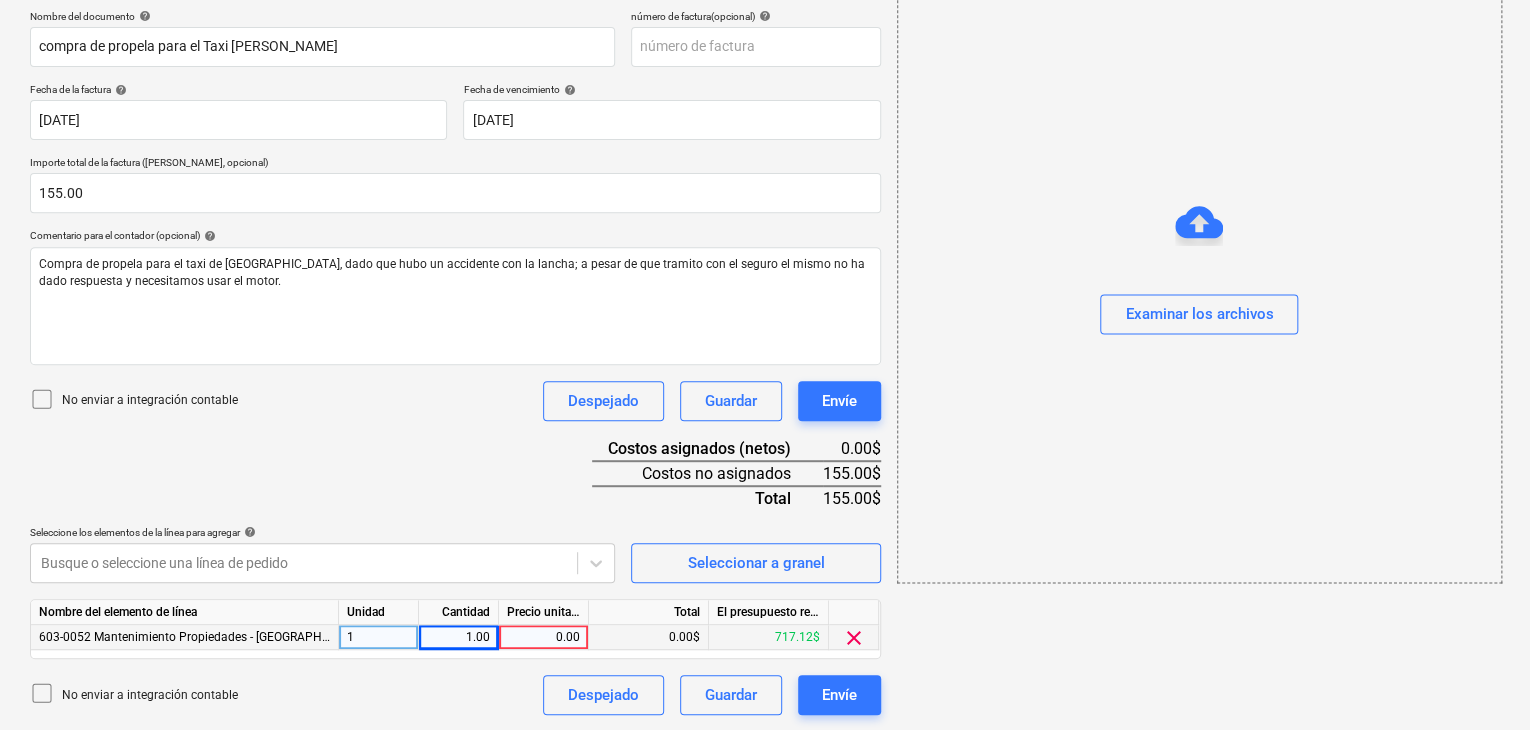 click on "0.00" at bounding box center [543, 637] 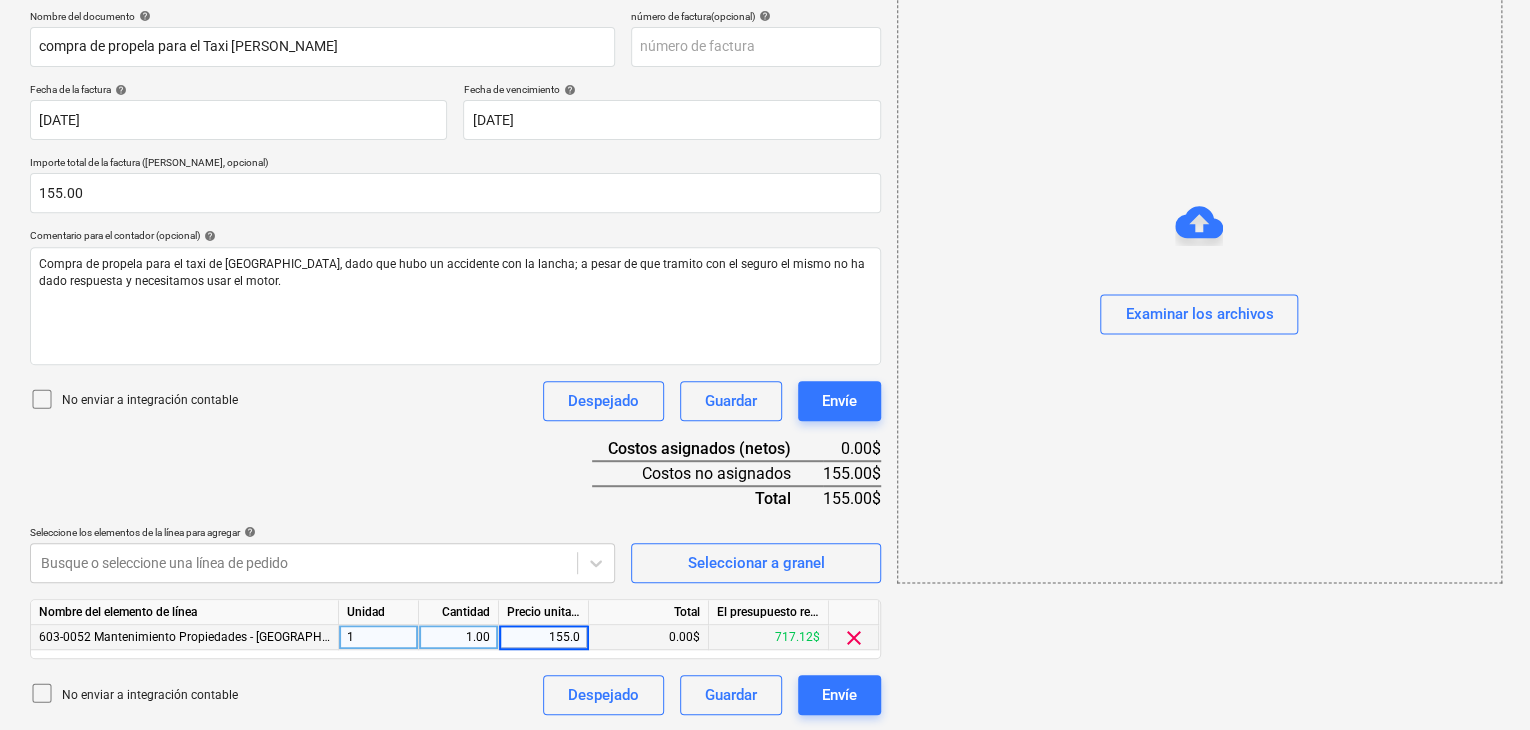 type on "155.00" 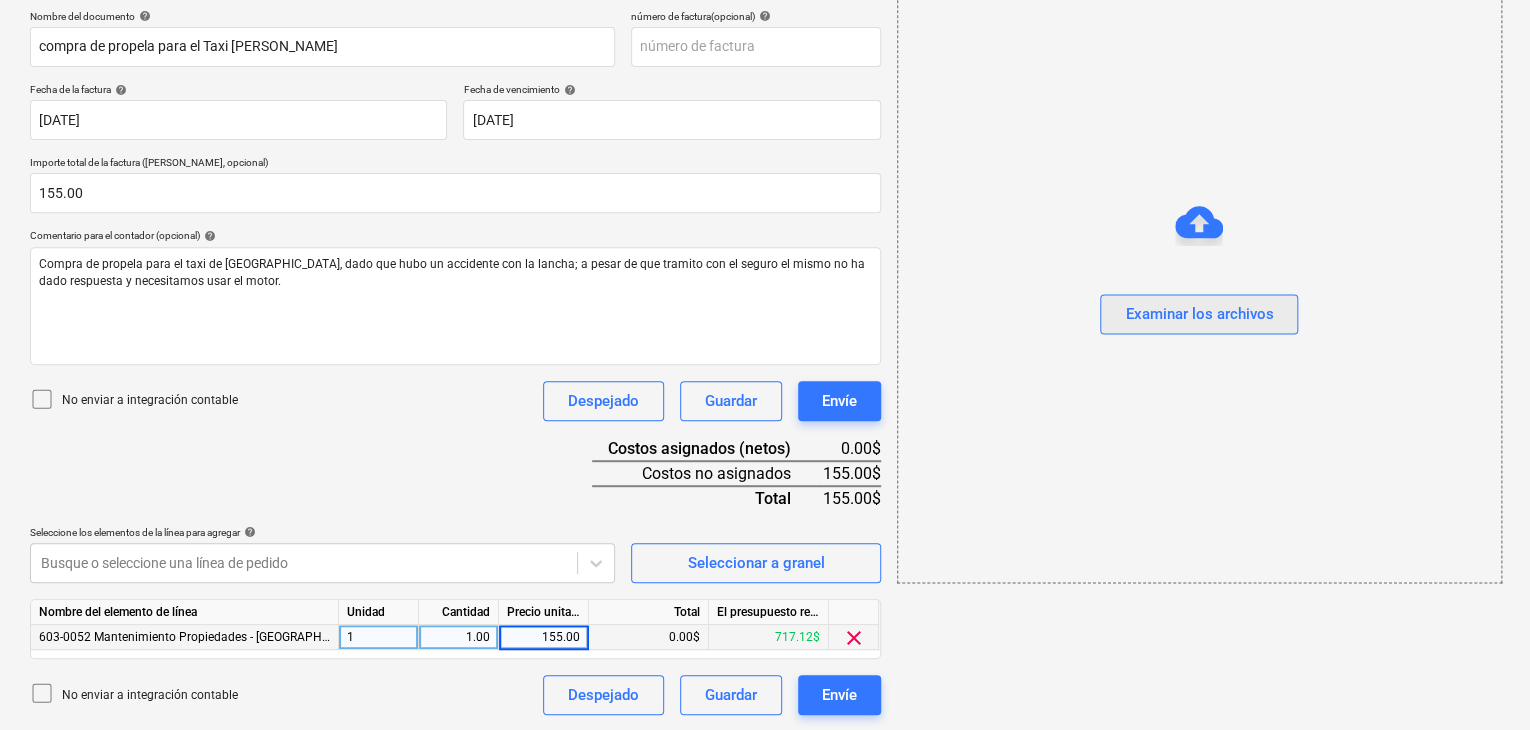 click on "Examinar los archivos" at bounding box center [1199, 314] 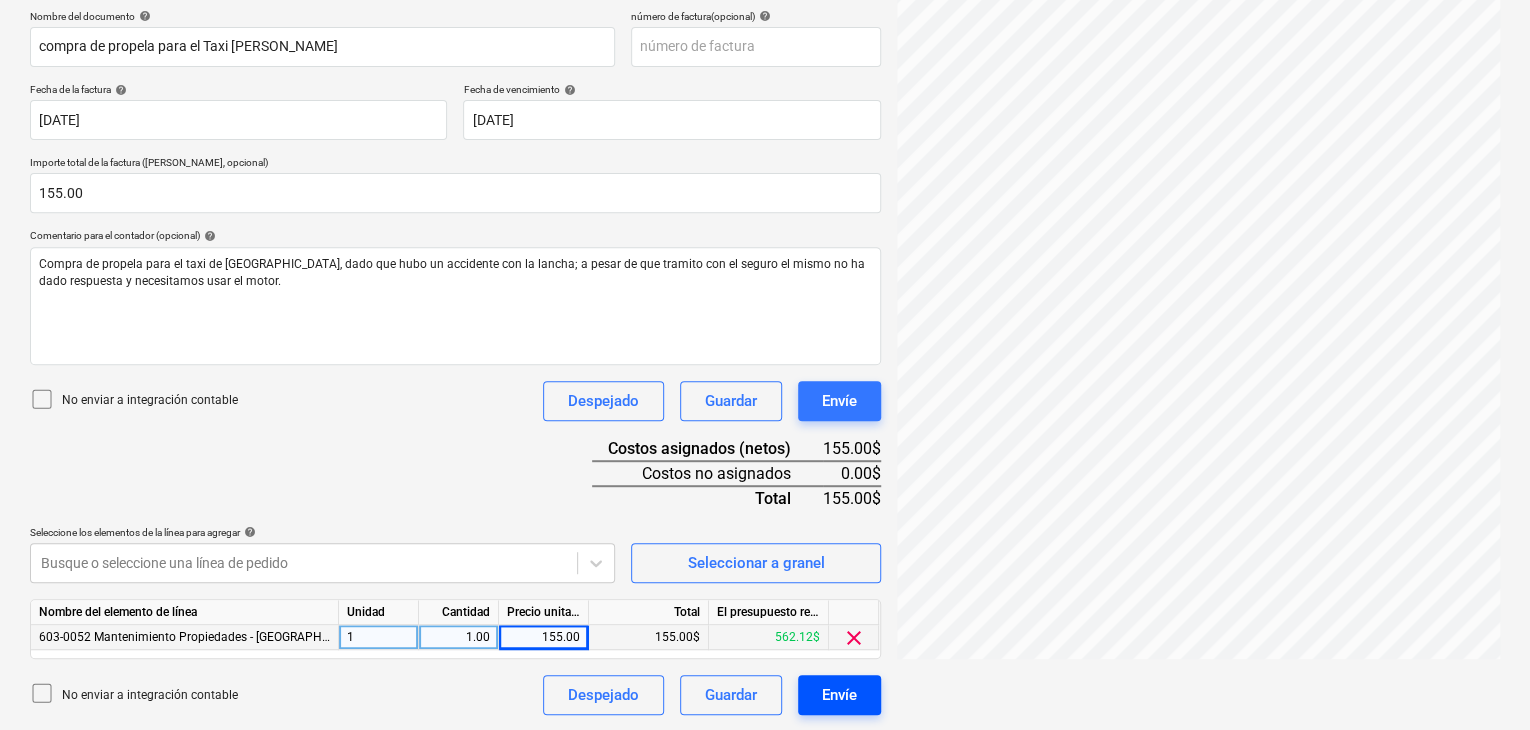 click on "Envíe" at bounding box center [839, 695] 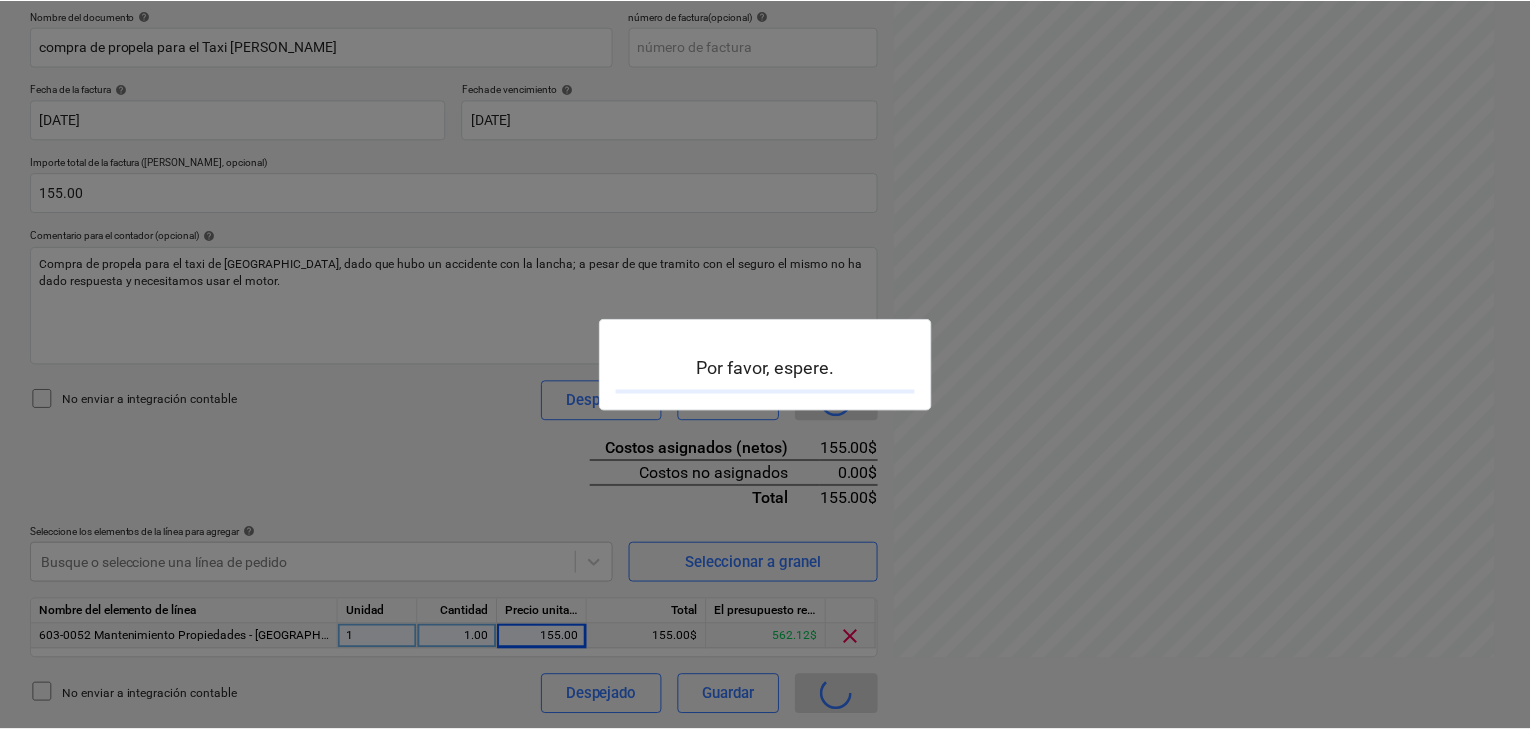 scroll, scrollTop: 0, scrollLeft: 0, axis: both 